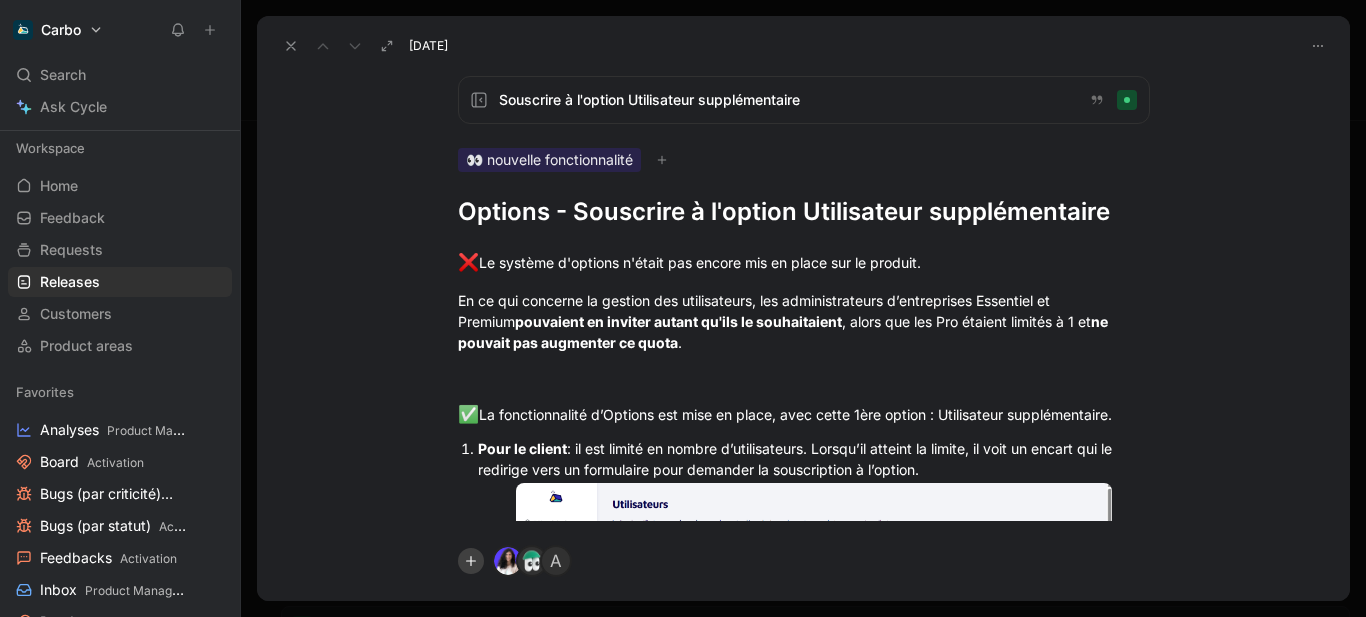 scroll, scrollTop: 0, scrollLeft: 0, axis: both 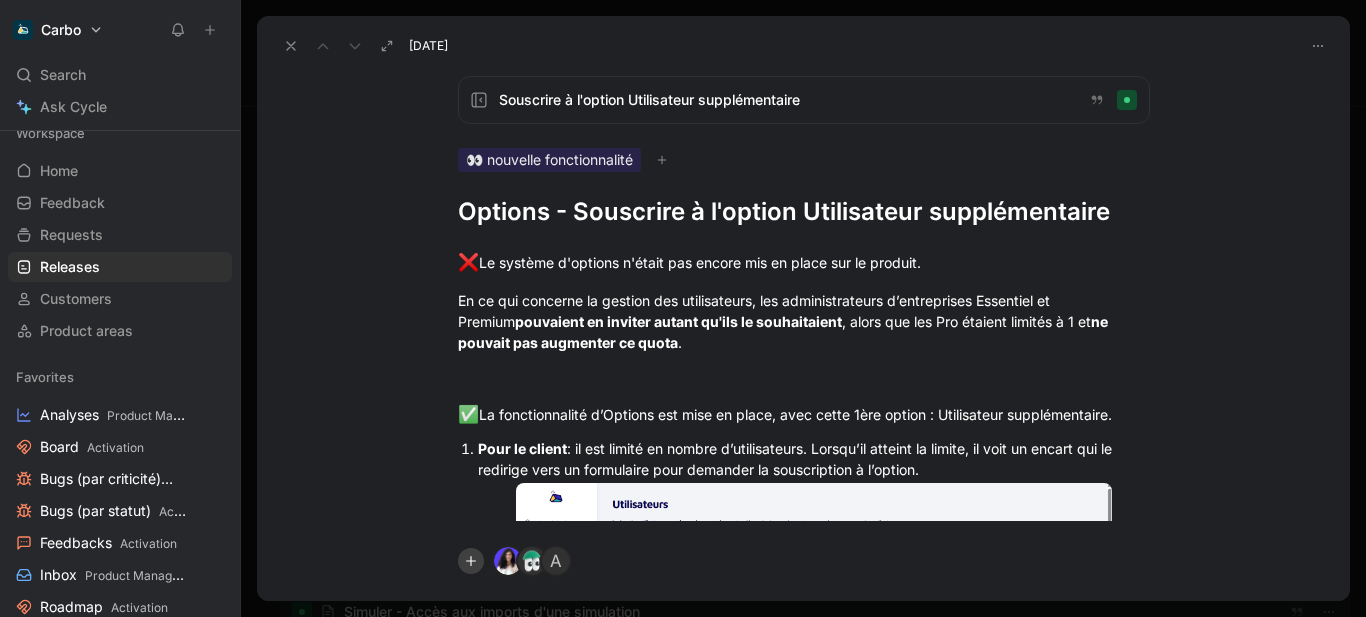 click on "Souscrire à l'option Utilisateur supplémentaire" at bounding box center [786, 100] 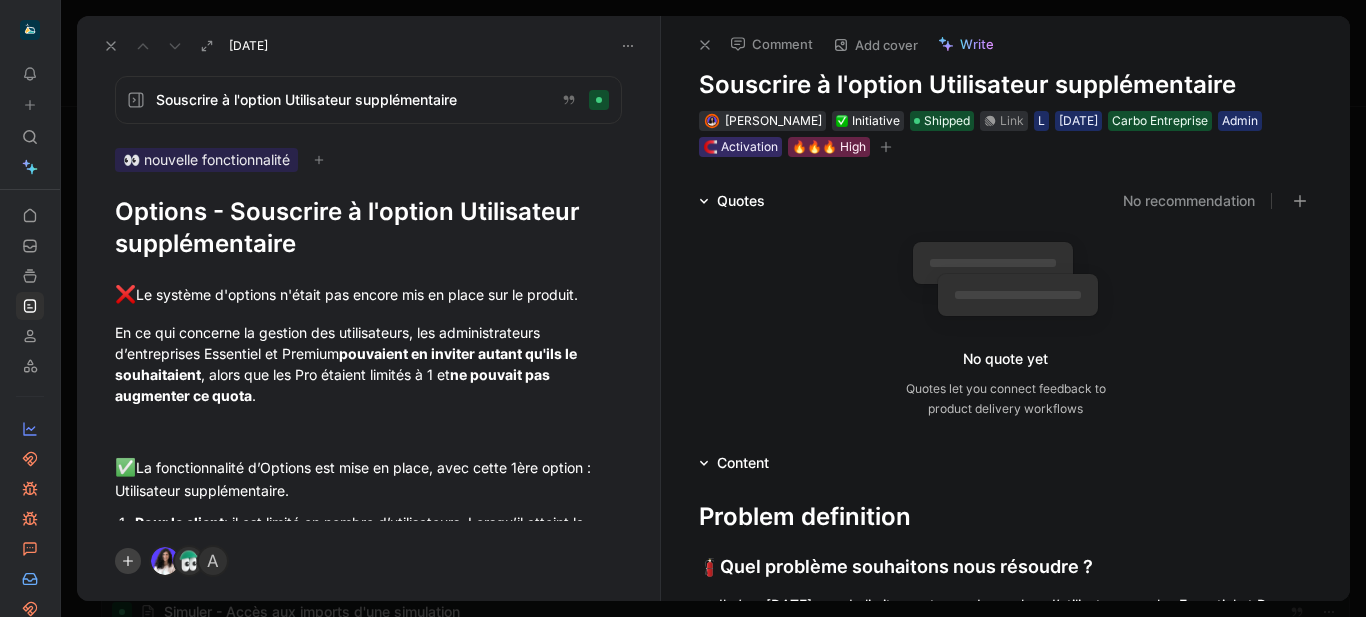 click 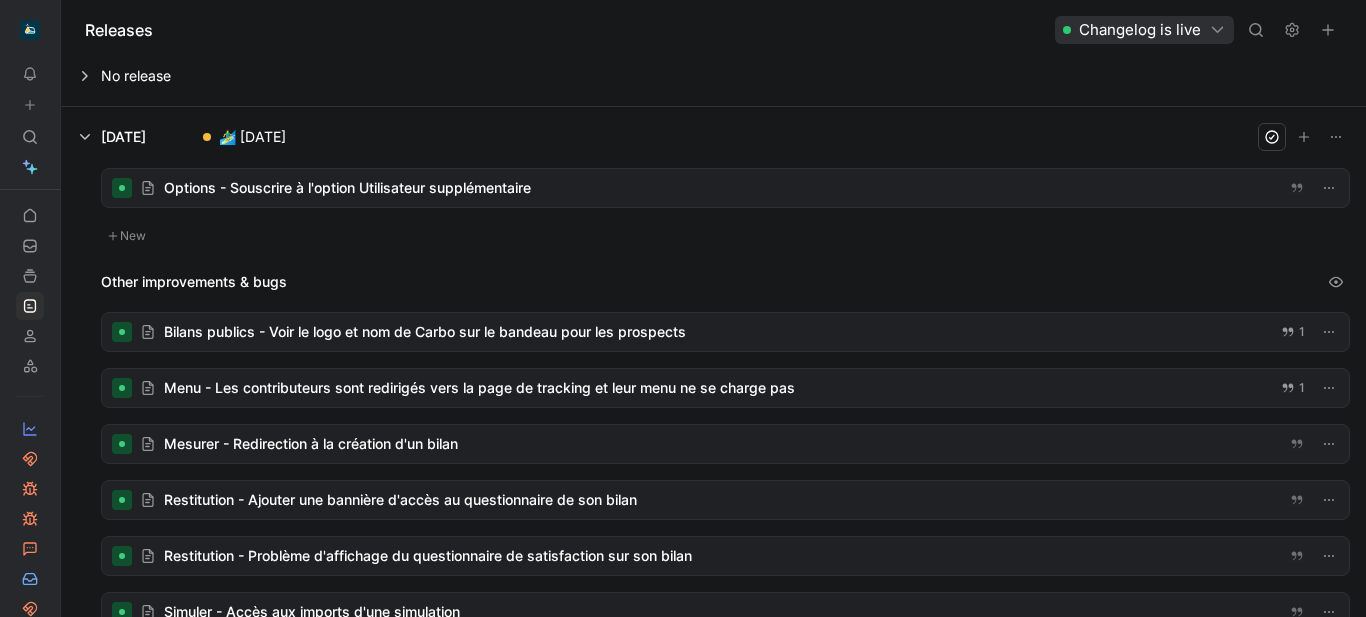 click at bounding box center [713, 76] 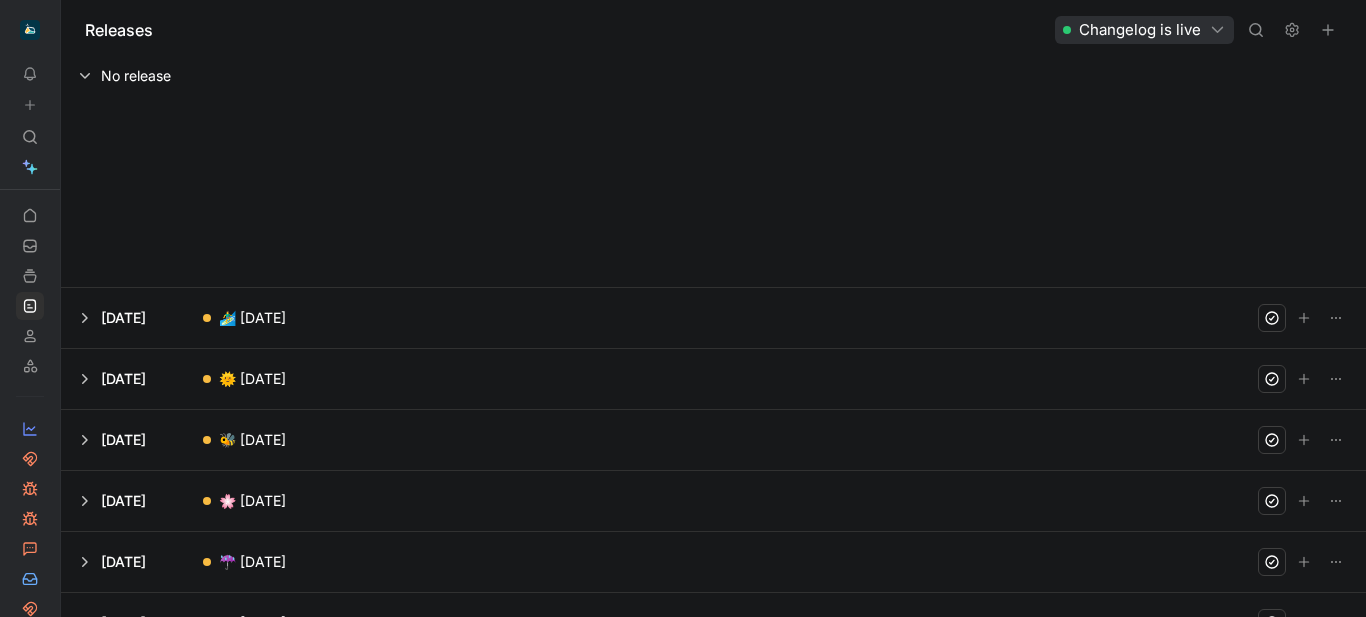 scroll, scrollTop: 0, scrollLeft: 0, axis: both 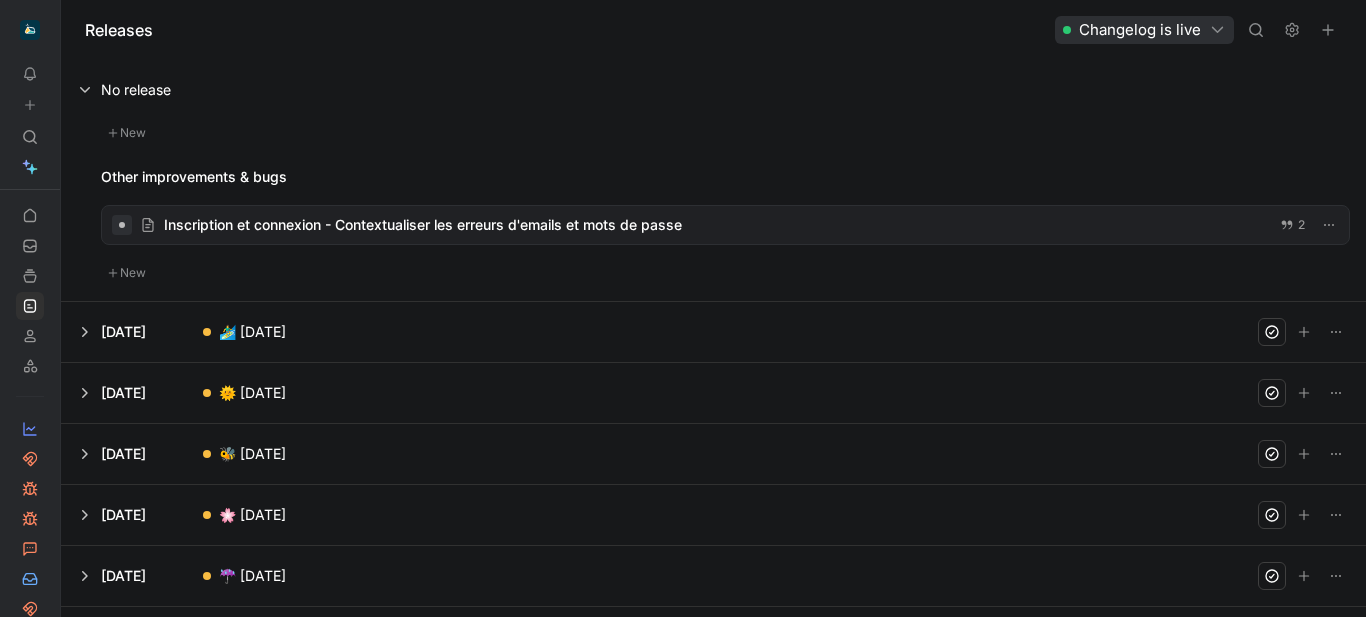click at bounding box center (713, 90) 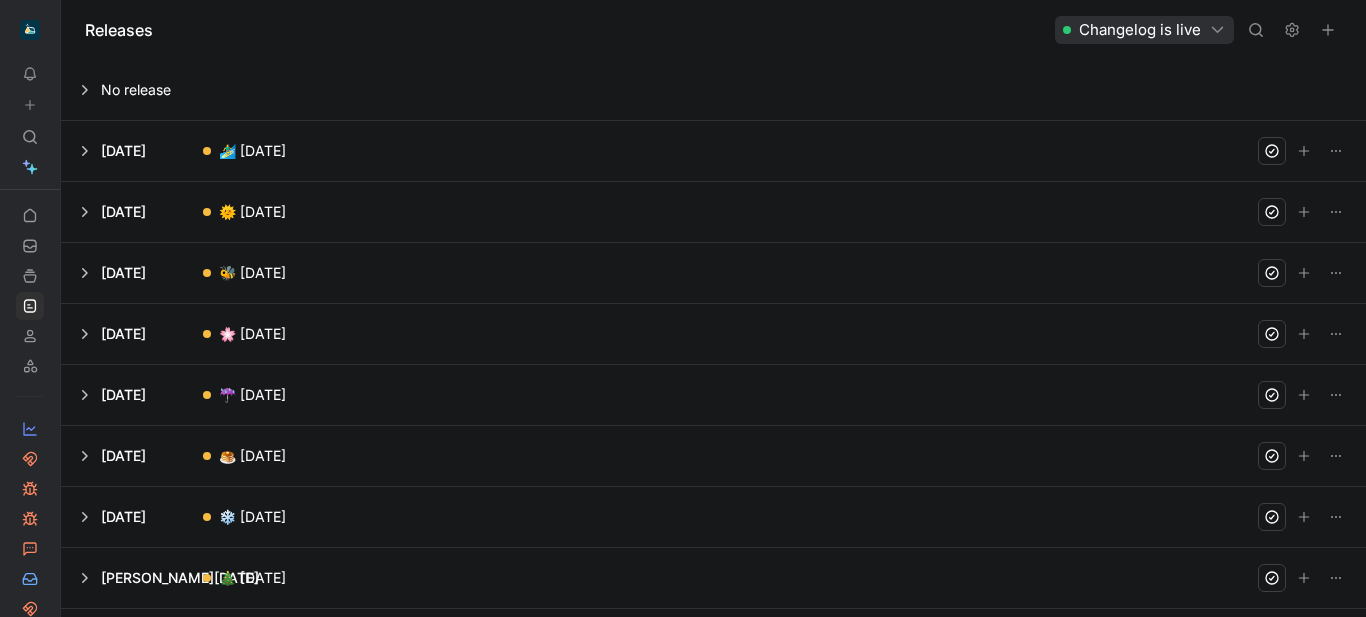 click 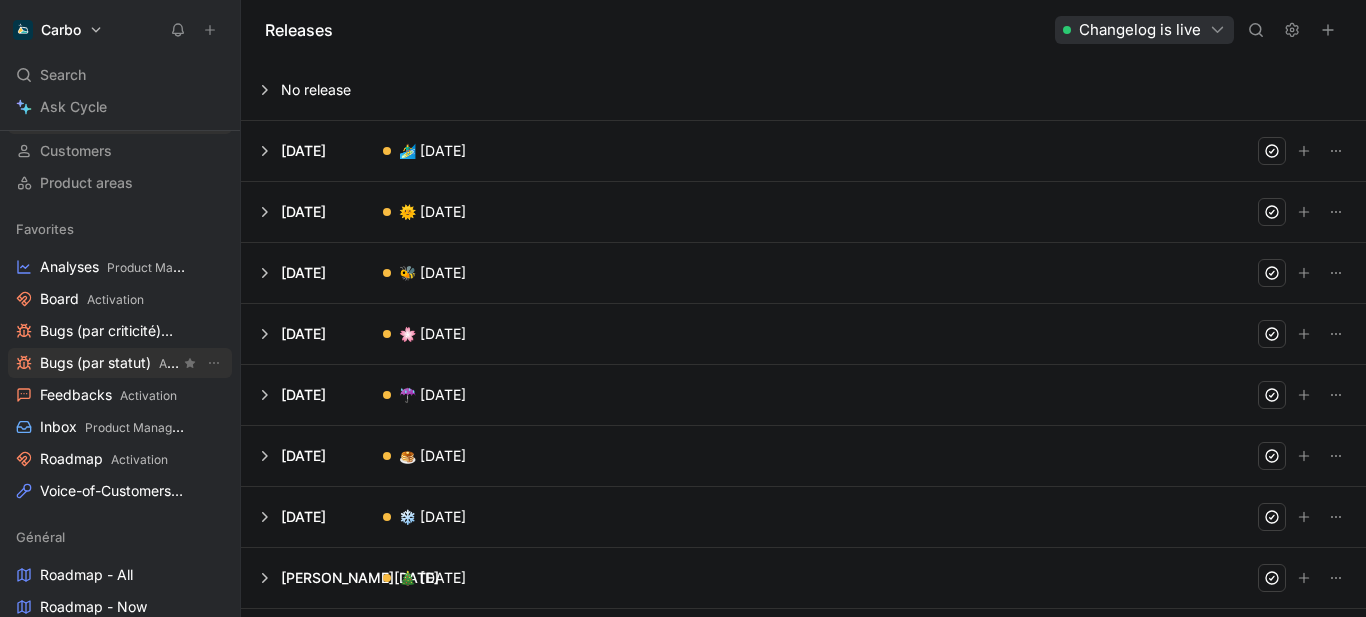 scroll, scrollTop: 166, scrollLeft: 0, axis: vertical 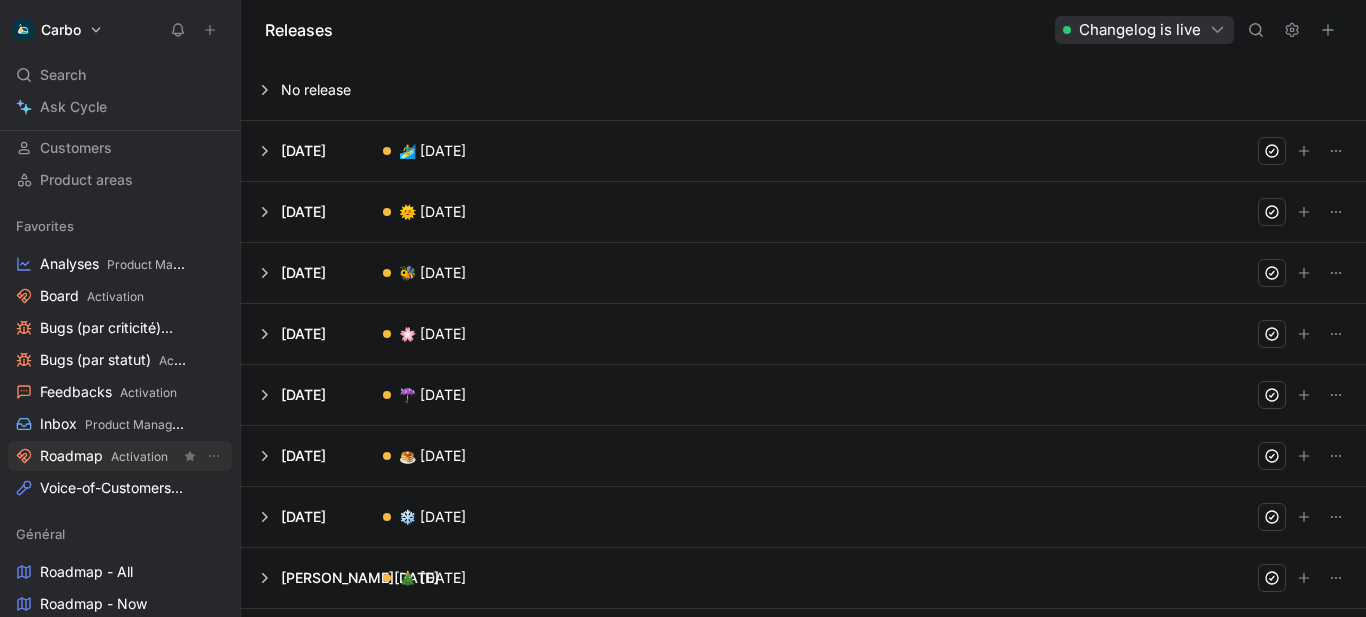 click on "Roadmap Activation" at bounding box center [104, 456] 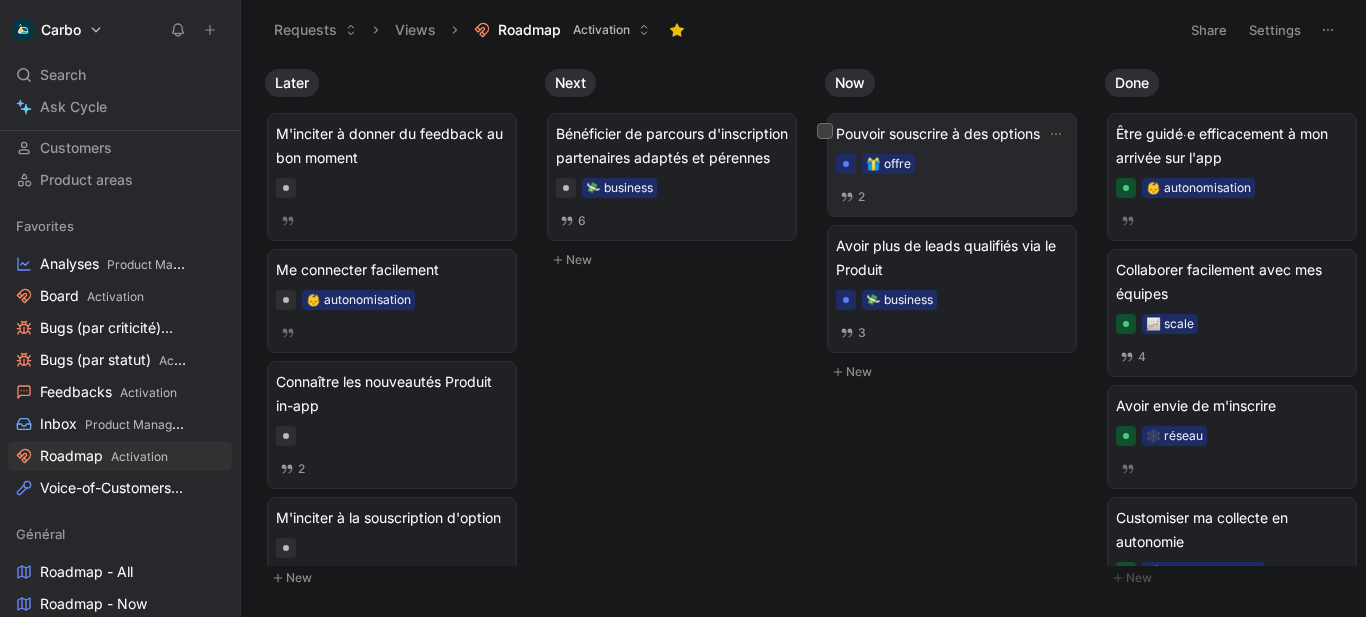 click on "Pouvoir souscrire à des options" at bounding box center [952, 134] 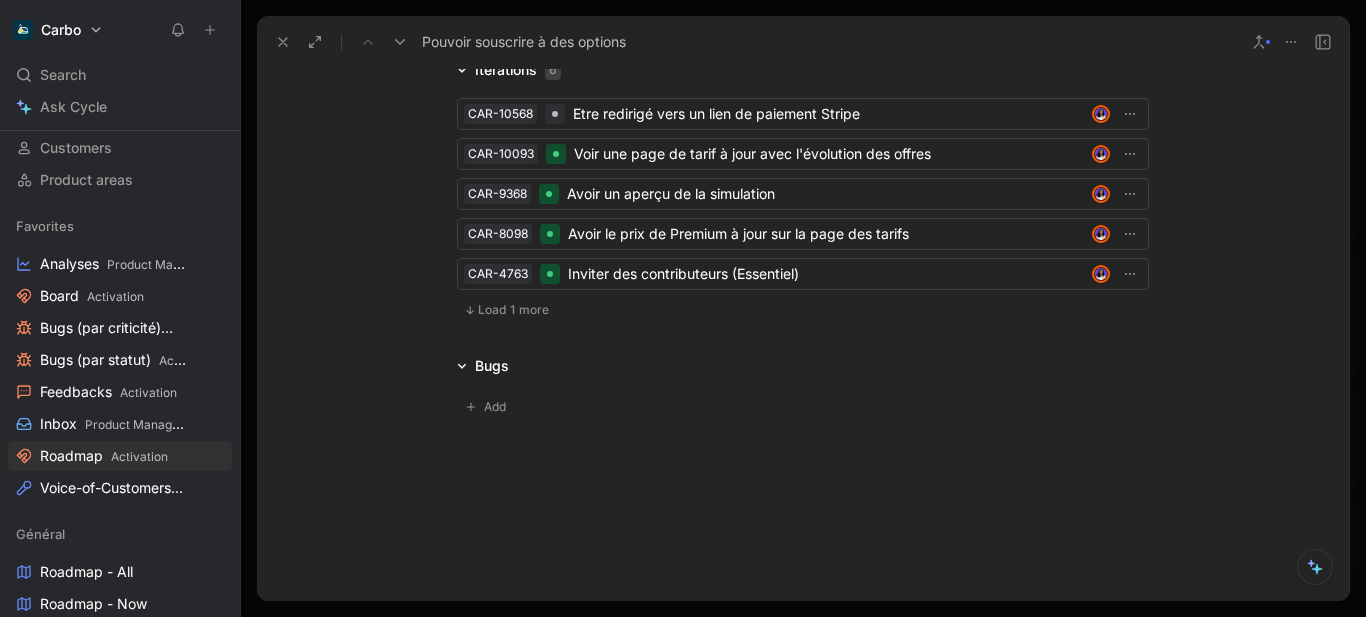 scroll, scrollTop: 3855, scrollLeft: 0, axis: vertical 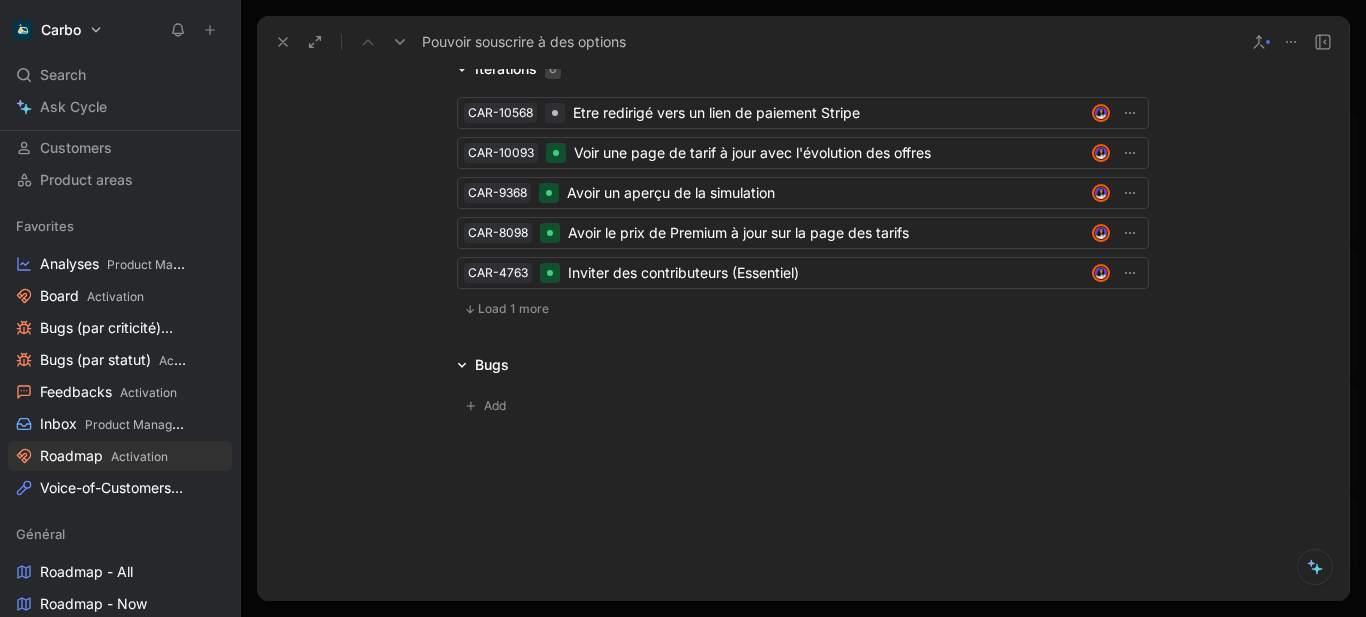 click on "Pouvoir souscrire à l'option Autre langue" at bounding box center [825, -65] 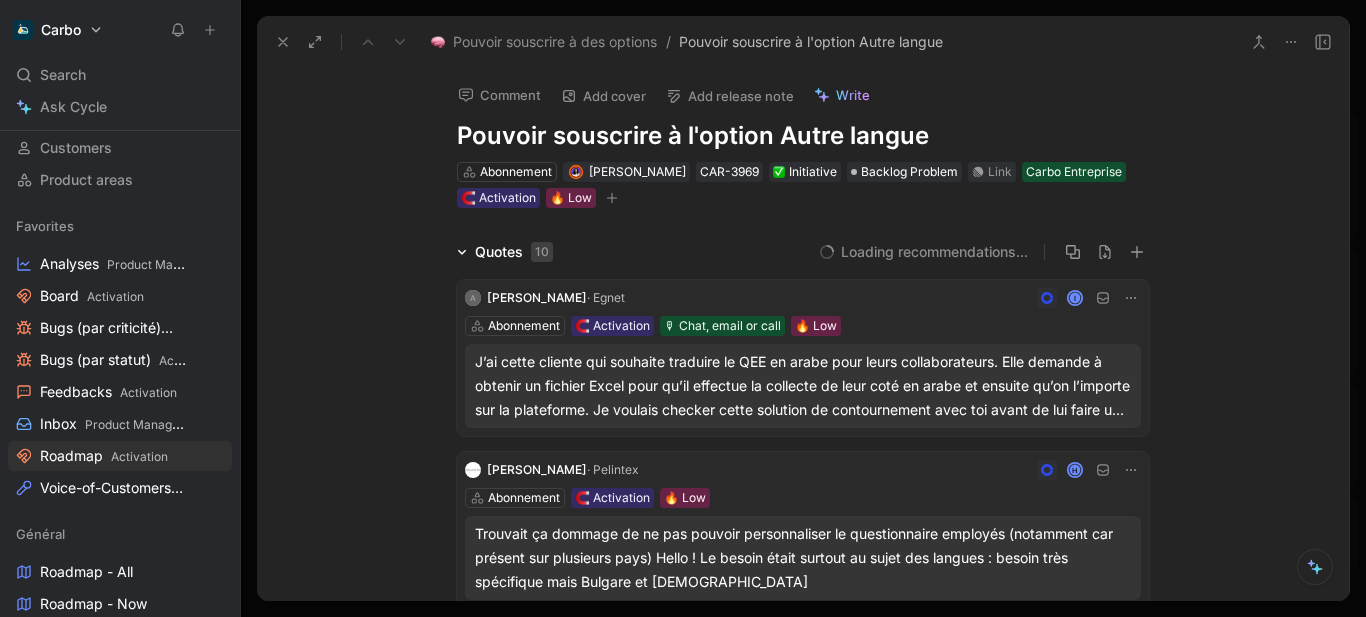 click on "Comment Add cover Add release note Write Pouvoir souscrire à l'option Autre langue Abonnement Clémentine Coycault CAR-3969 Initiative Backlog Problem Link Carbo Entreprise 🧲 Activation 🔥 Low" at bounding box center [803, 138] 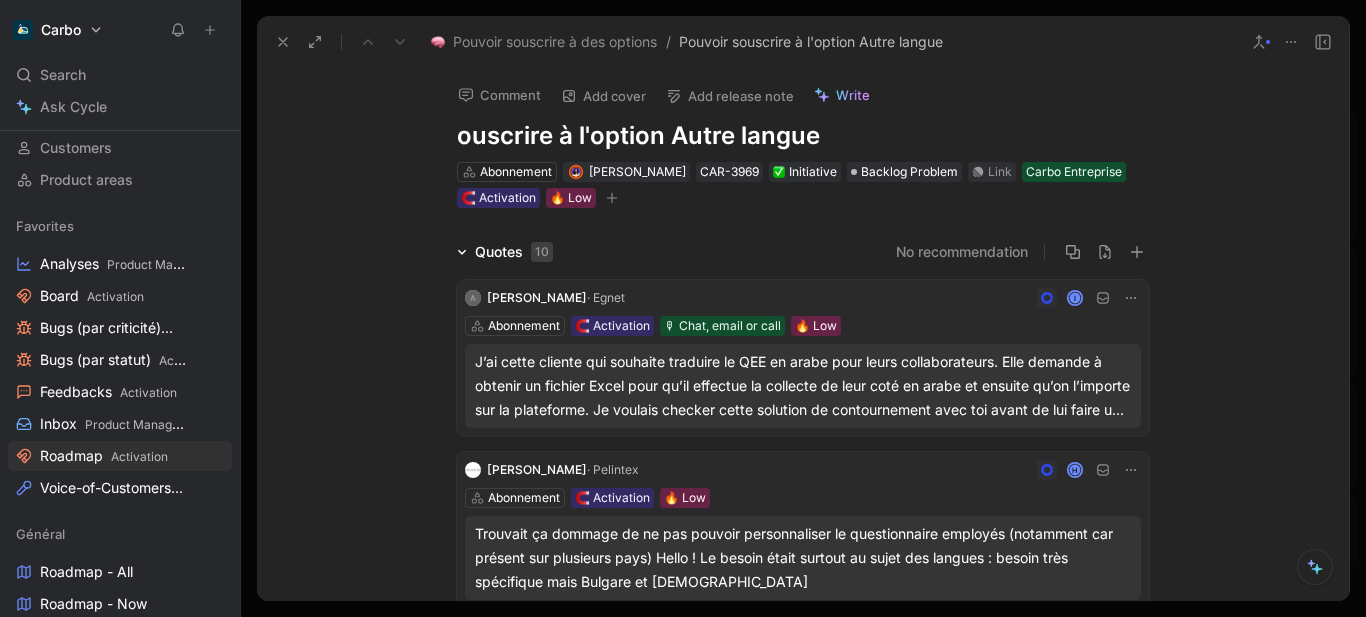 type 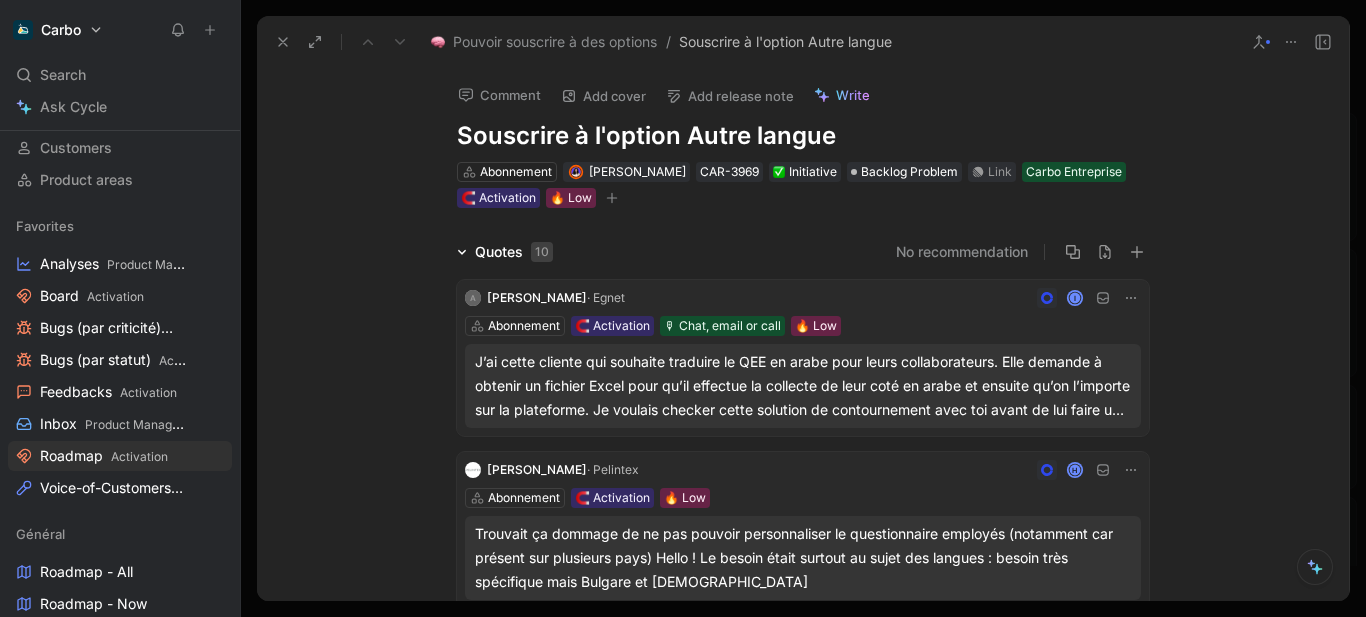 click 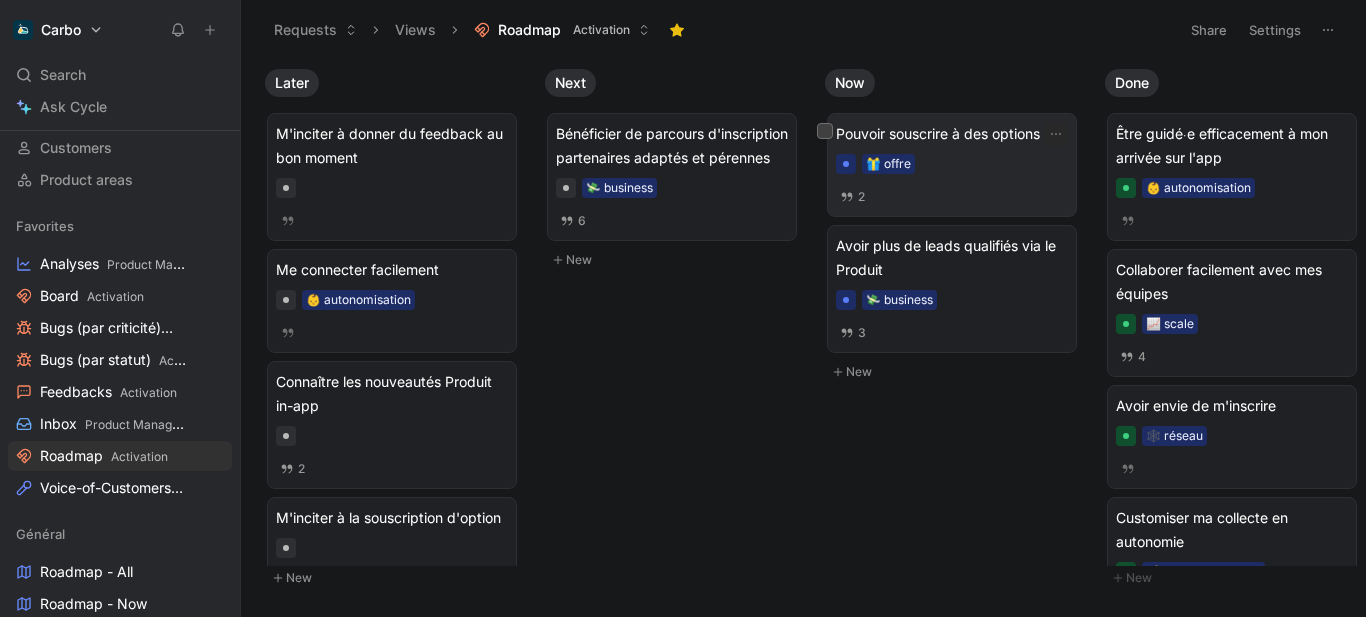 click on "2" at bounding box center [952, 197] 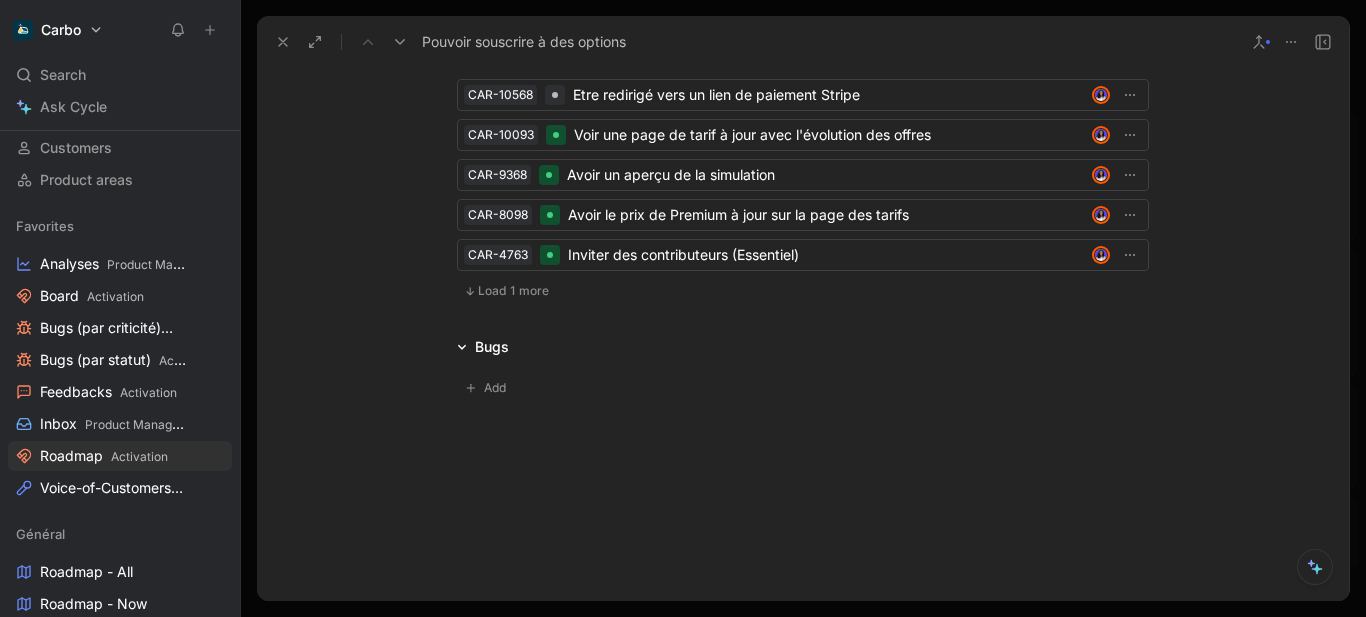 scroll, scrollTop: 3889, scrollLeft: 0, axis: vertical 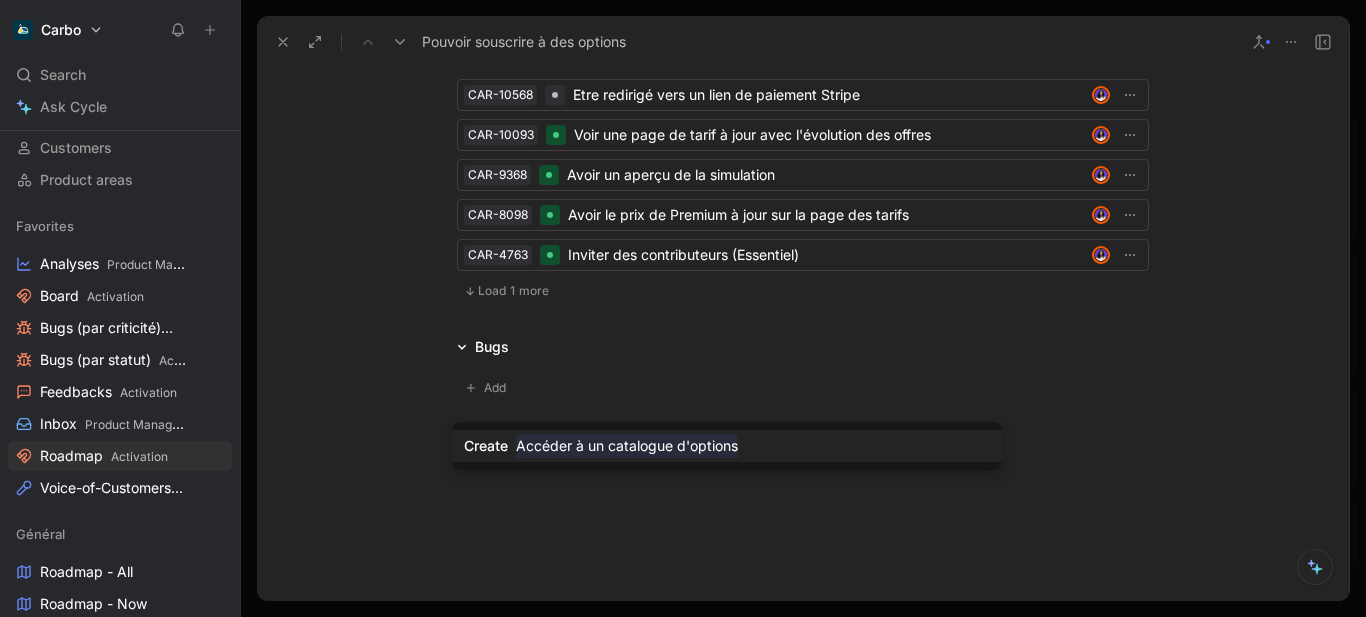 type on "Accéder à un catalogue d'options" 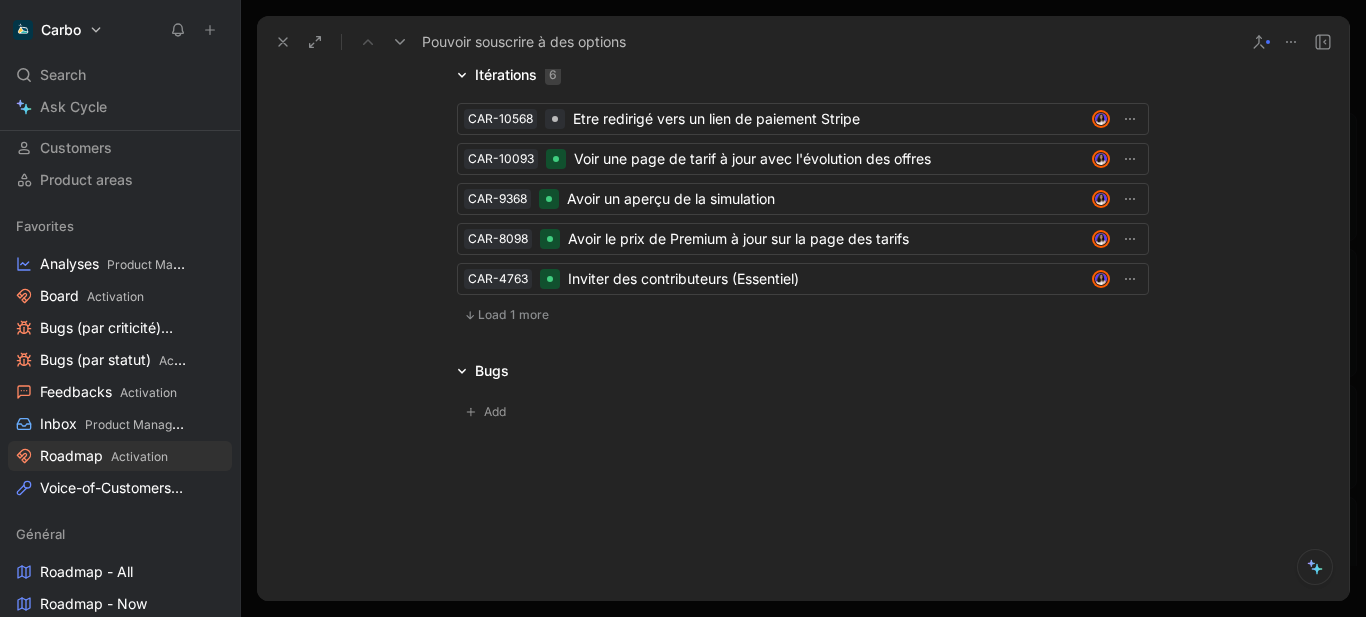 click 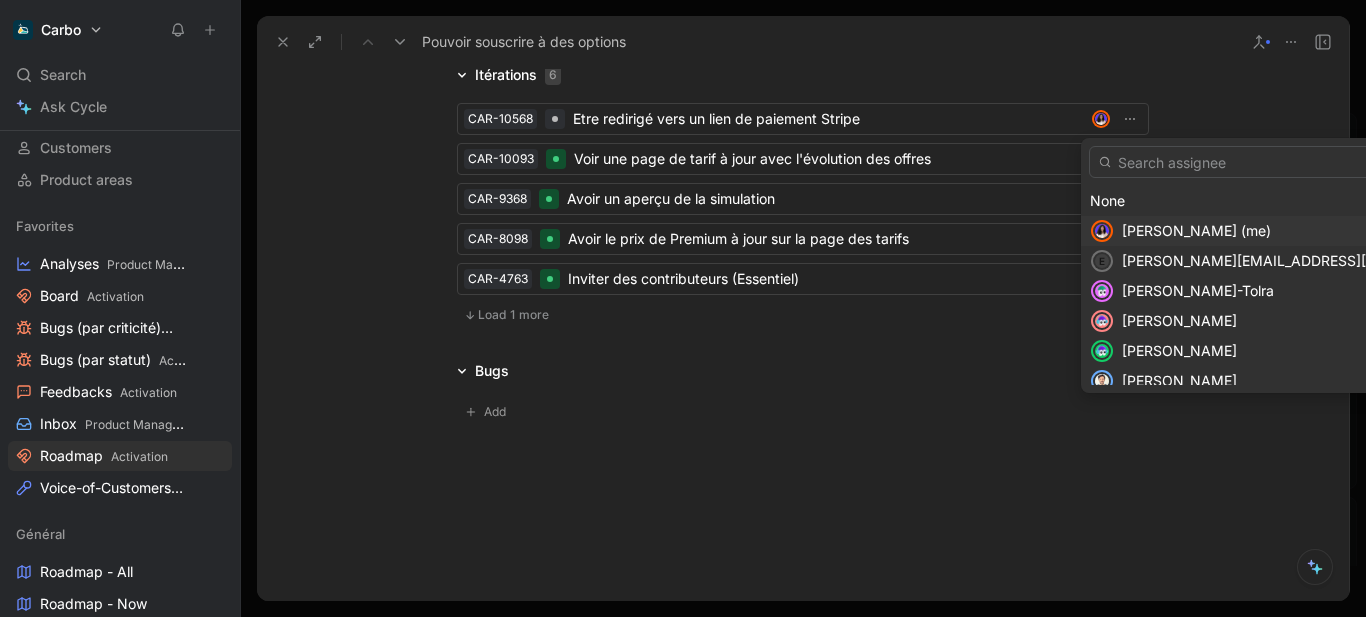 click on "Clémentine Coycault (me)" at bounding box center [1300, 231] 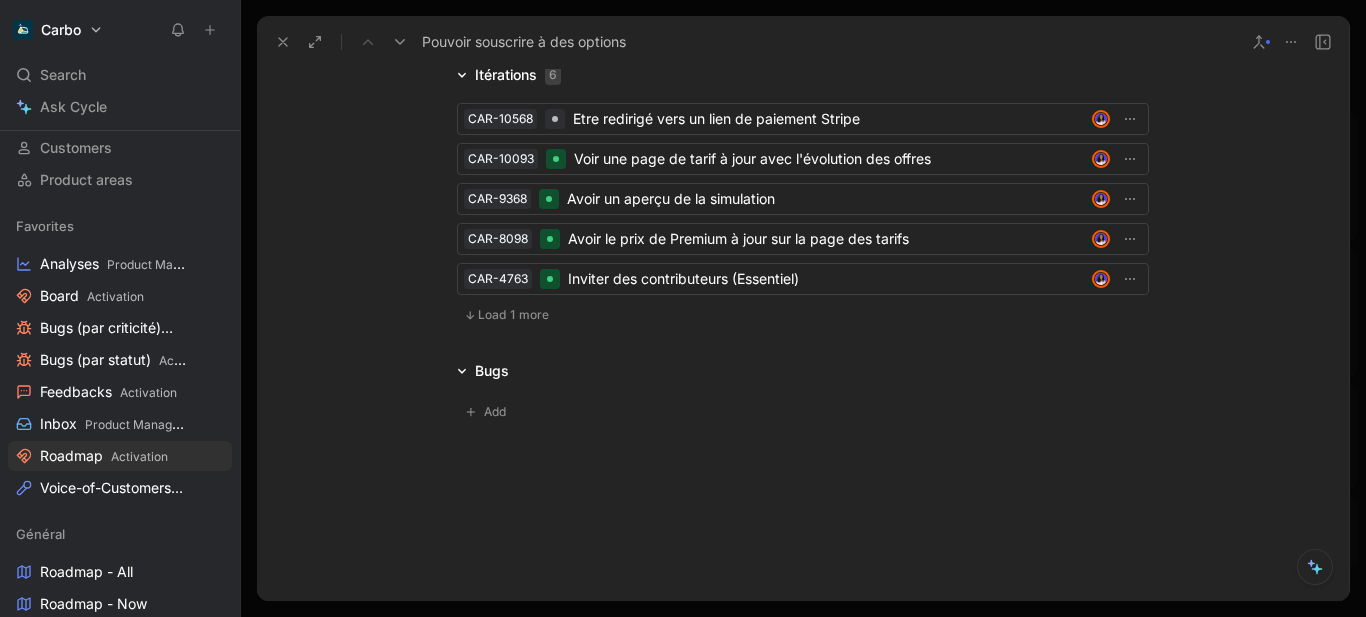 click on "Intégrer la page d'options au menu" at bounding box center [828, -259] 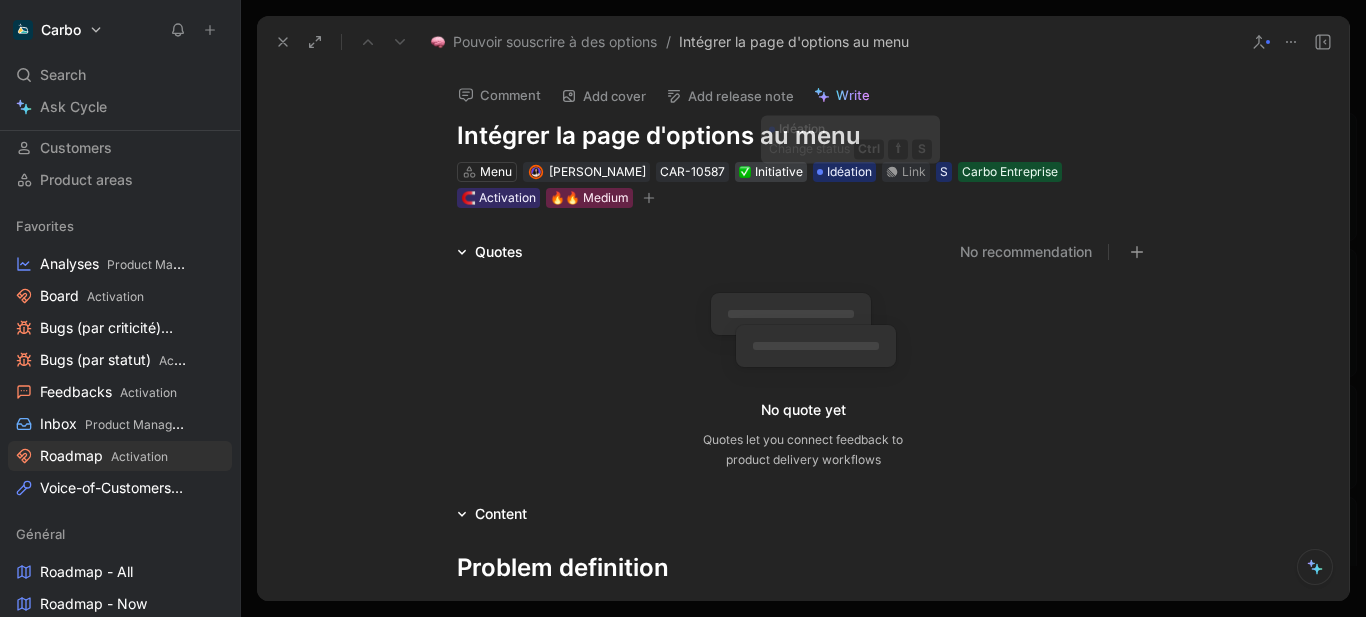 click on "Initiative" at bounding box center (771, 172) 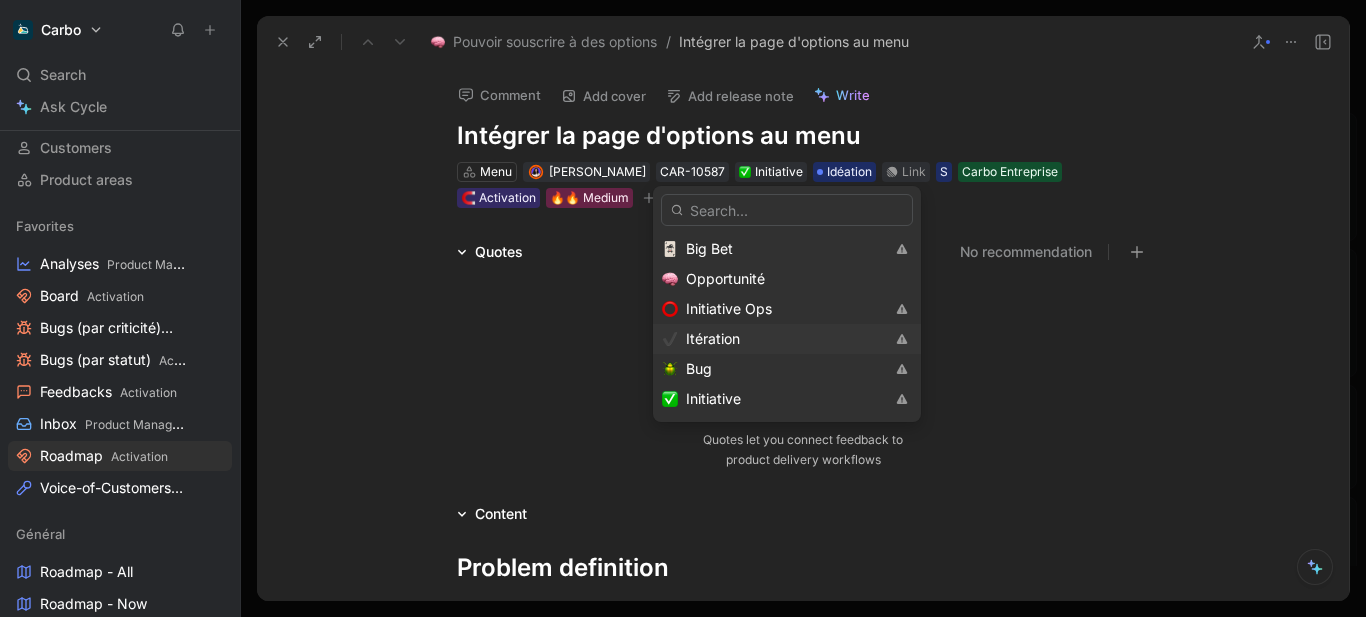 click on "Itération" at bounding box center (785, 339) 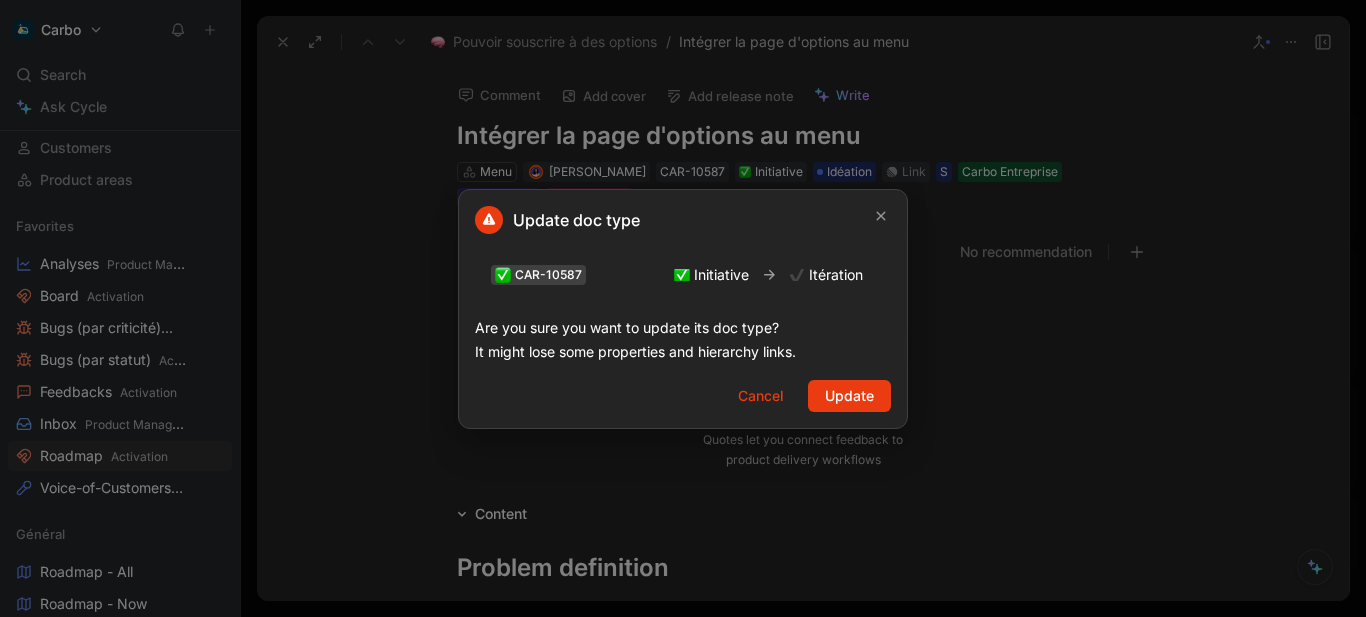 click on "Update" at bounding box center (849, 396) 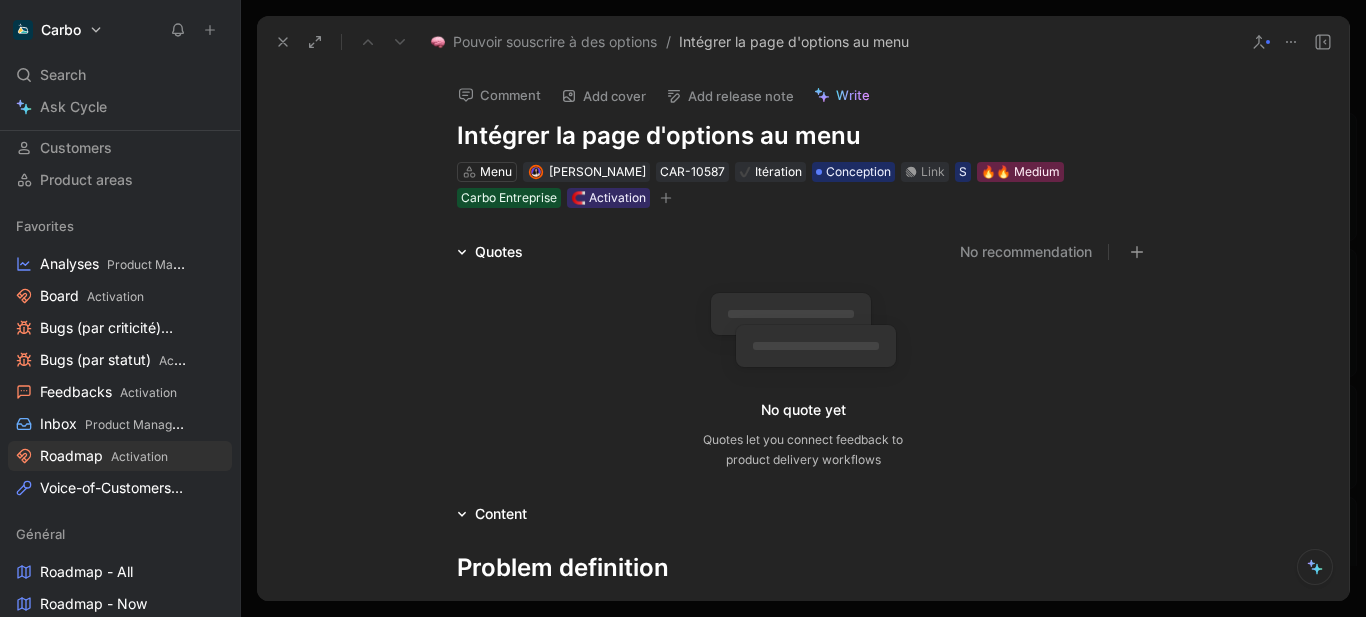 click 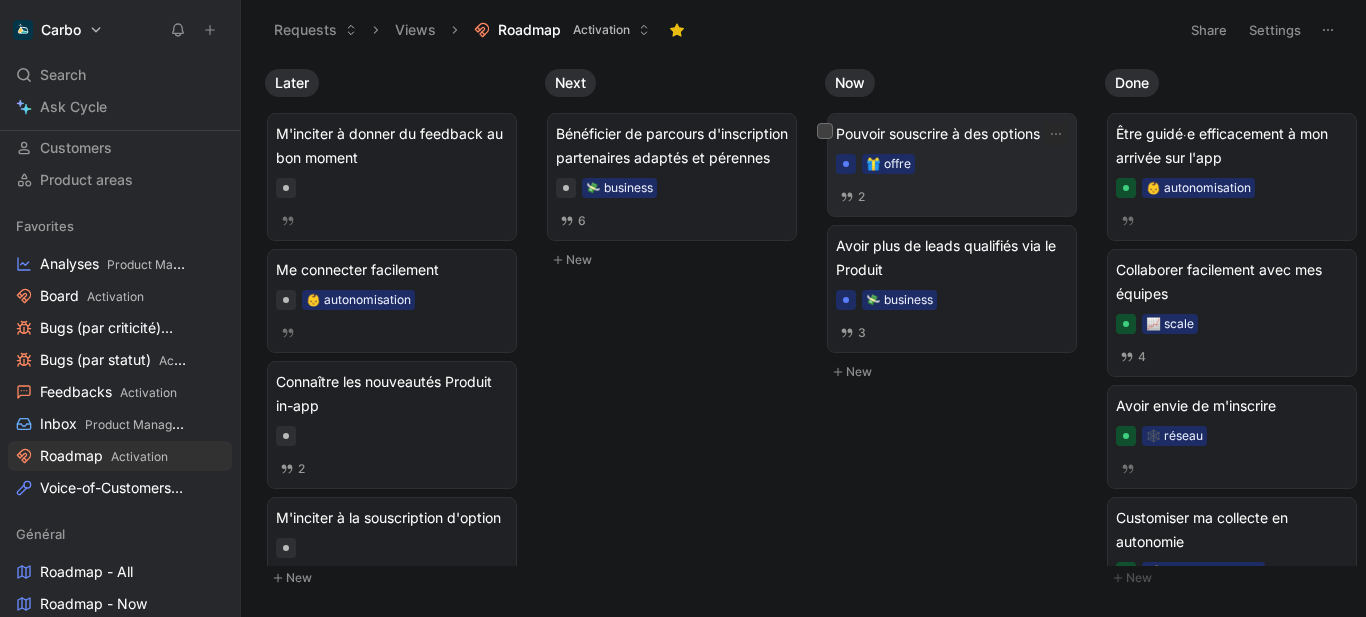 click on "Pouvoir souscrire à des options 🎁 offre 2" at bounding box center [952, 165] 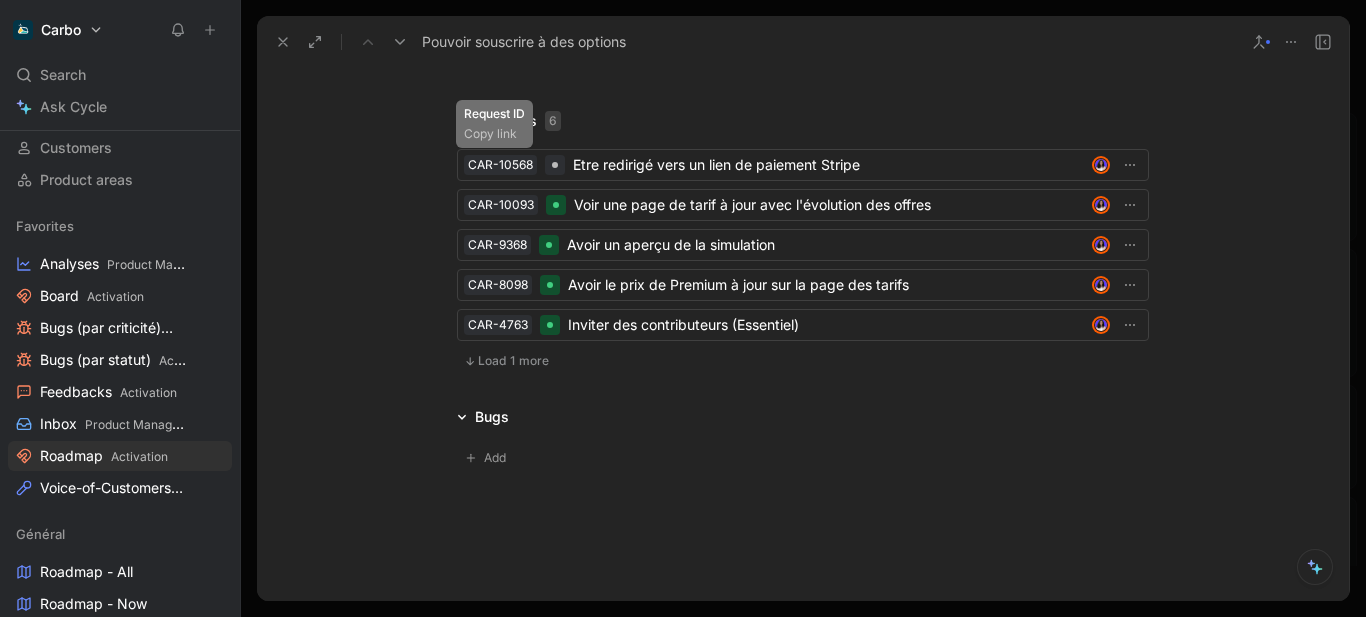 scroll, scrollTop: 3846, scrollLeft: 0, axis: vertical 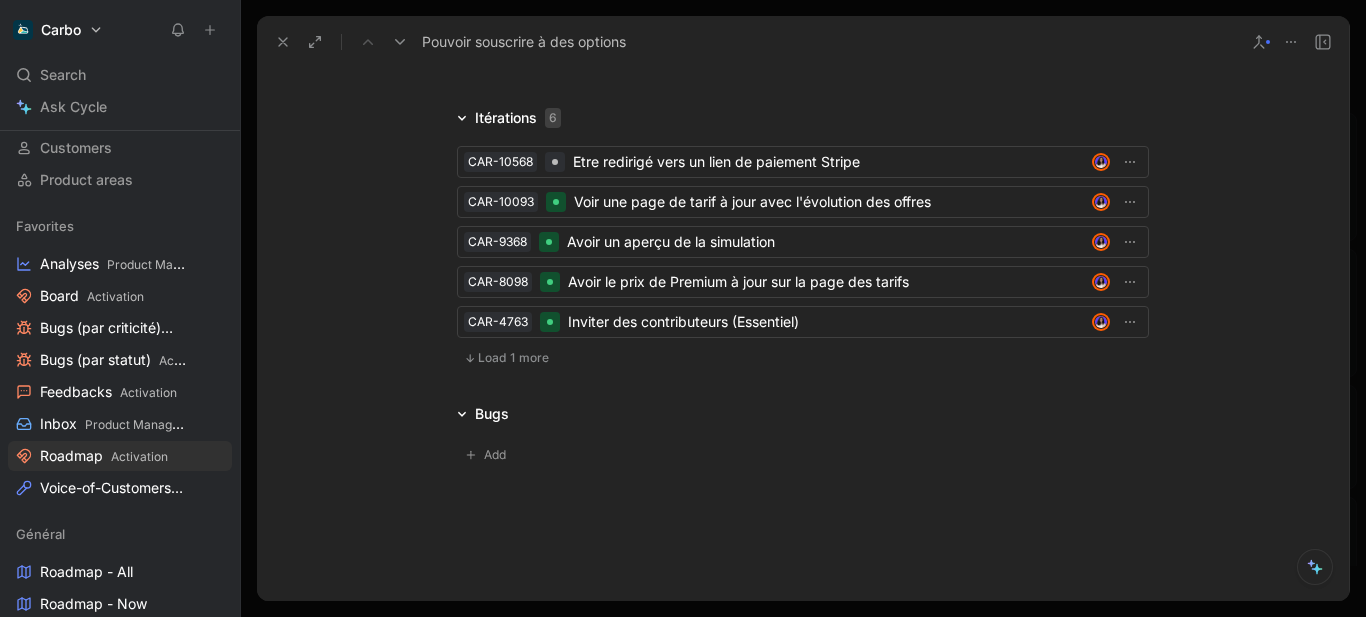 click on "Accéder à un catalogue d'options" at bounding box center [828, -256] 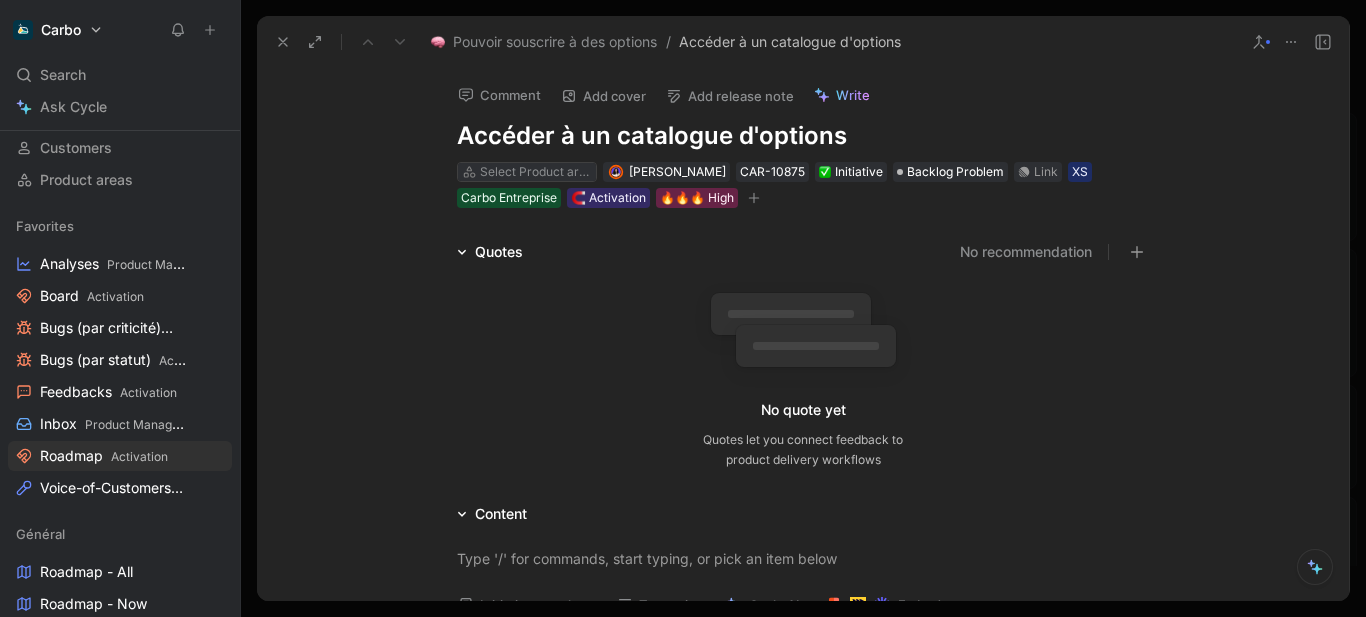 click on "Select Product area" at bounding box center (536, 172) 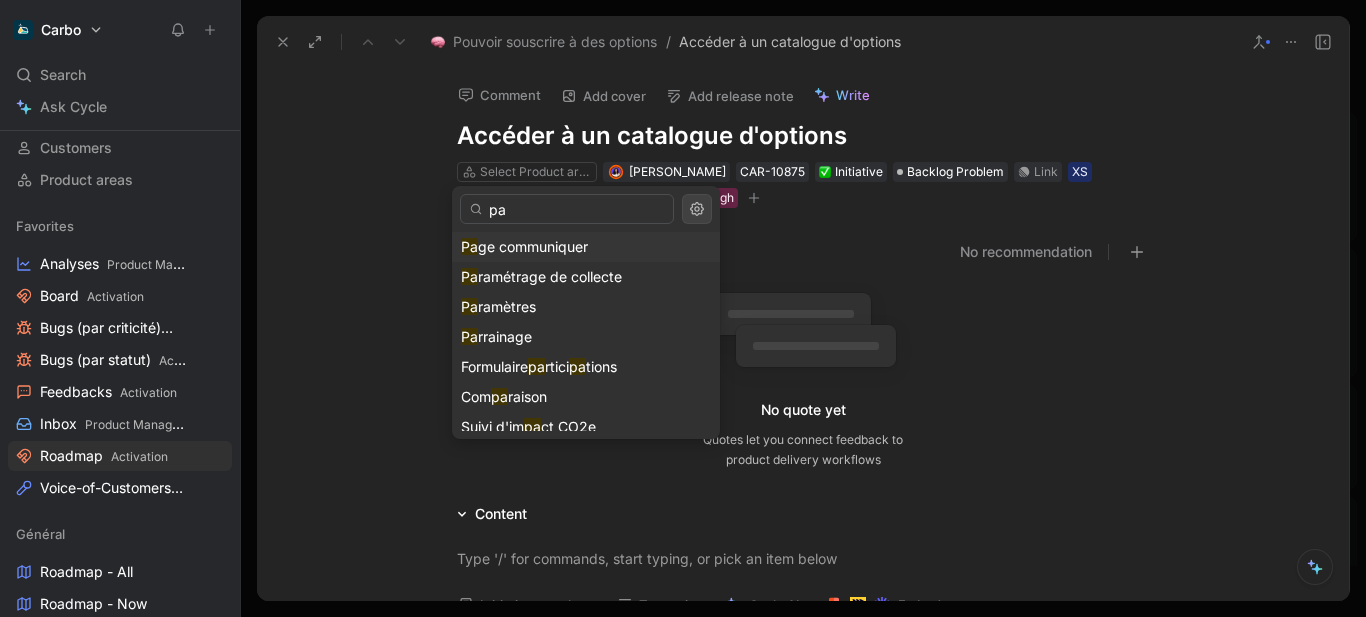 type on "p" 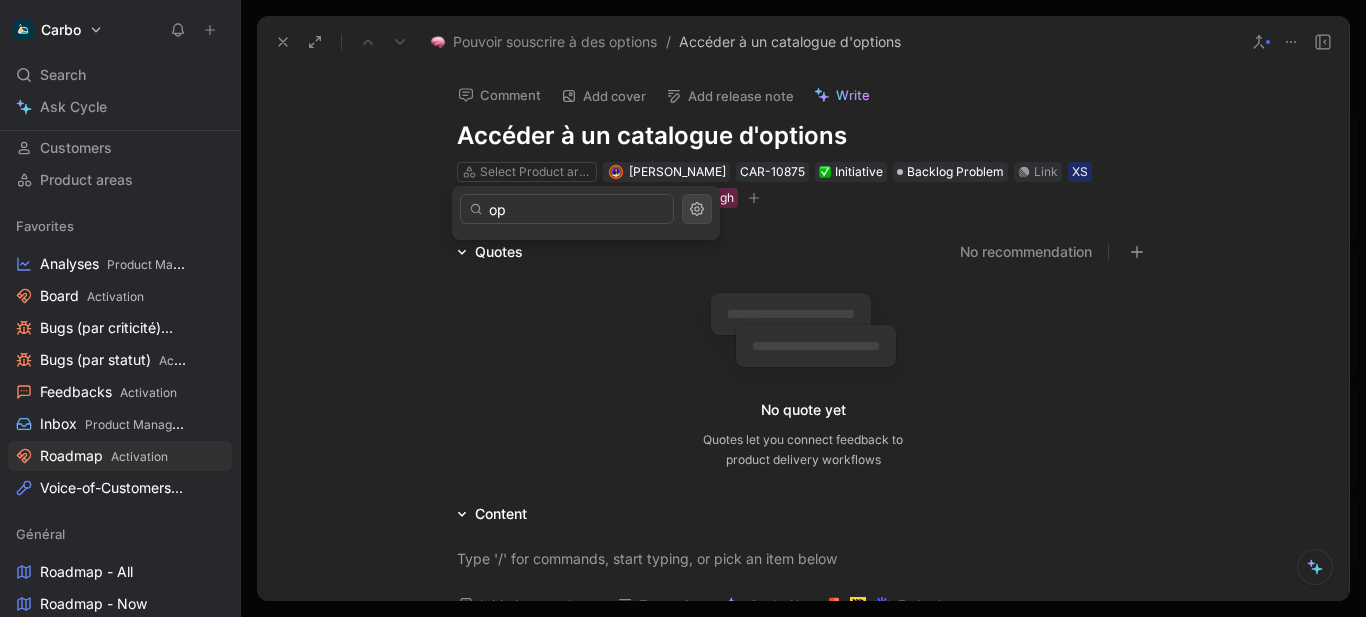 type on "o" 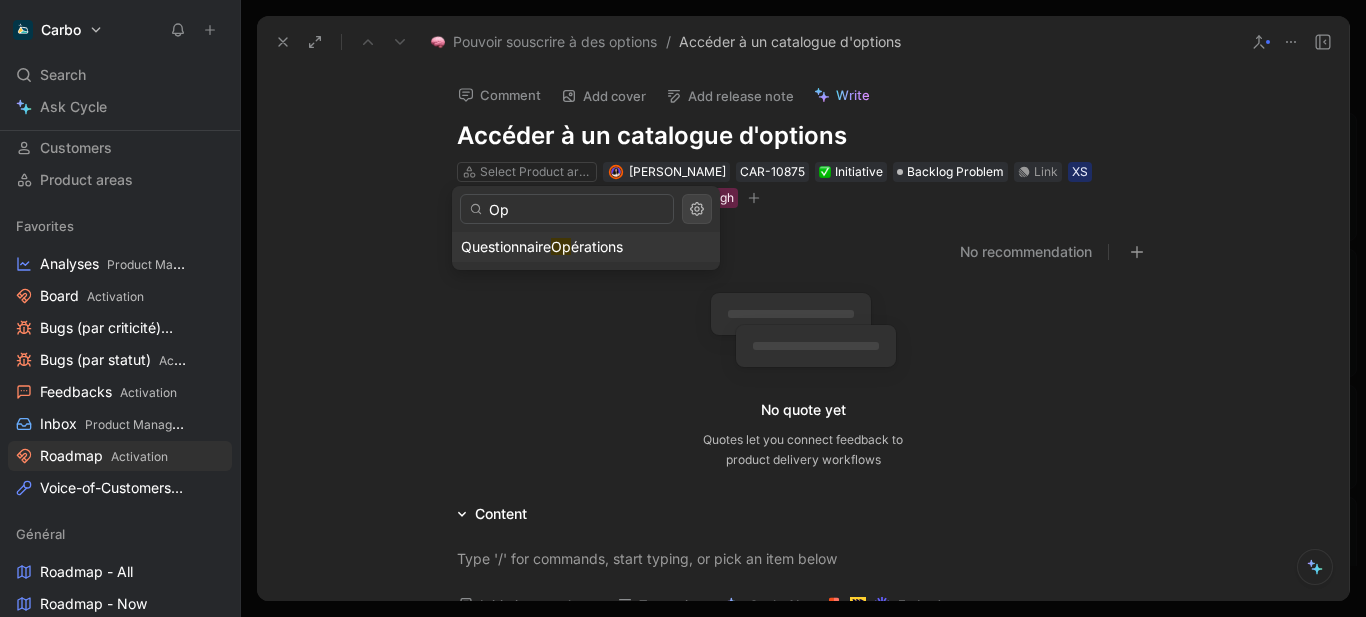 type on "O" 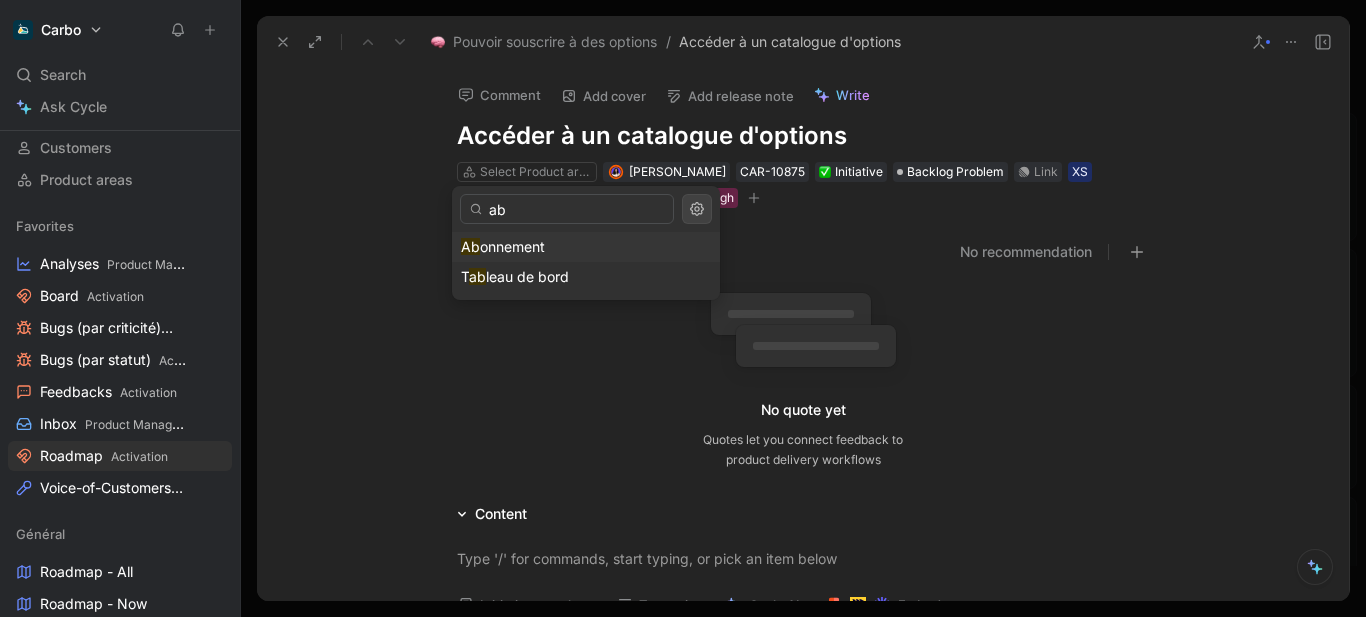 type on "ab" 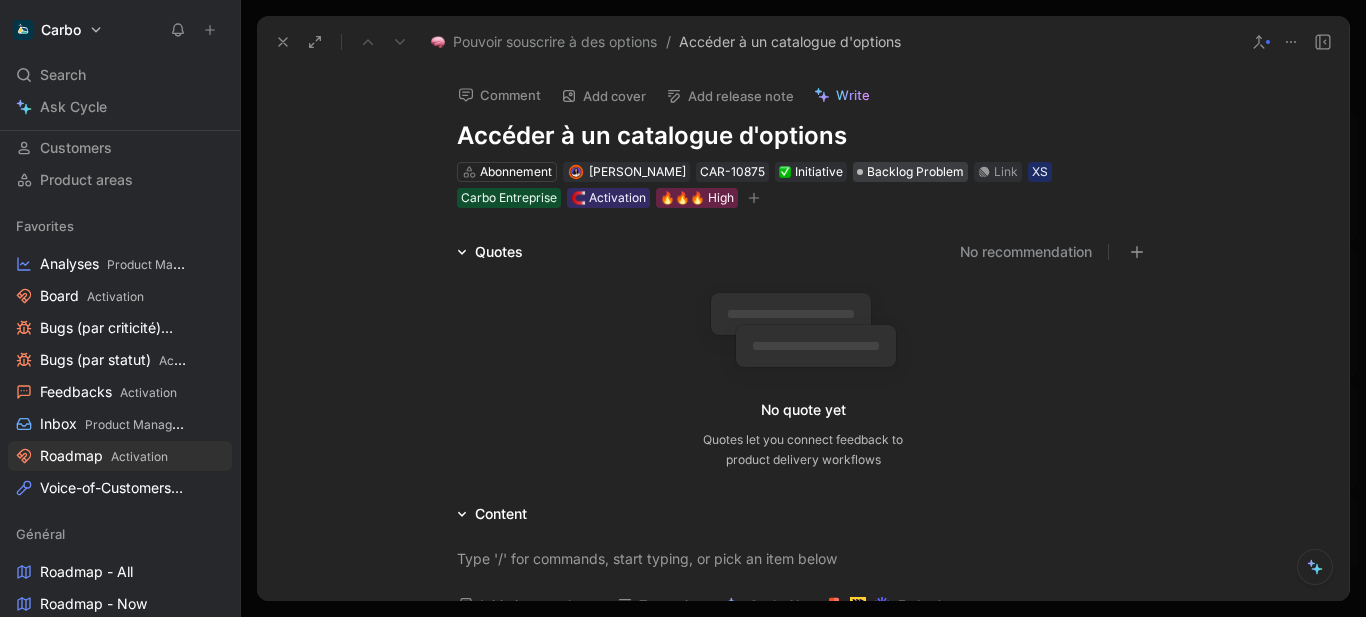 click on "Backlog Problem" at bounding box center [915, 172] 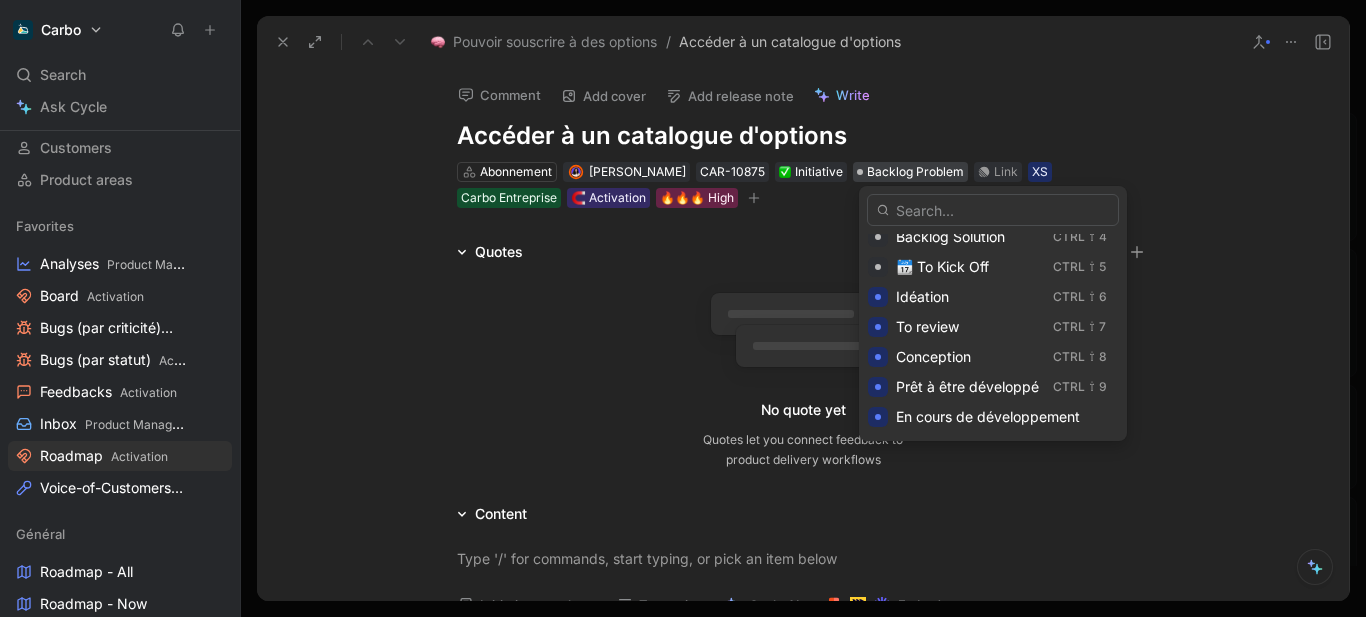 scroll, scrollTop: 114, scrollLeft: 0, axis: vertical 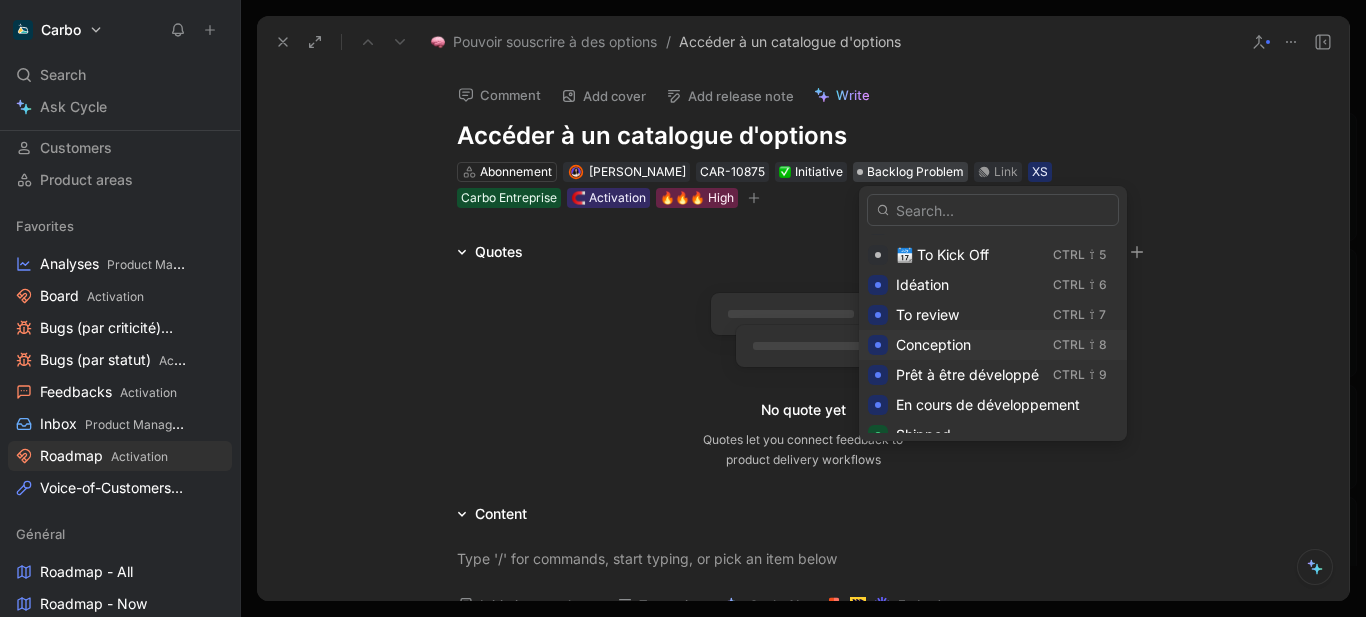 click on "Conception" at bounding box center [933, 344] 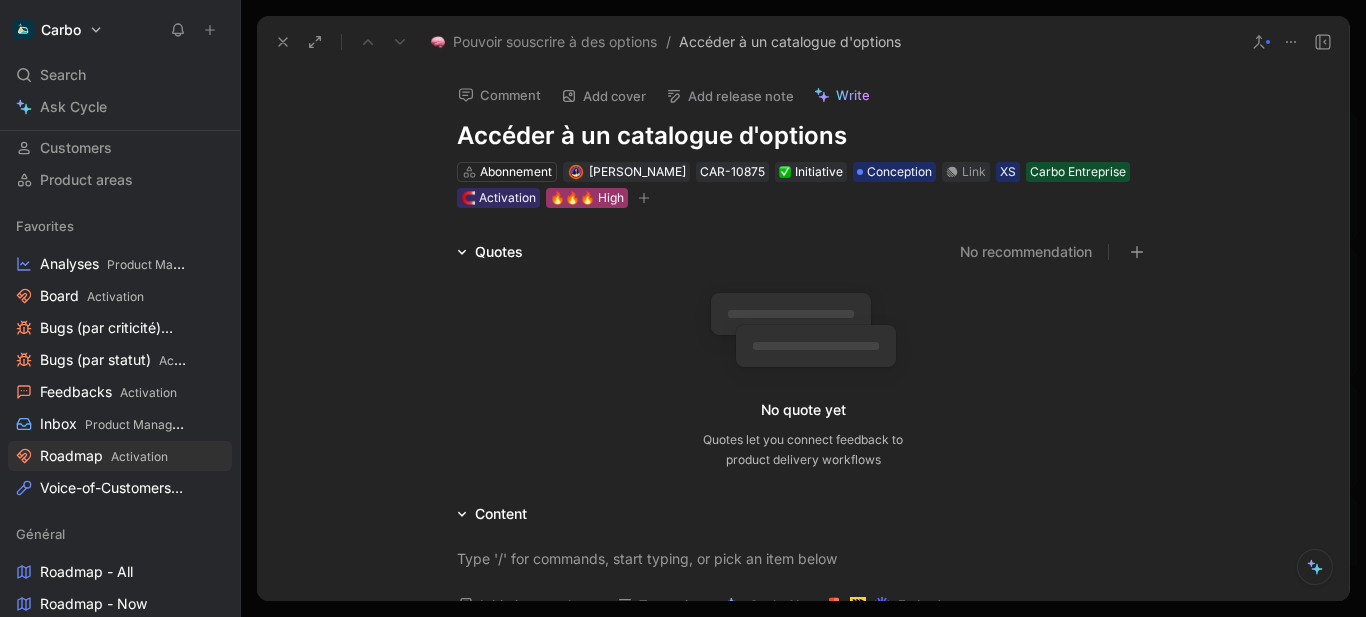 click on "🔥🔥🔥 High" at bounding box center (587, 198) 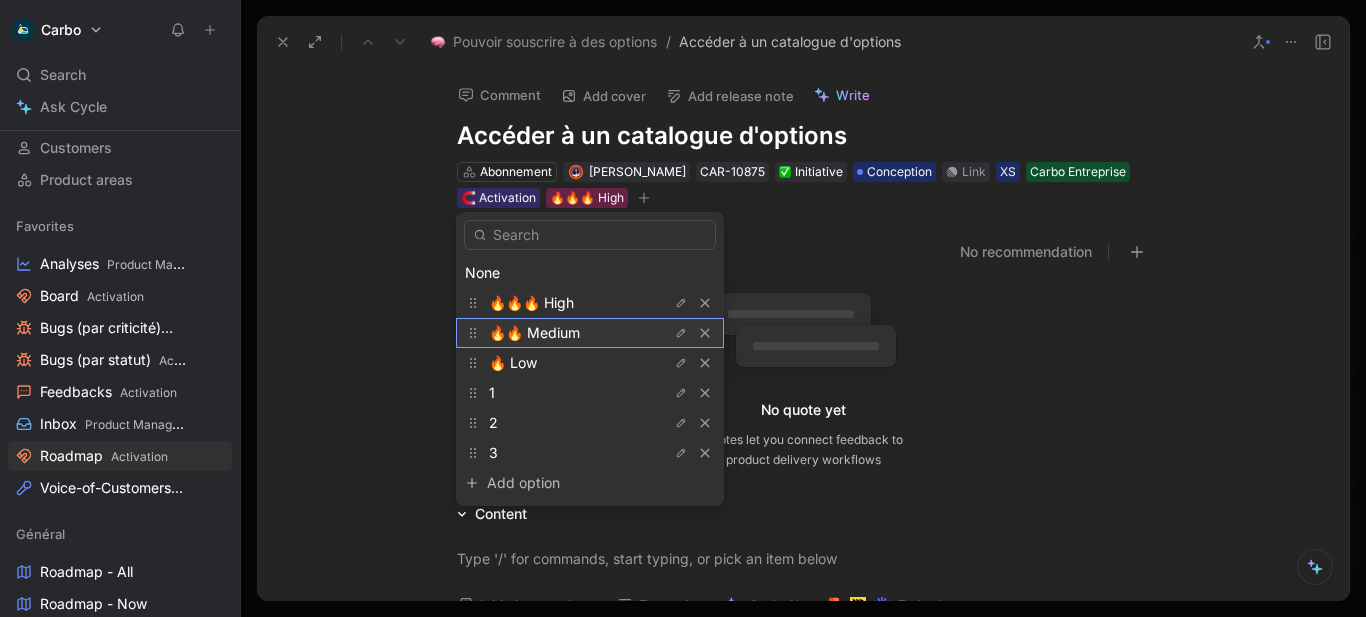 click on "🔥🔥 Medium" at bounding box center (534, 332) 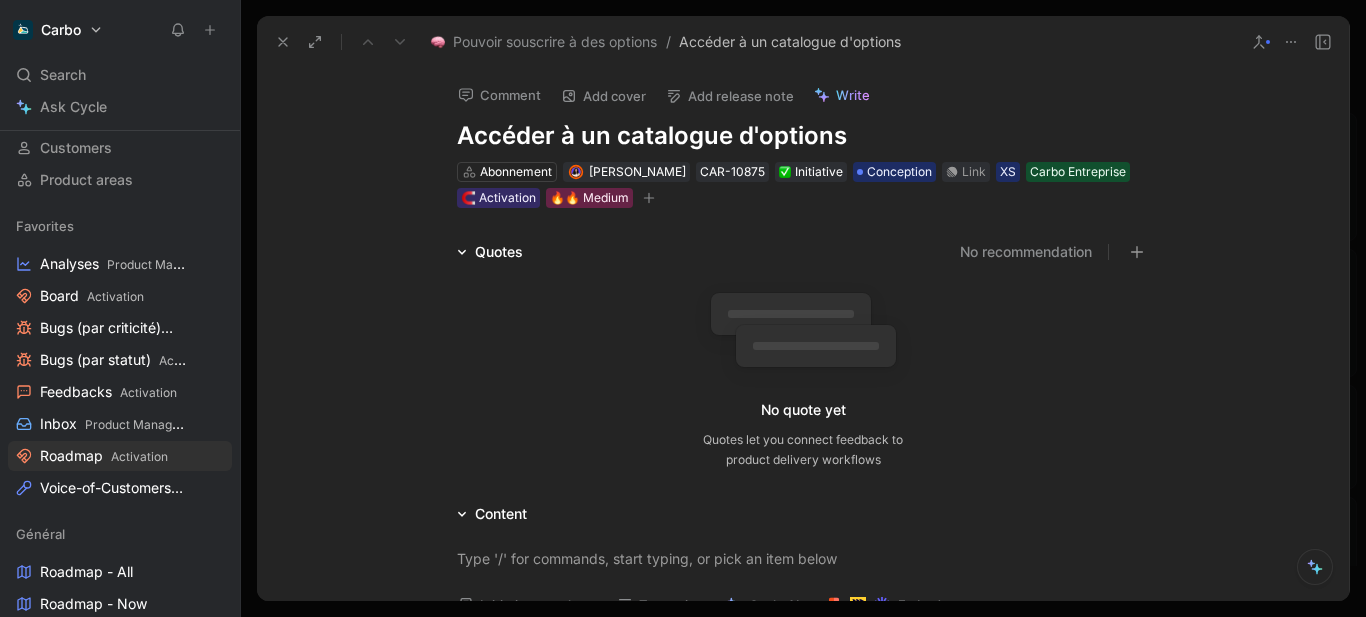 scroll, scrollTop: 350, scrollLeft: 0, axis: vertical 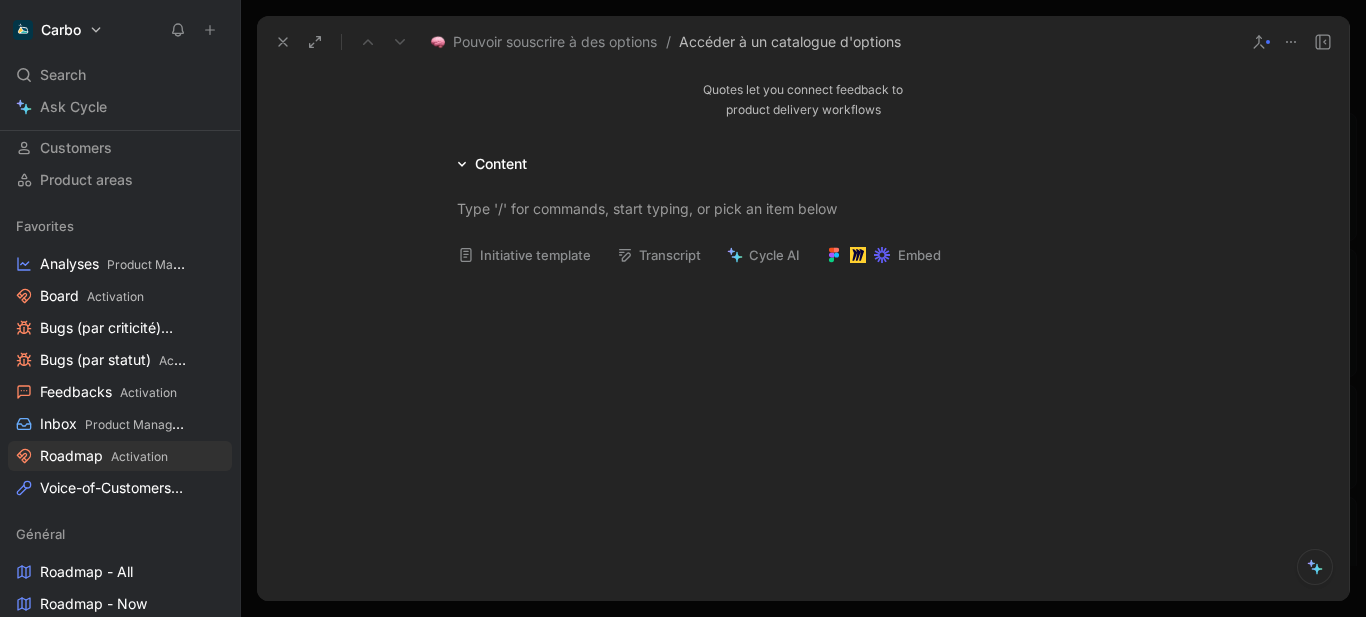 click on "Initiative template" at bounding box center (524, 255) 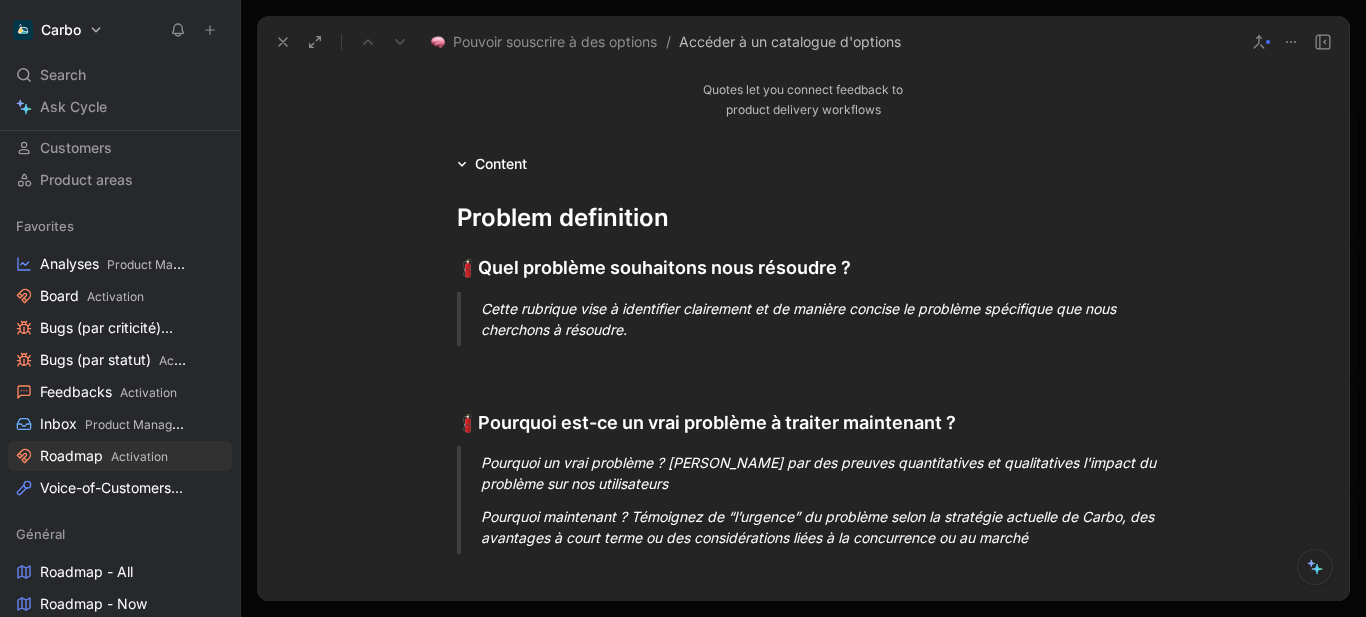 click on "Cette rubrique vise à identifier clairement et de manière concise le problème spécifique que nous cherchons à résoudre." at bounding box center (827, 319) 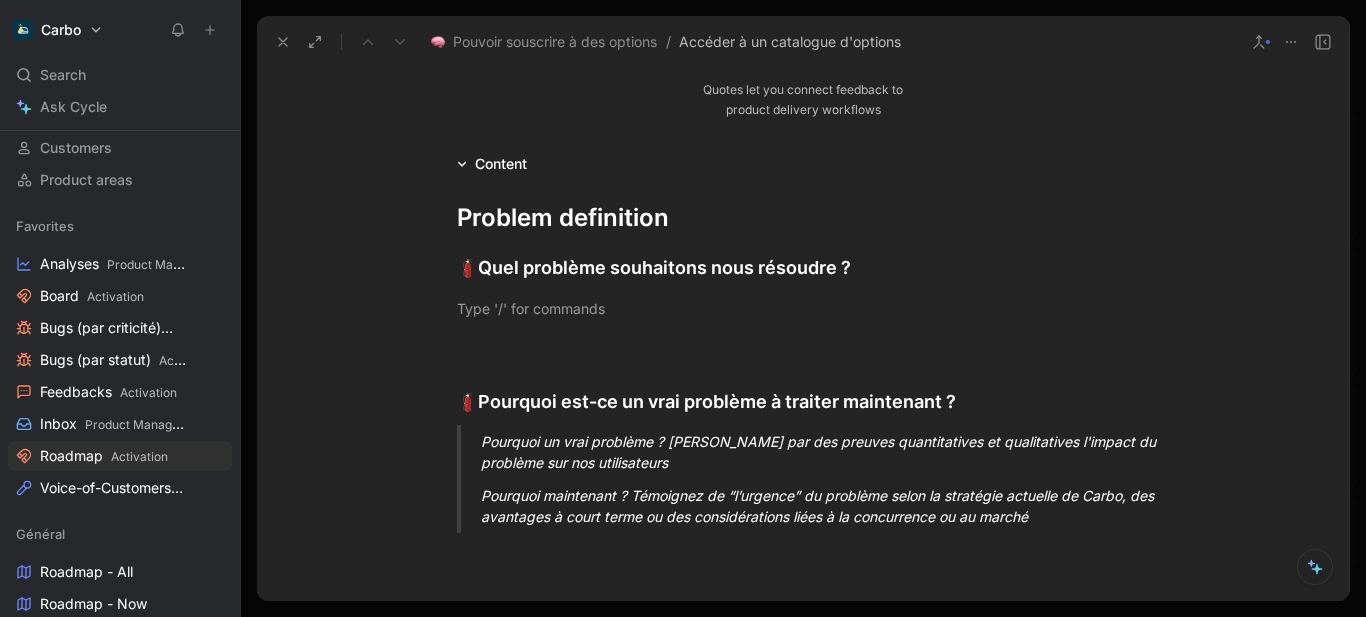 type 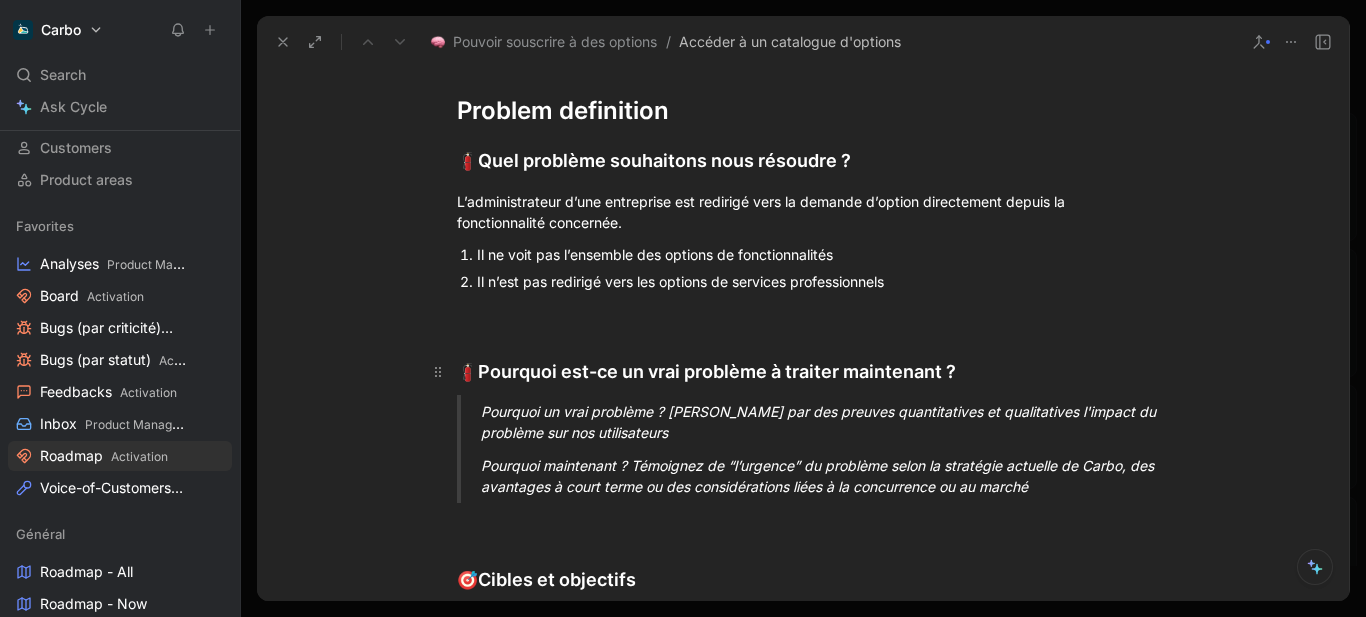 scroll, scrollTop: 458, scrollLeft: 0, axis: vertical 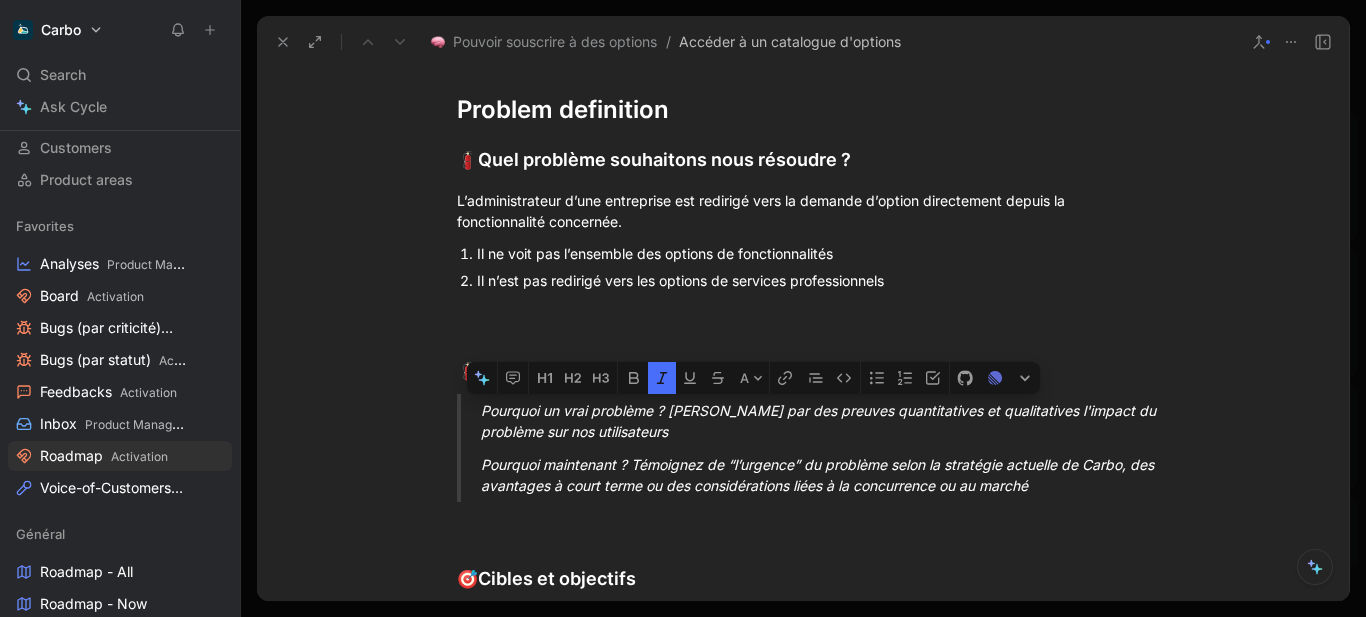 drag, startPoint x: 442, startPoint y: 412, endPoint x: 455, endPoint y: 415, distance: 13.341664 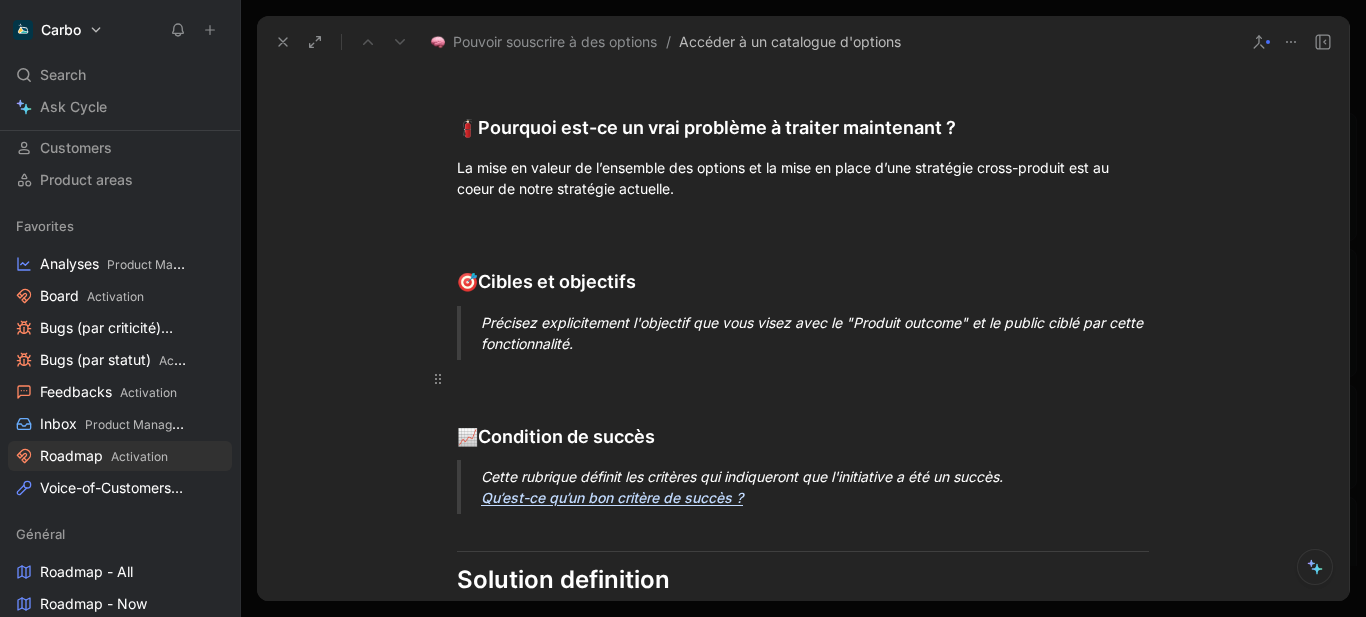 scroll, scrollTop: 702, scrollLeft: 0, axis: vertical 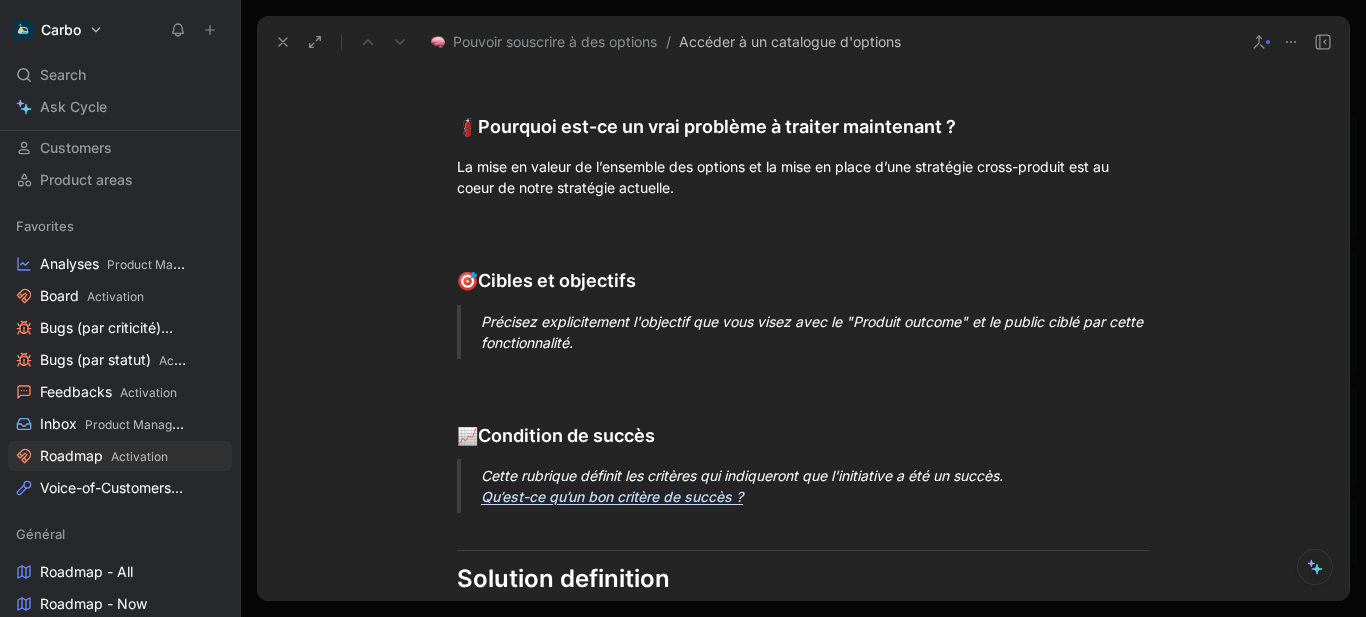 click on "Précisez explicitement l'objectif que vous visez avec le "Produit outcome" et le public ciblé par cette fonctionnalité." at bounding box center (827, 332) 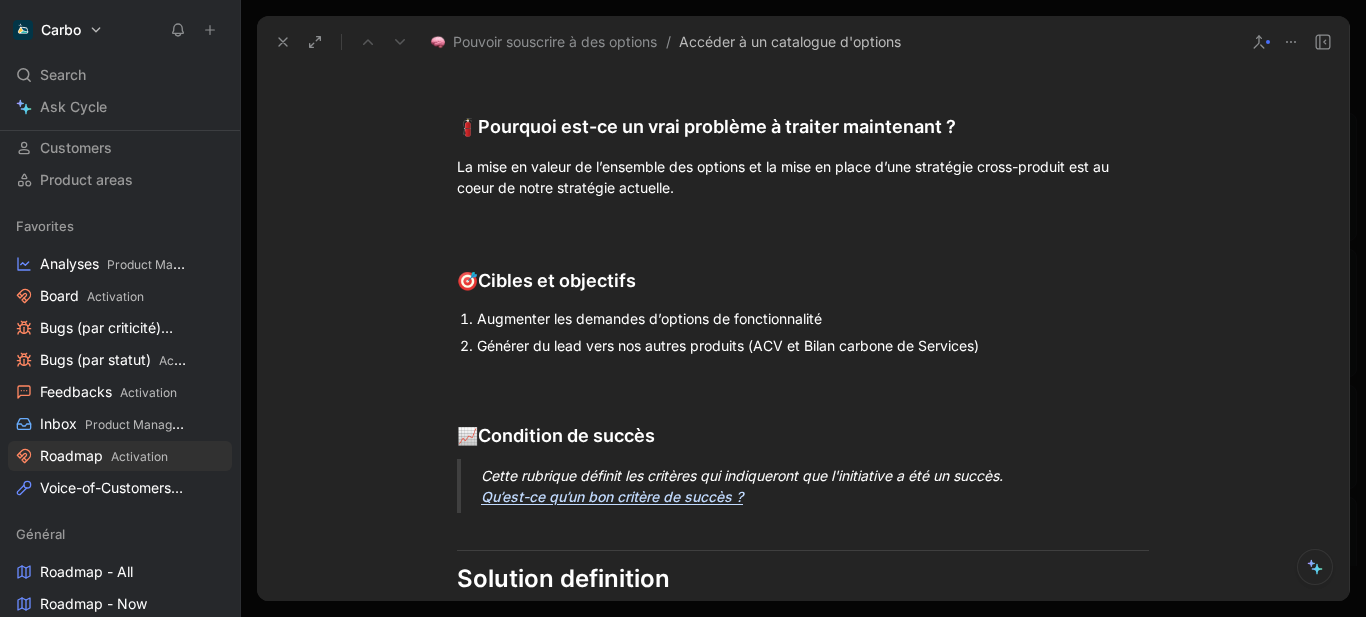 click on "Générer du lead vers nos autres produits (ACV et Bilan carbone de Services)" at bounding box center (813, 345) 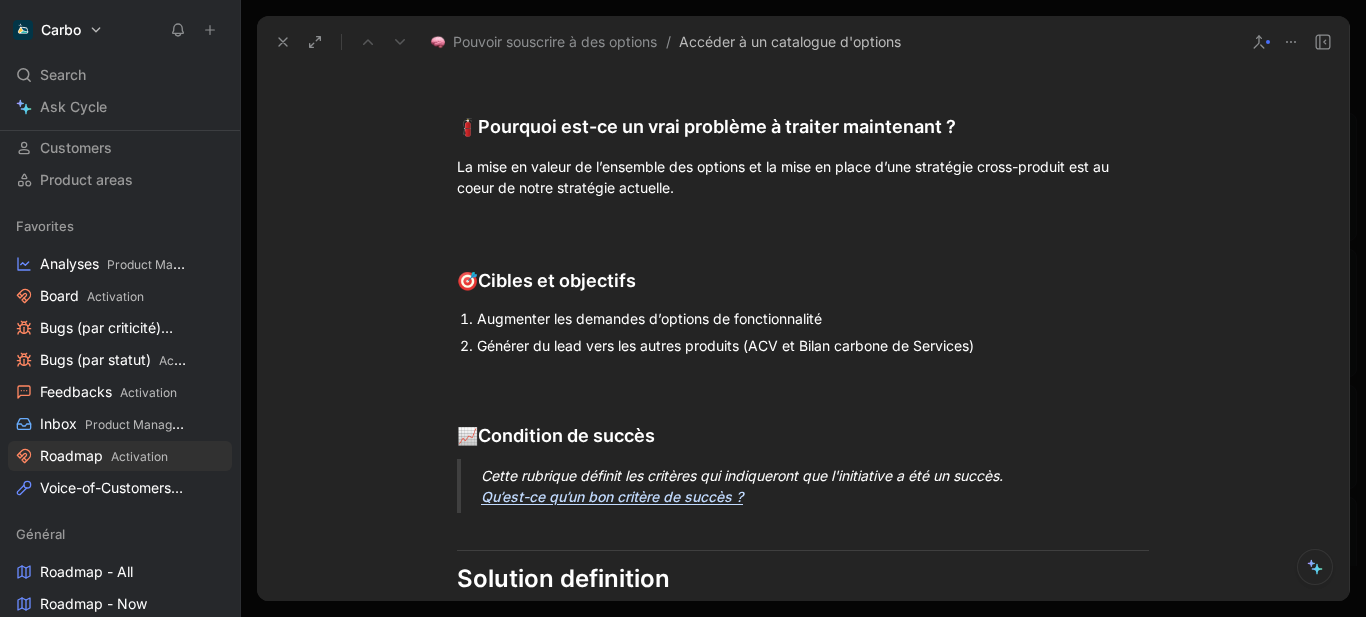click on "Générer du lead vers les autres produits (ACV et Bilan carbone de Services)" at bounding box center (813, 345) 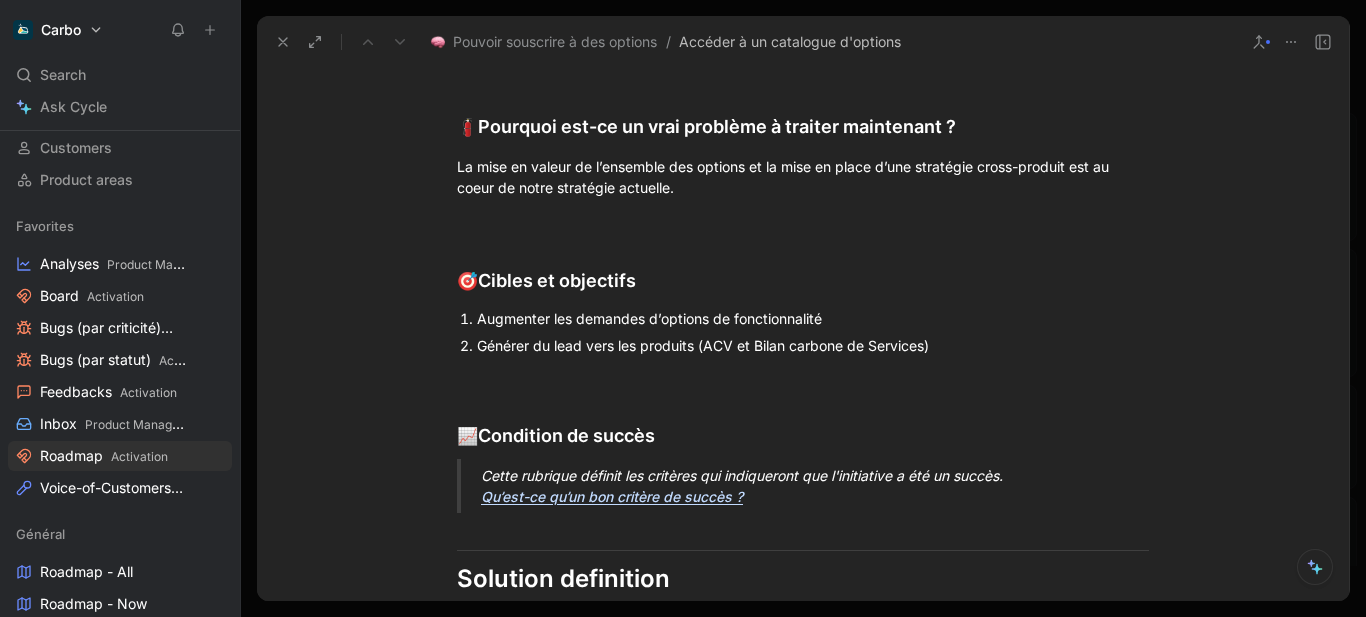 click on "Générer du lead vers les produits (ACV et Bilan carbone de Services)" at bounding box center (813, 345) 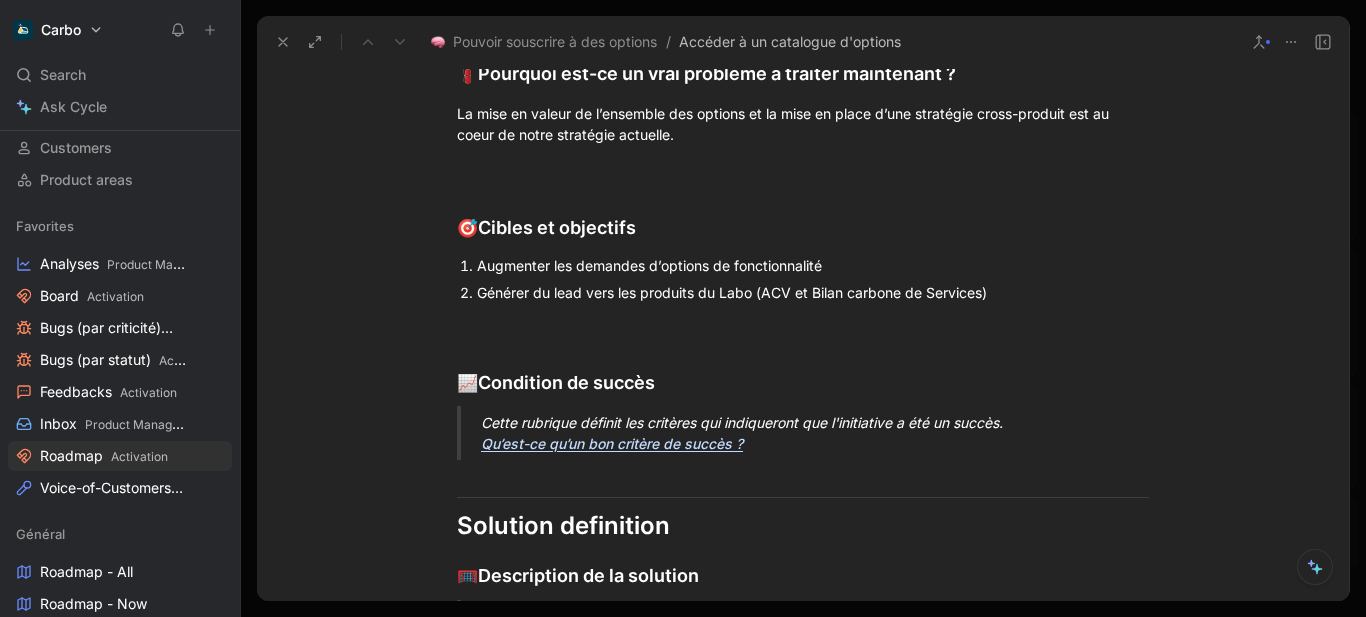 scroll, scrollTop: 786, scrollLeft: 0, axis: vertical 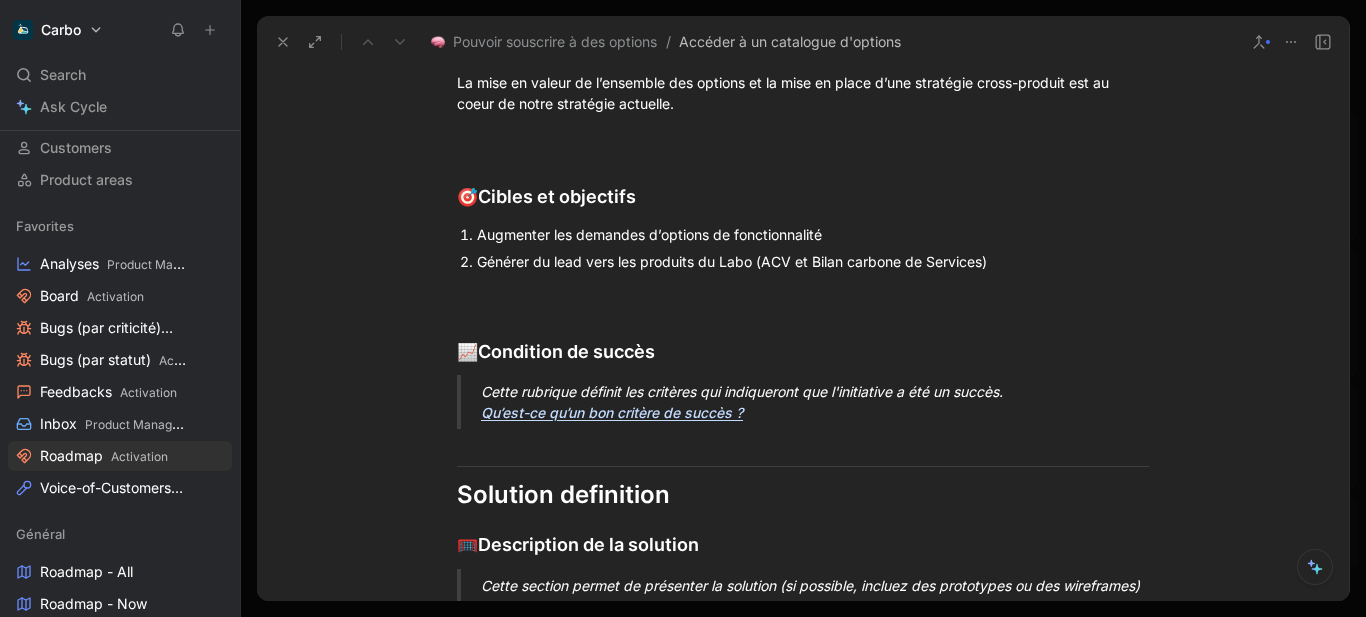click on "Cette rubrique définit les critères qui indiqueront que l'initiative a été un succès.  Qu’est-ce qu’un bon critère de succès ?" at bounding box center [827, 402] 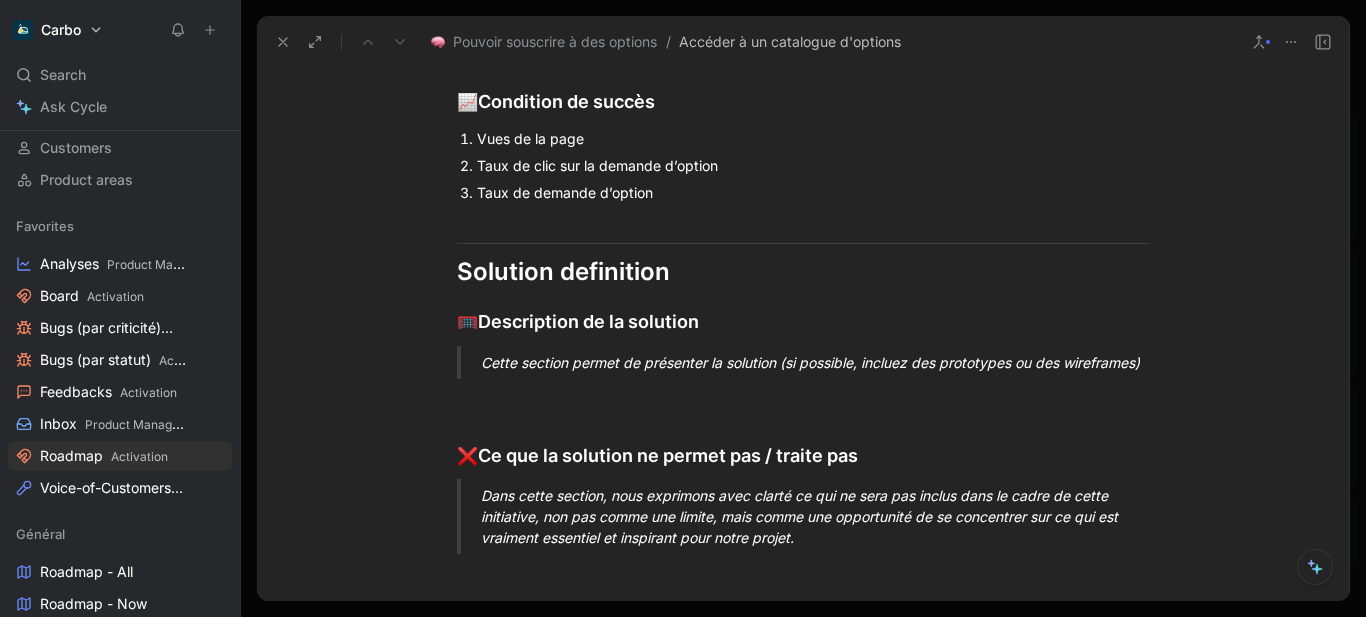 scroll, scrollTop: 1037, scrollLeft: 0, axis: vertical 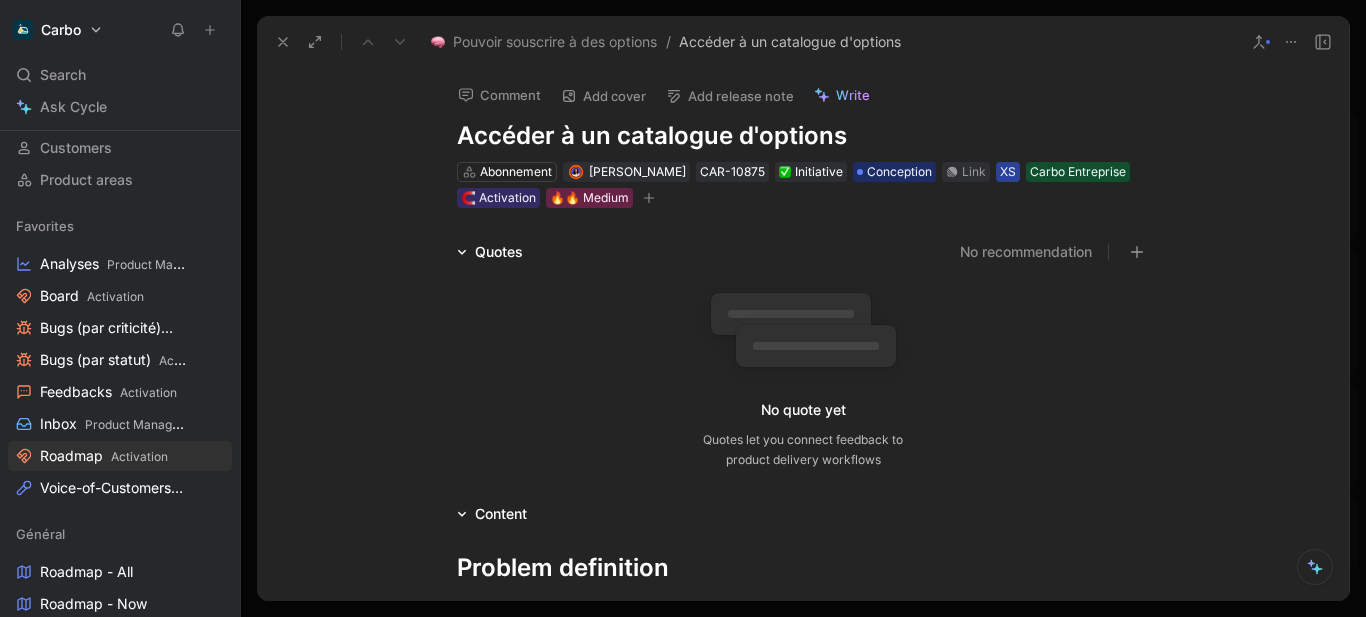 click on "XS" at bounding box center (1008, 172) 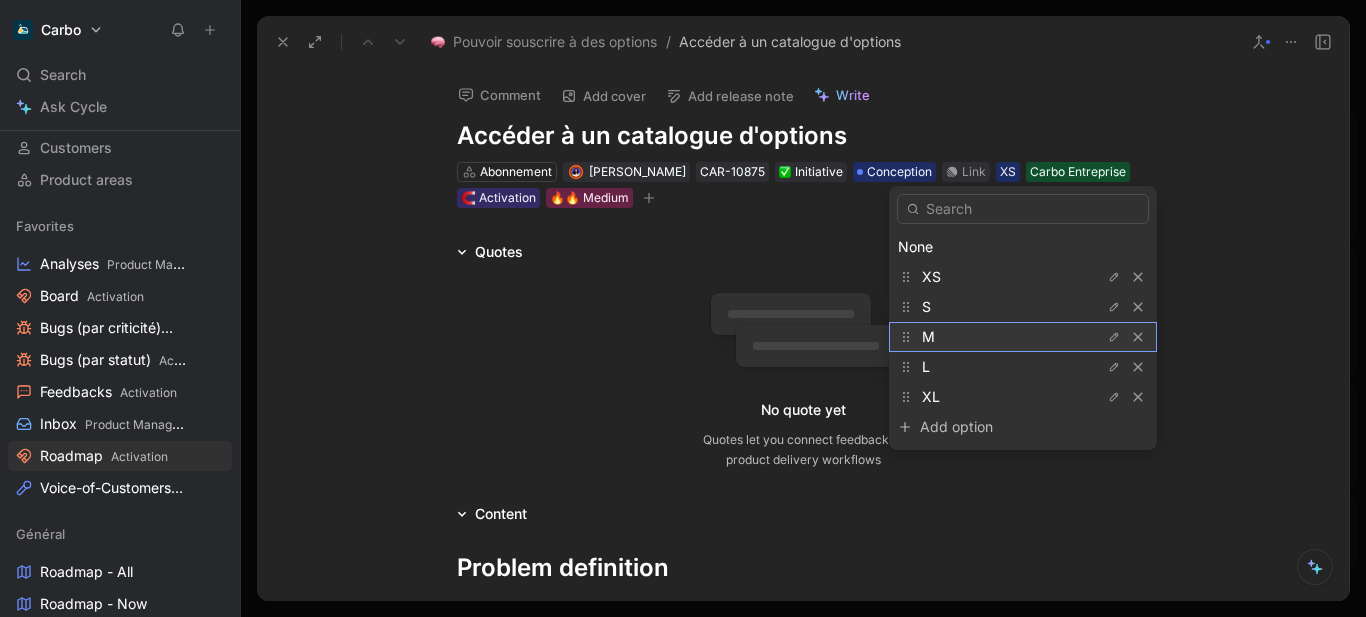 click on "M" at bounding box center [997, 337] 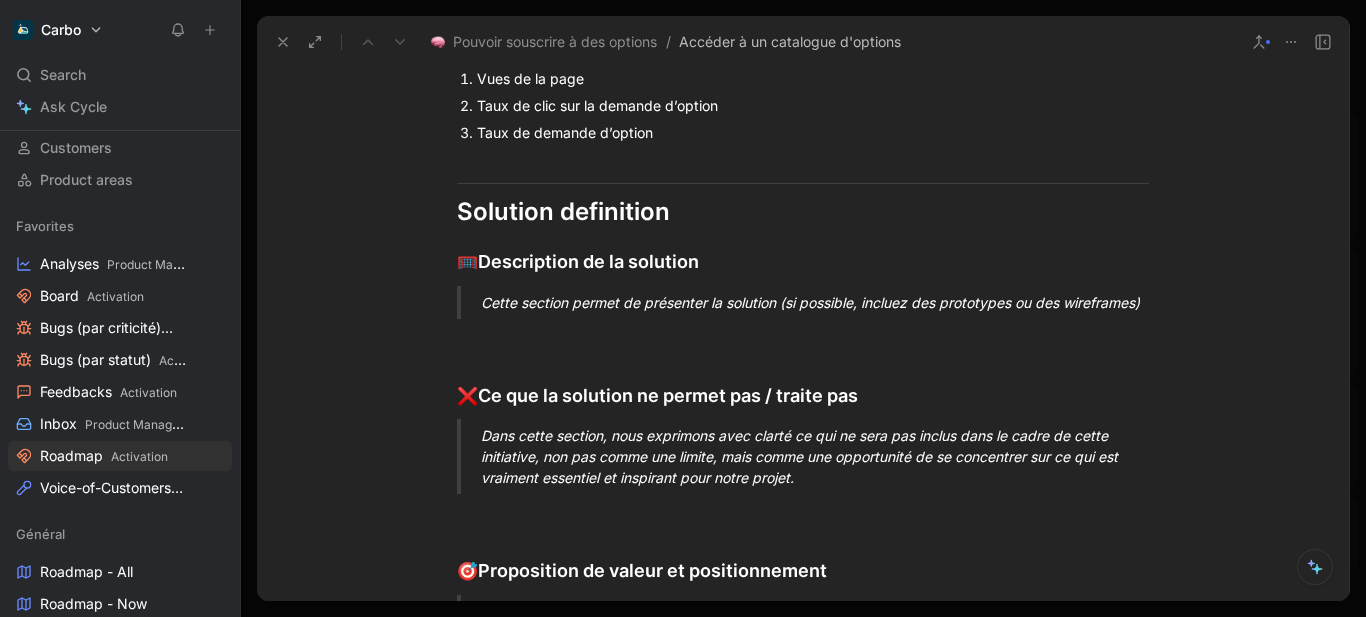 scroll, scrollTop: 1074, scrollLeft: 0, axis: vertical 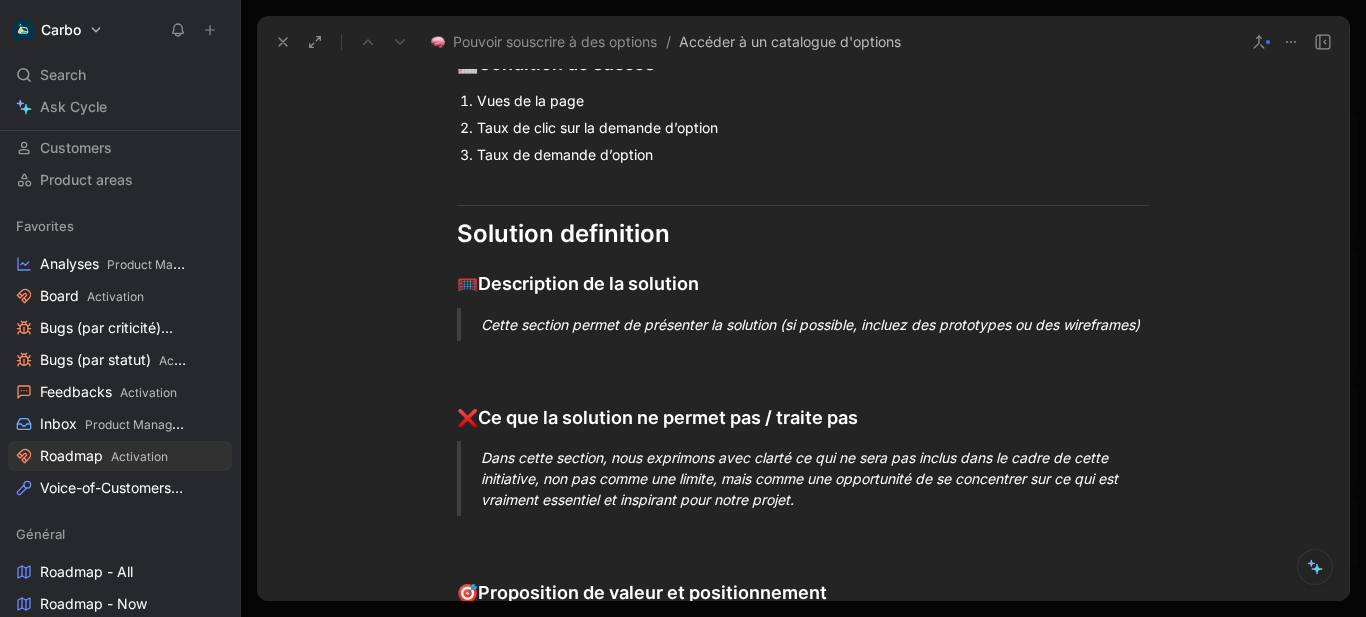 click on "Cette section permet de présenter la solution (si possible, incluez des prototypes ou des wireframes)" at bounding box center [827, 324] 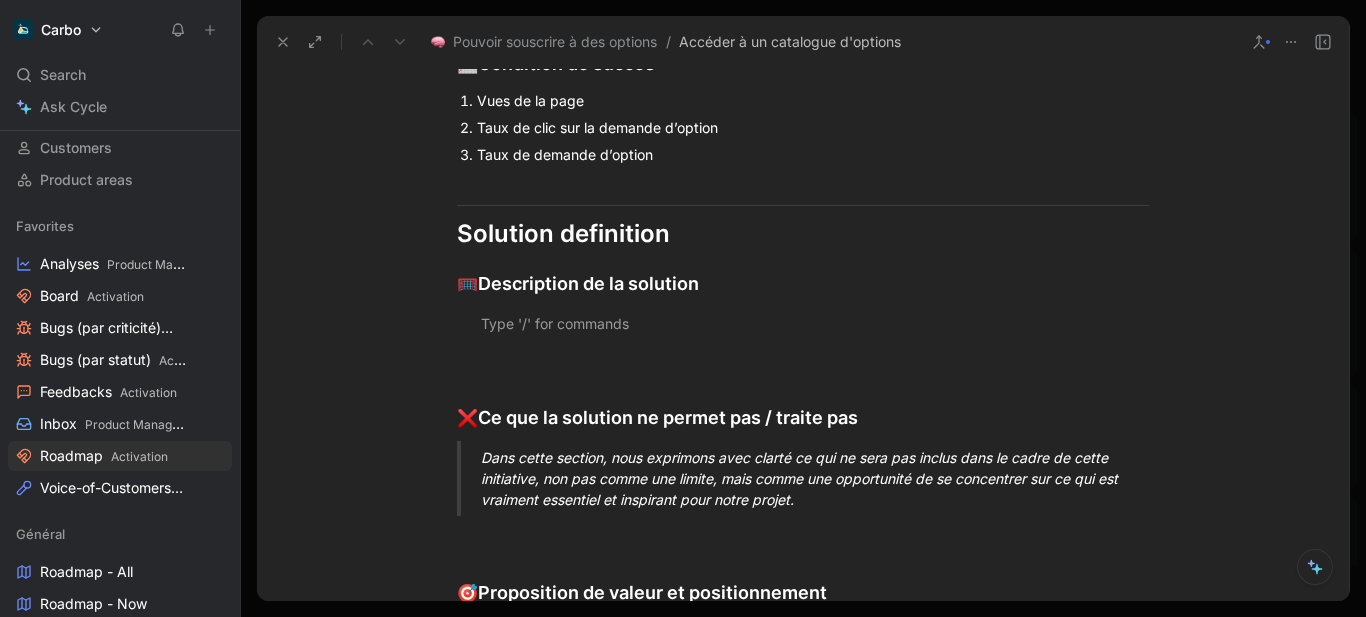 click at bounding box center (827, 324) 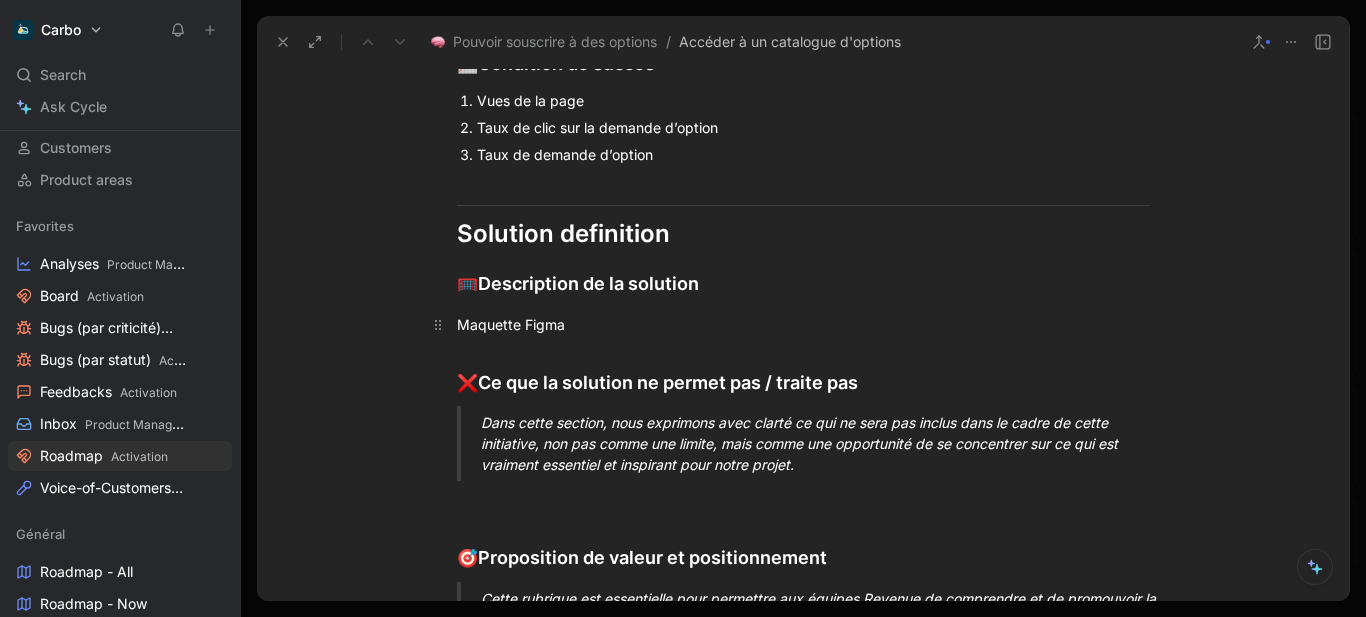 click on "Maquette Figma" at bounding box center [803, 324] 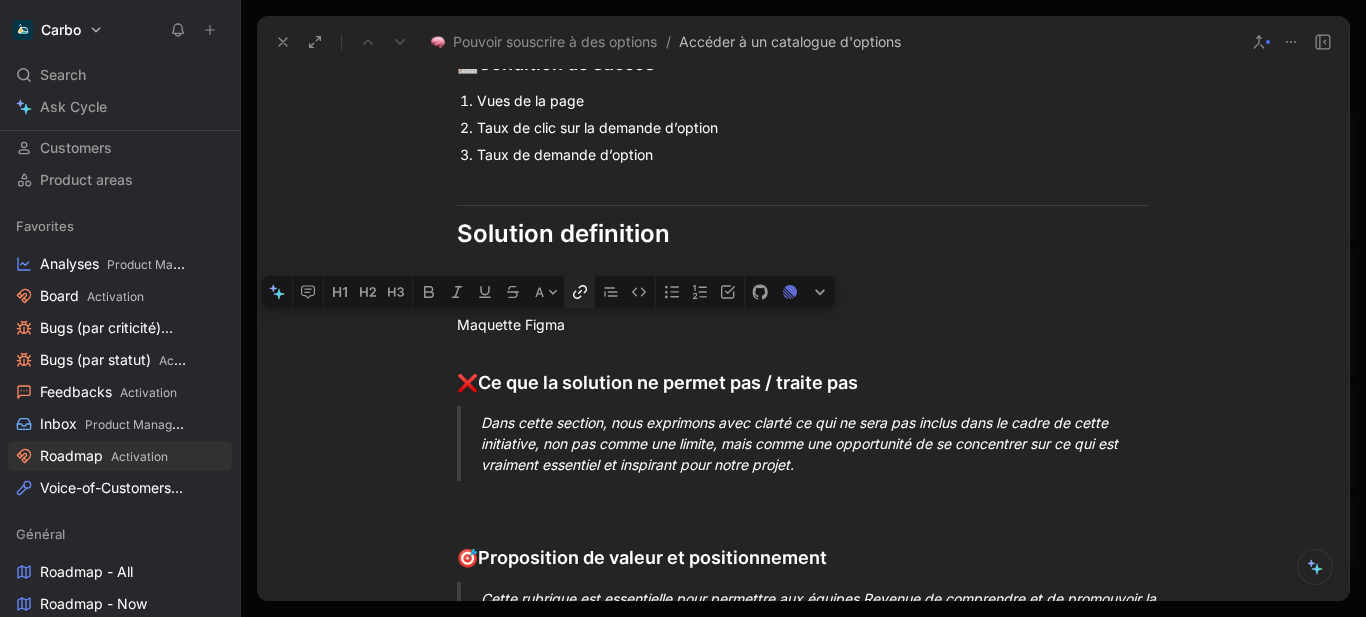 click 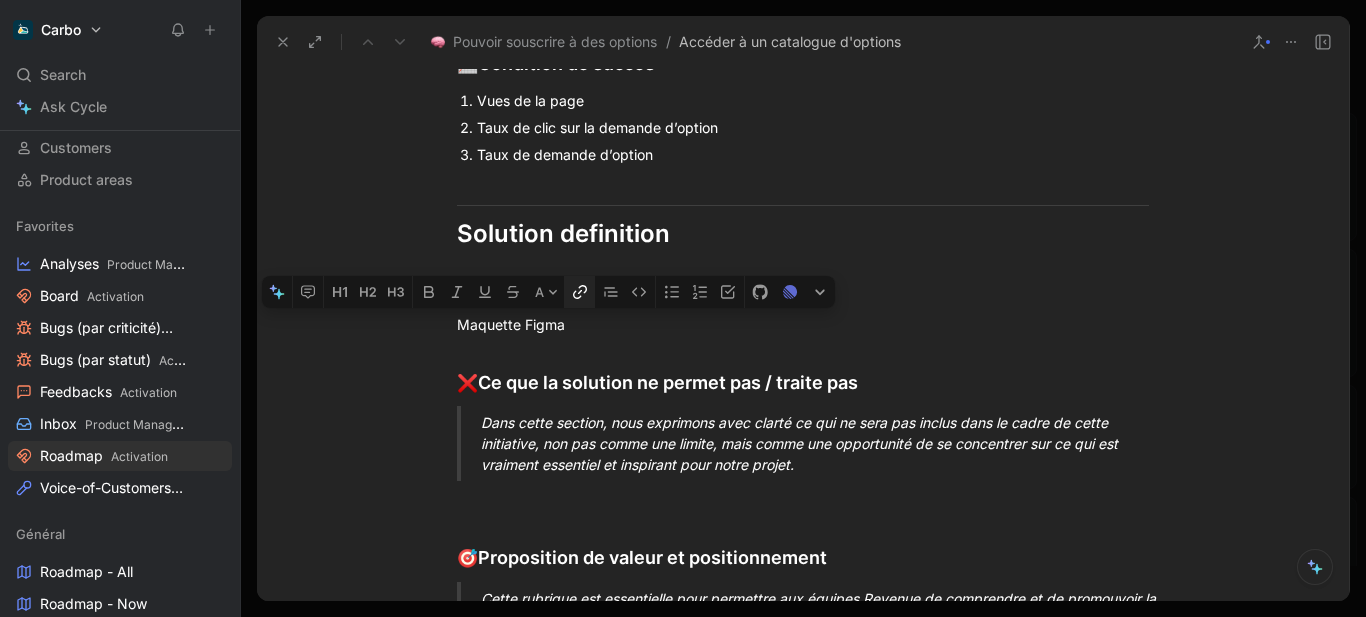 scroll, scrollTop: 0, scrollLeft: 326, axis: horizontal 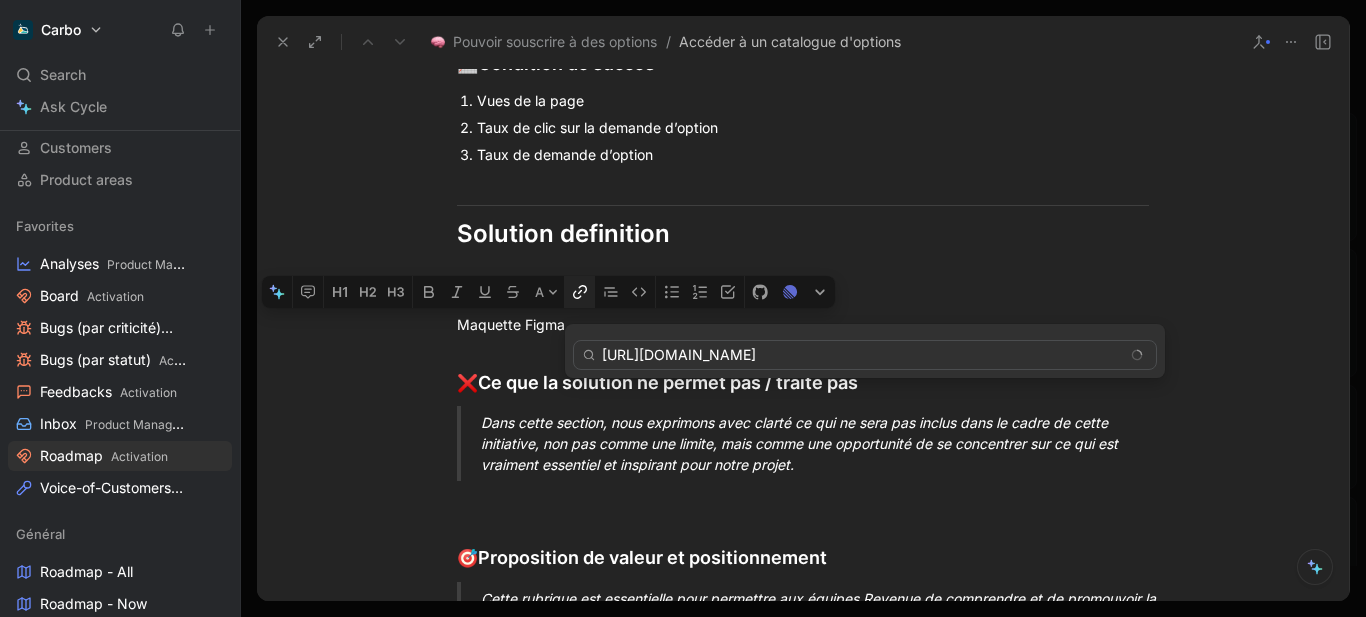 type on "https://www.figma.com/design/UbZmshT90fa8n1J2rOmiLT/Bolo---In-progress?node-id=19801-12234&t=zcCuZjVHo6TYssNz-0" 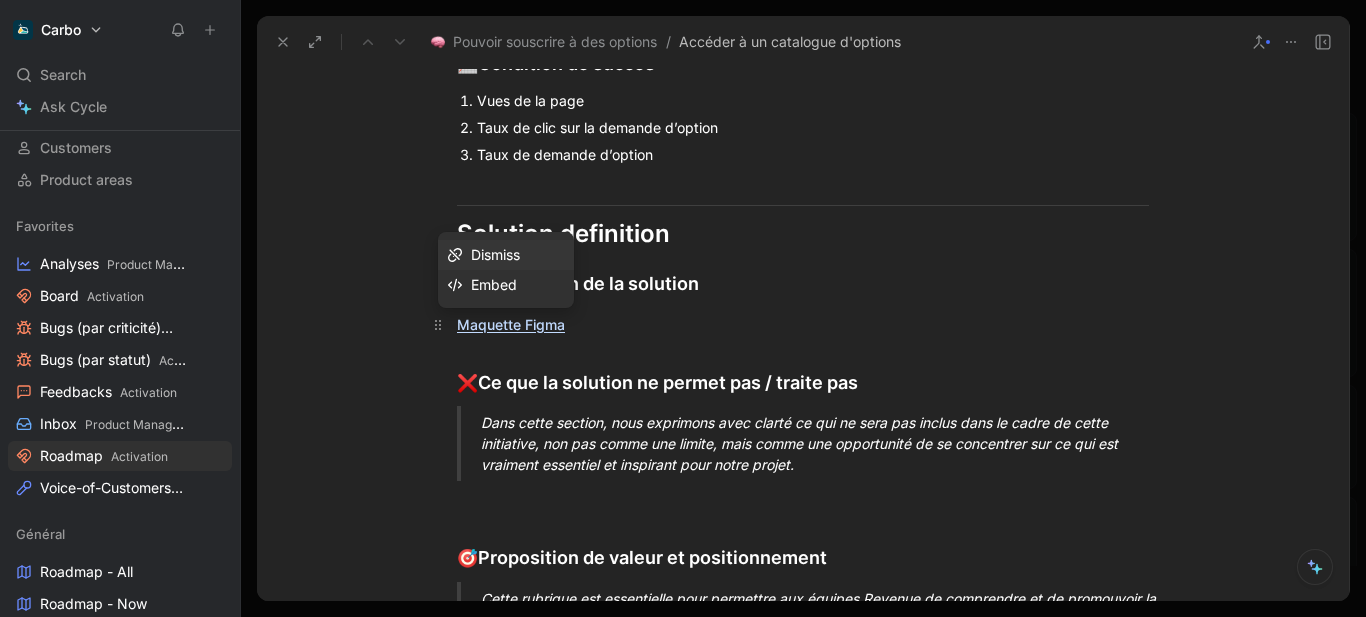 click on "Maquette Figma" at bounding box center [803, 324] 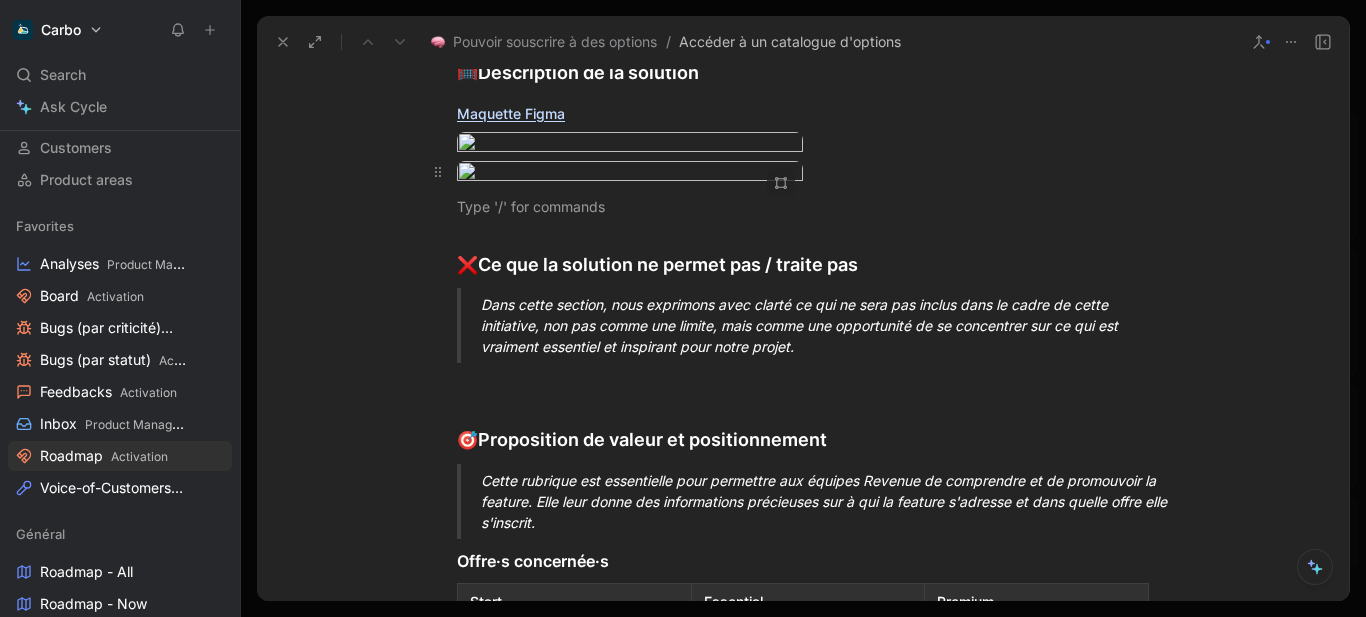 scroll, scrollTop: 1286, scrollLeft: 0, axis: vertical 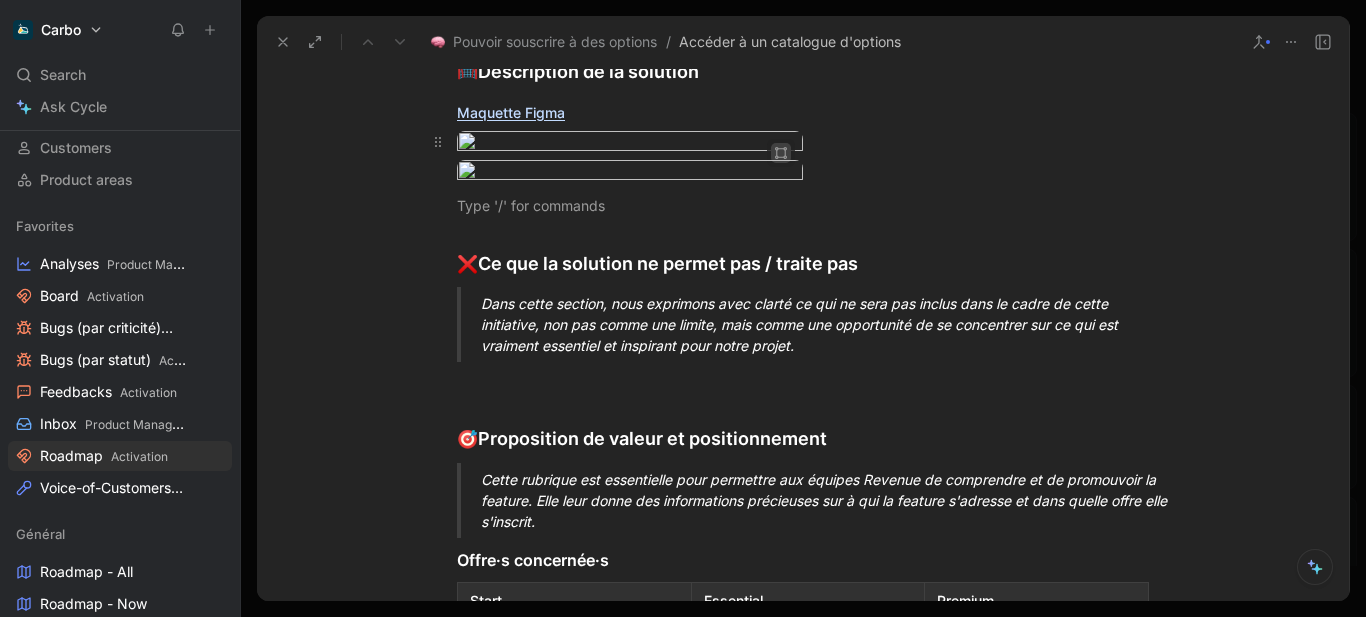 click 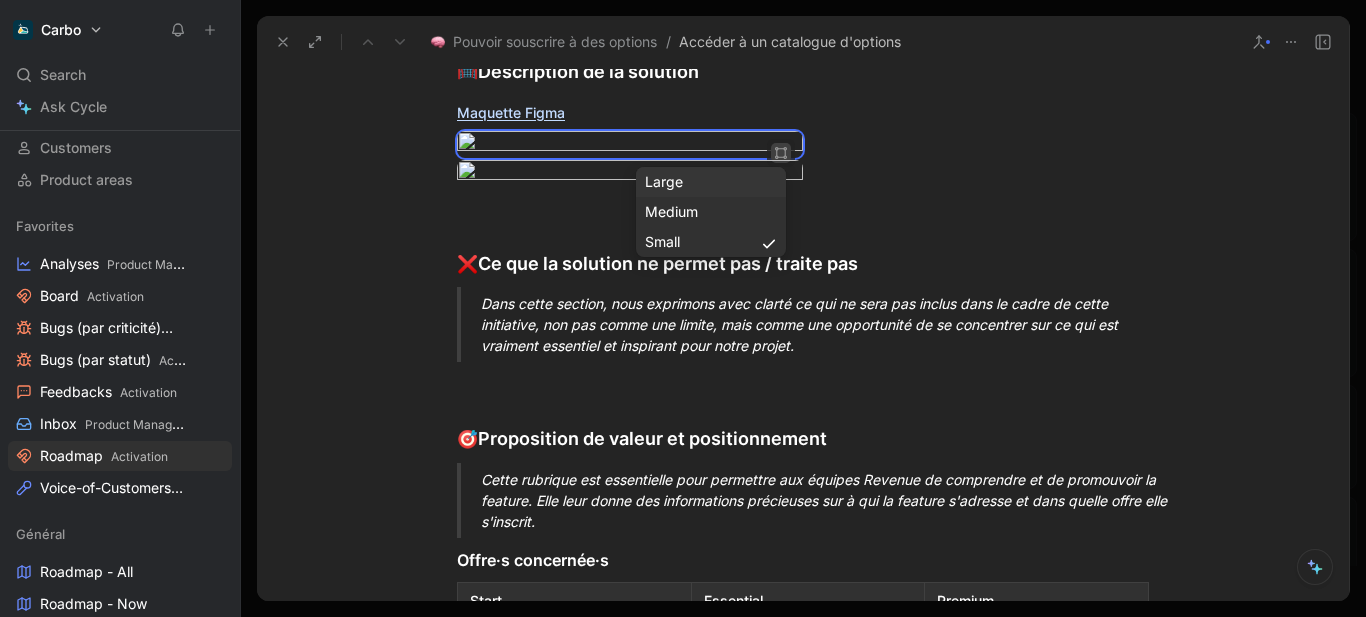 click on "Large" at bounding box center (711, 182) 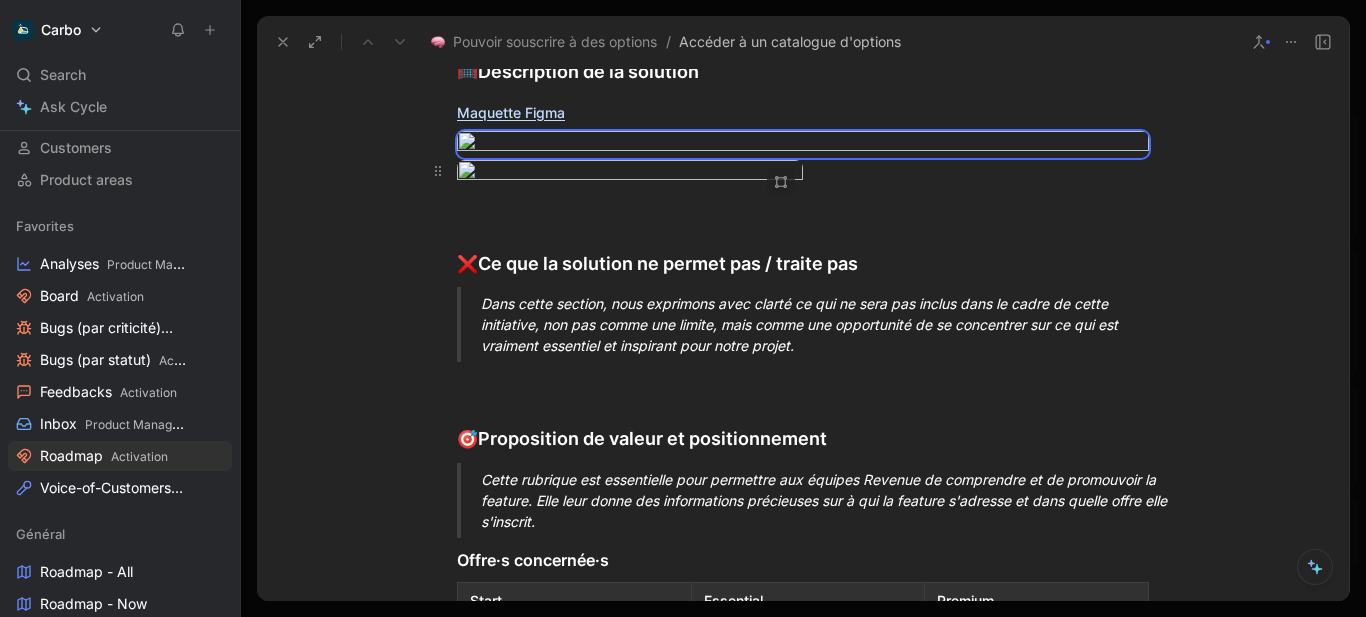 scroll, scrollTop: 1451, scrollLeft: 0, axis: vertical 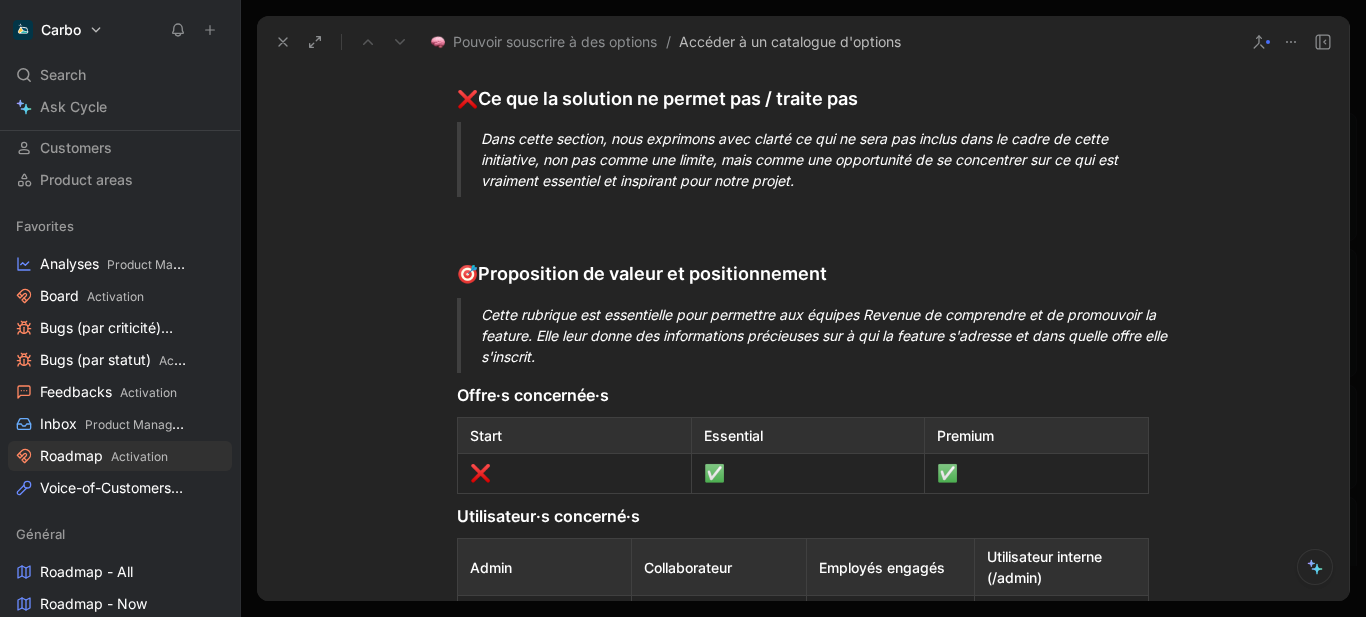 click 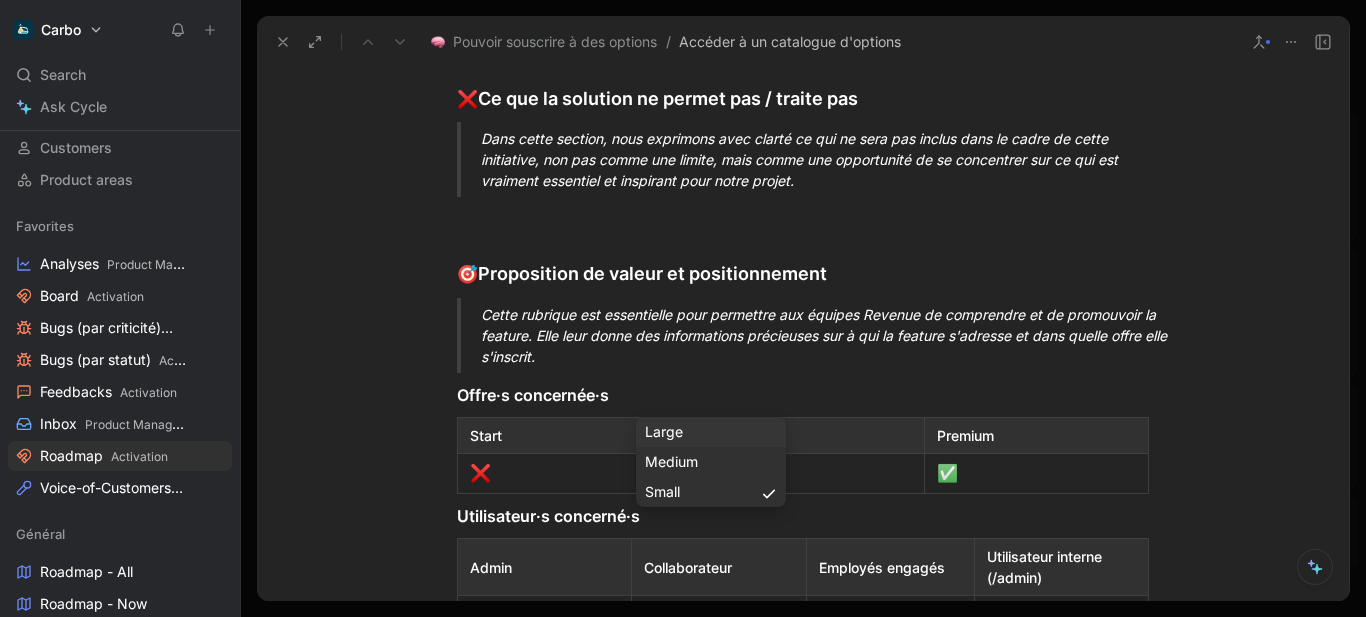 click on "Large" at bounding box center [711, 432] 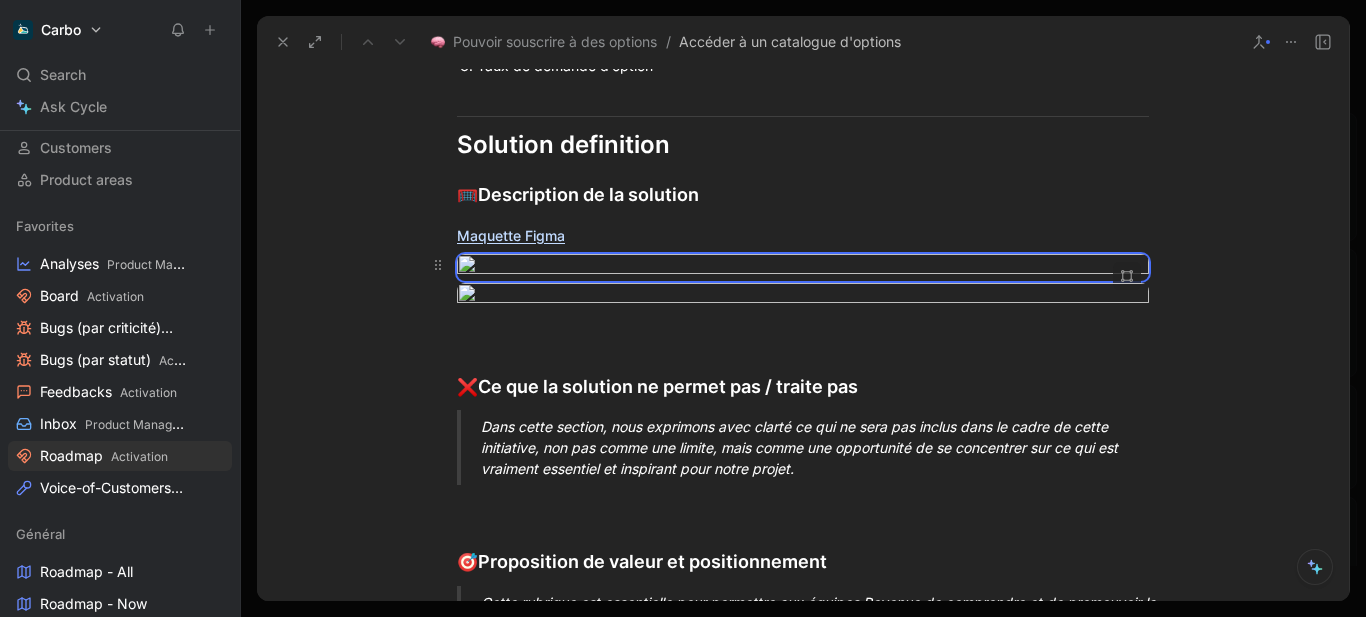 scroll, scrollTop: 1162, scrollLeft: 0, axis: vertical 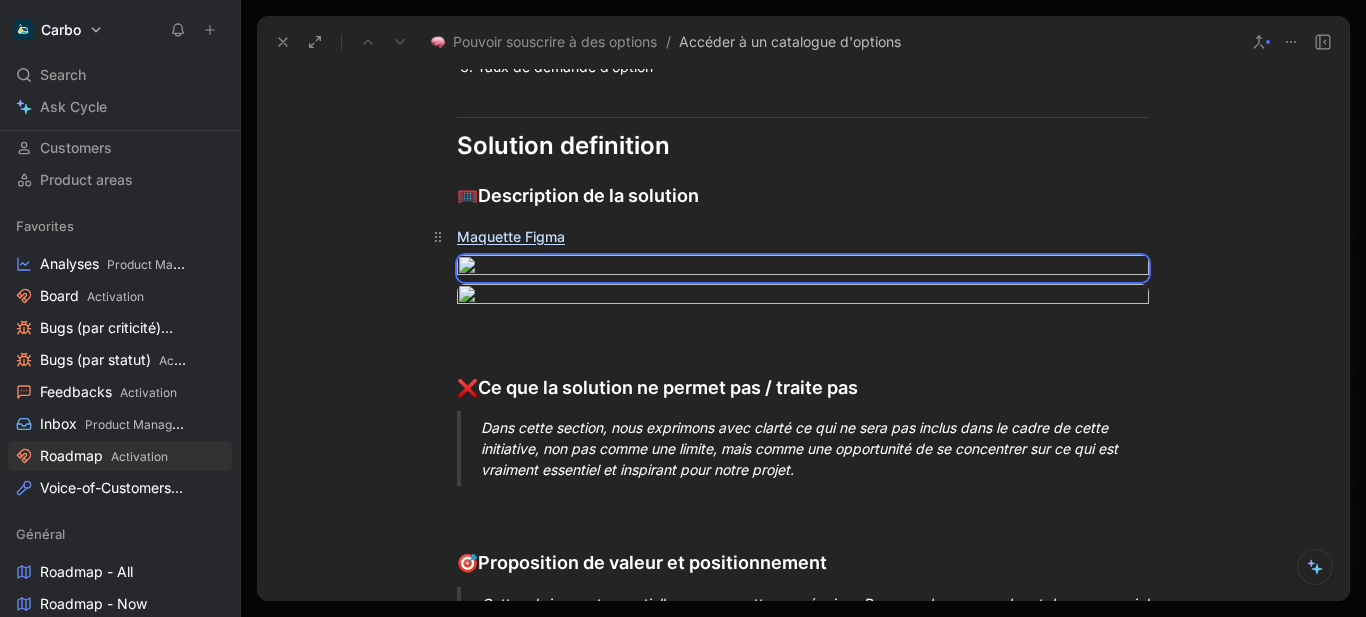 click on "Maquette Figma" at bounding box center [803, 236] 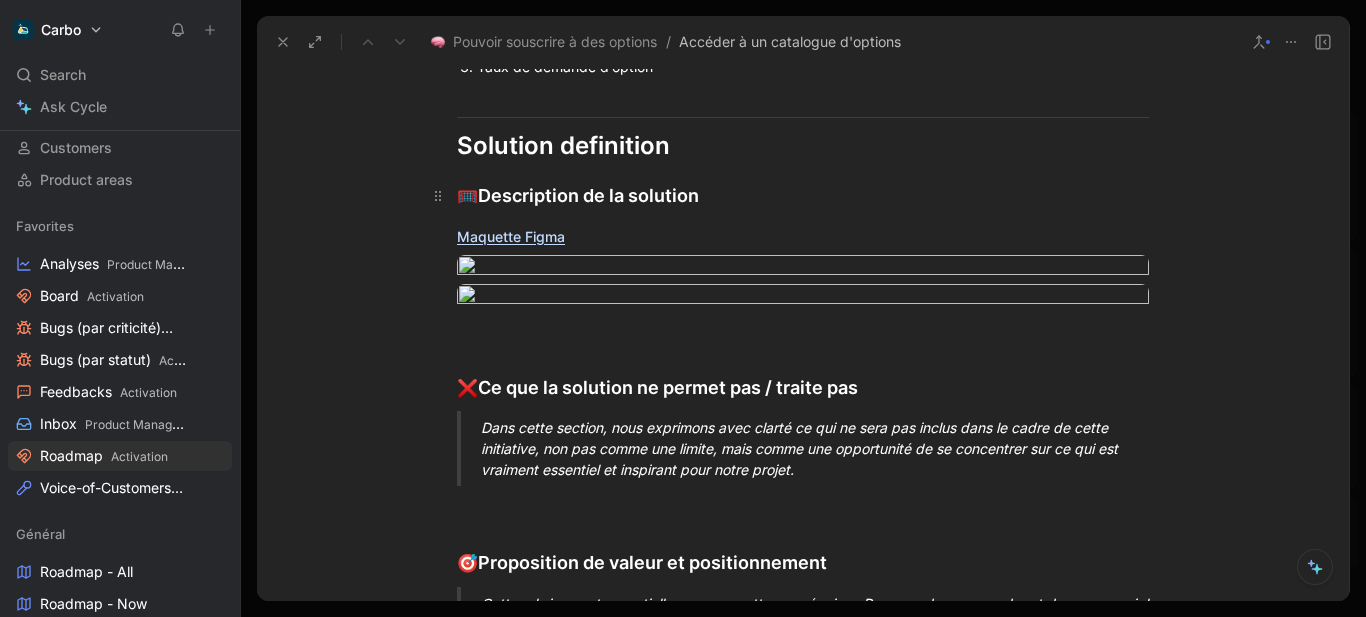 click on "🥅  Description de la solution" at bounding box center [803, 196] 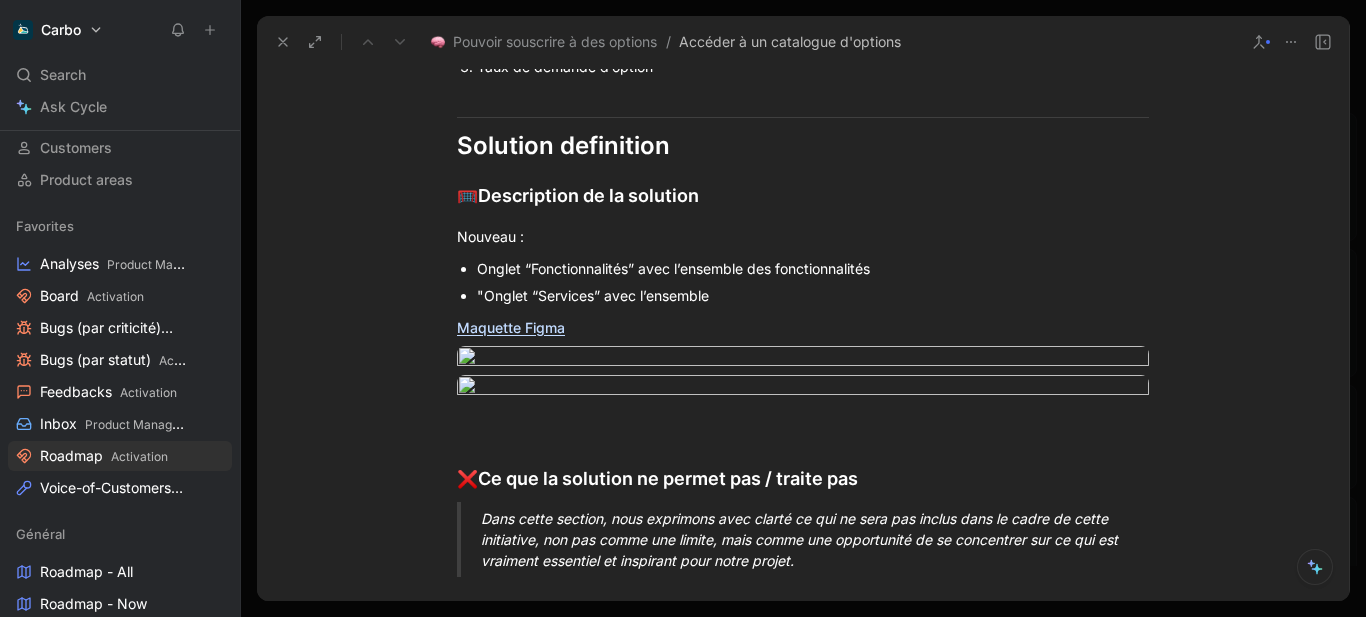 click on "Onglet “Fonctionnalités” avec l’ensemble des fonctionnalités" at bounding box center (813, 268) 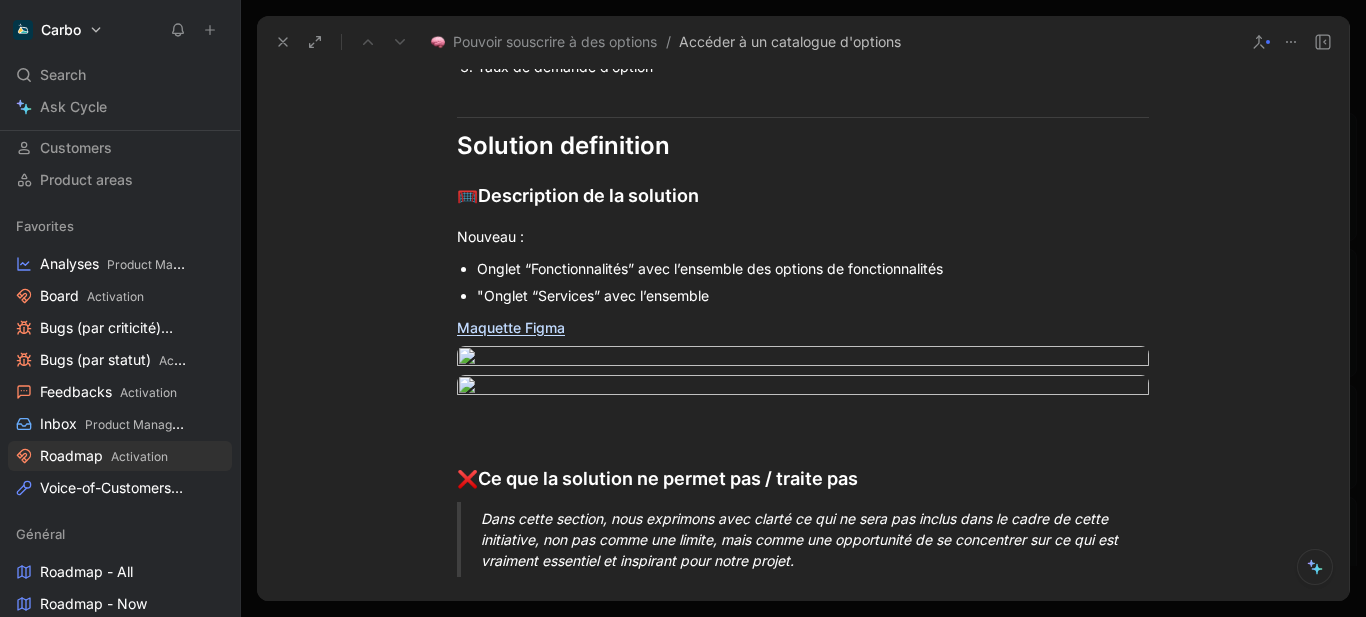 click on ""Onglet “Services” avec l’ensemble" at bounding box center [813, 295] 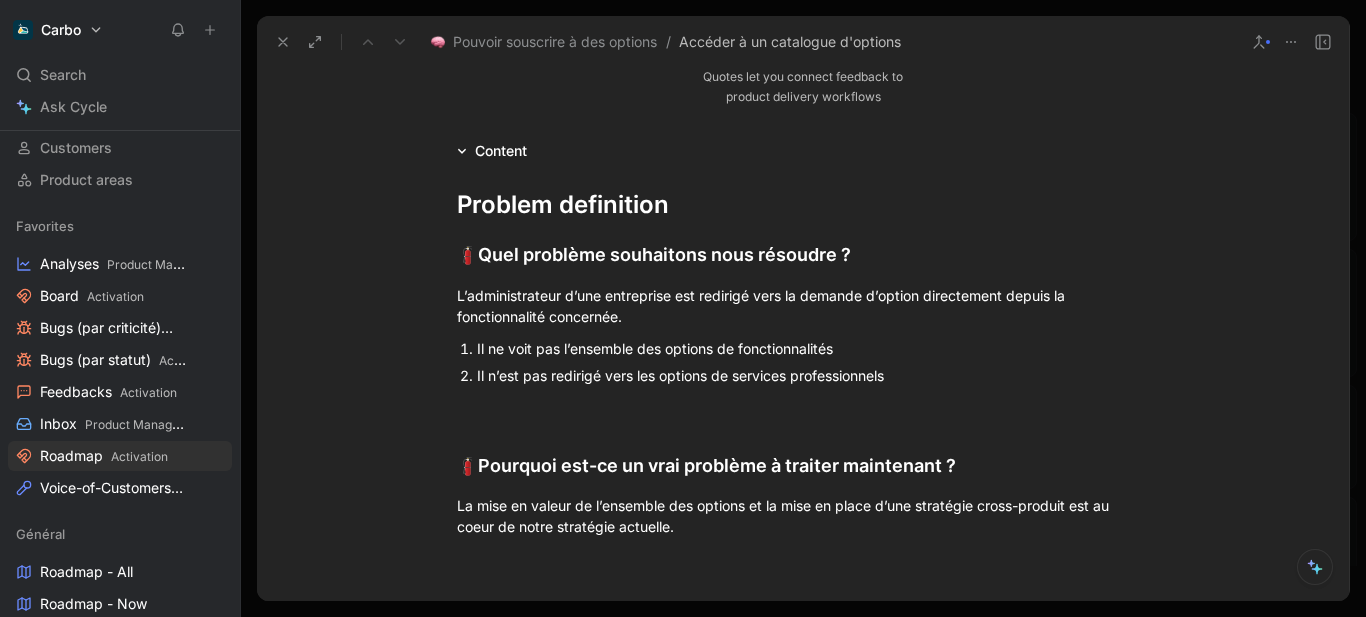 scroll, scrollTop: 0, scrollLeft: 0, axis: both 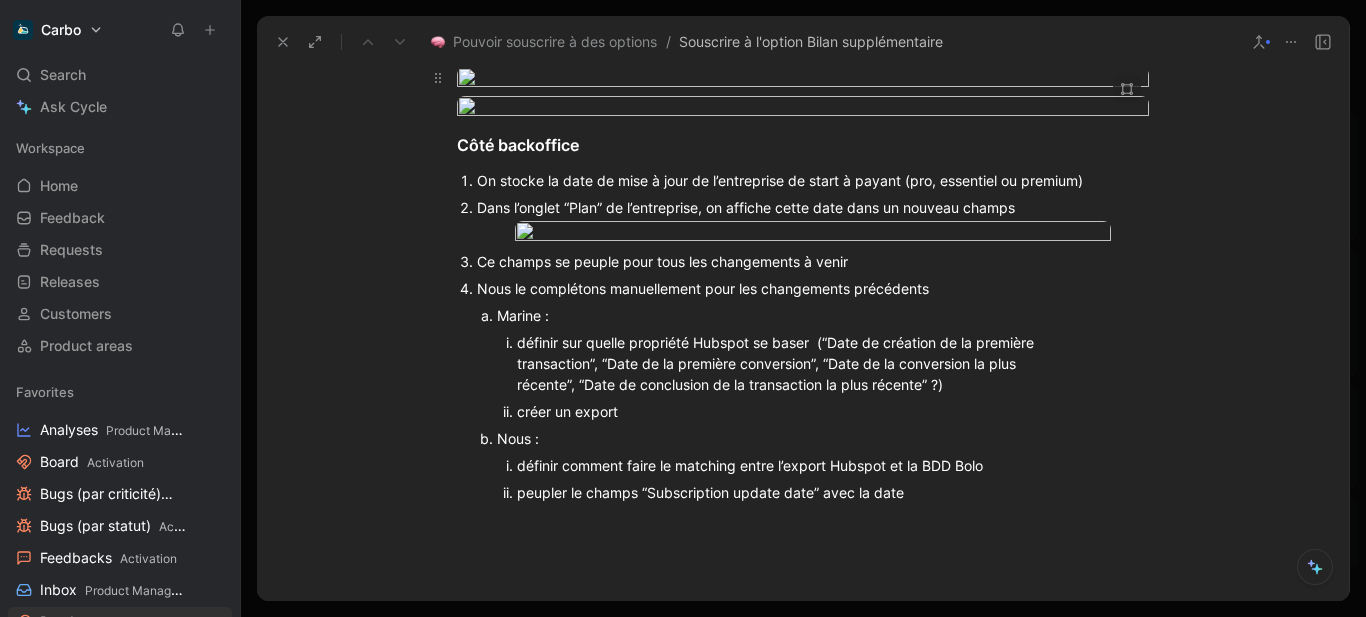 click on "Carbo Search Ctrl K Ask Cycle Workspace Home G then H Feedback G then F Requests G then R Releases G then L Customers Product areas Favorites Analyses Product Management Board Activation Bugs (par criticité) Activation Bugs (par statut) Activation Feedbacks Activation Inbox Product Management Roadmap Activation Voice-of-Customers Product Management Général Roadmap - All Roadmap - Now Roadmap - Next & Now Problem Space Solution Space Opportunités - to validate Opportunités - Done et cancelled Labo Big Bets PMS Mid Bets Feedbacks Labo et PMS Feedbacks Closing Activation Feedbacks Roadmap Board Bugs (par statut) Bugs (par criticité) Solutions déployée Collecte Roadmap Triage to process Opportunité list Product Management Voice-of-Customers Inbox Analyses Interviews Doctypes sans cercle Doctypes sans Product area Solutions sans Opportunité Citations non liées à doctype Docs "loop closed" Customer voice [PERSON_NAME] Solutions de contournement Rétention Feedback by CSM All feedback Bugs Ops 2" at bounding box center [683, 308] 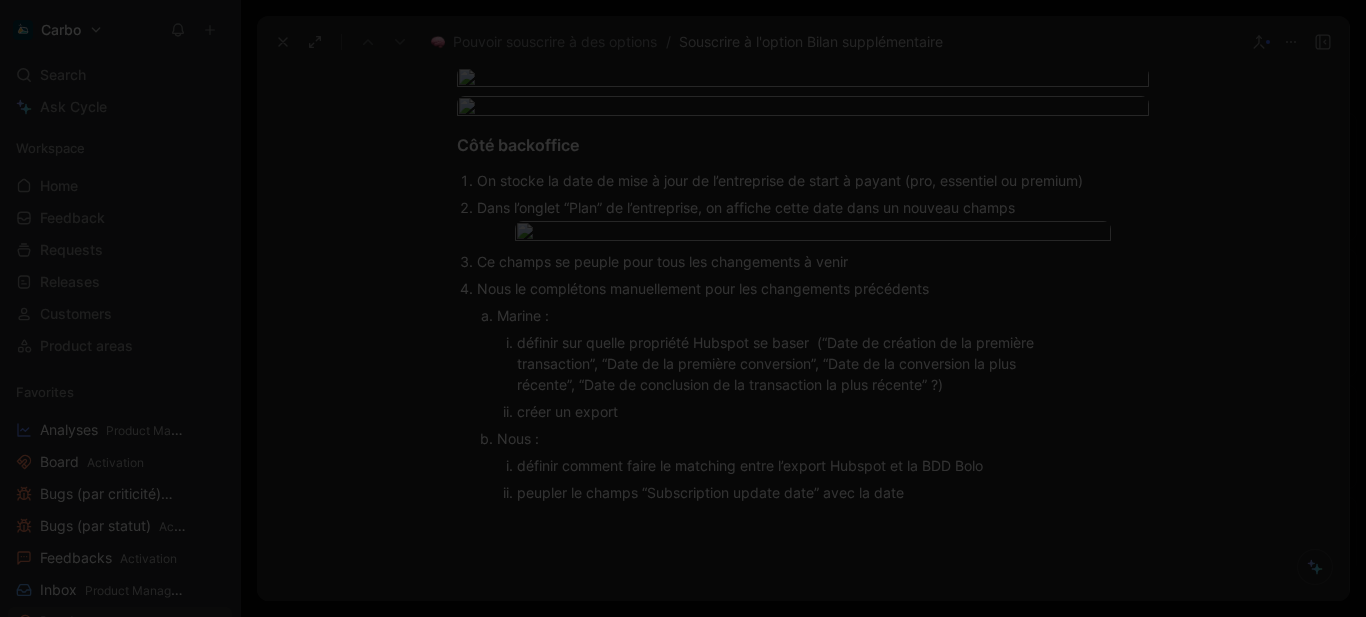 scroll, scrollTop: 481, scrollLeft: 0, axis: vertical 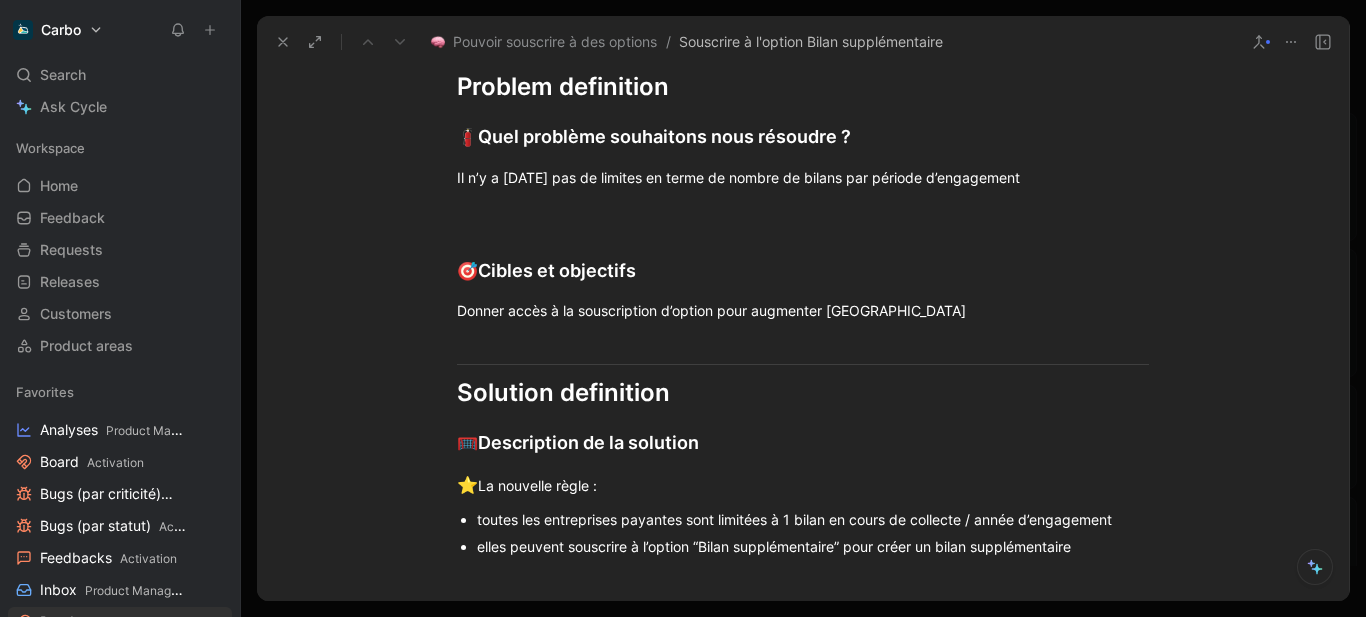 click at bounding box center [683, 308] 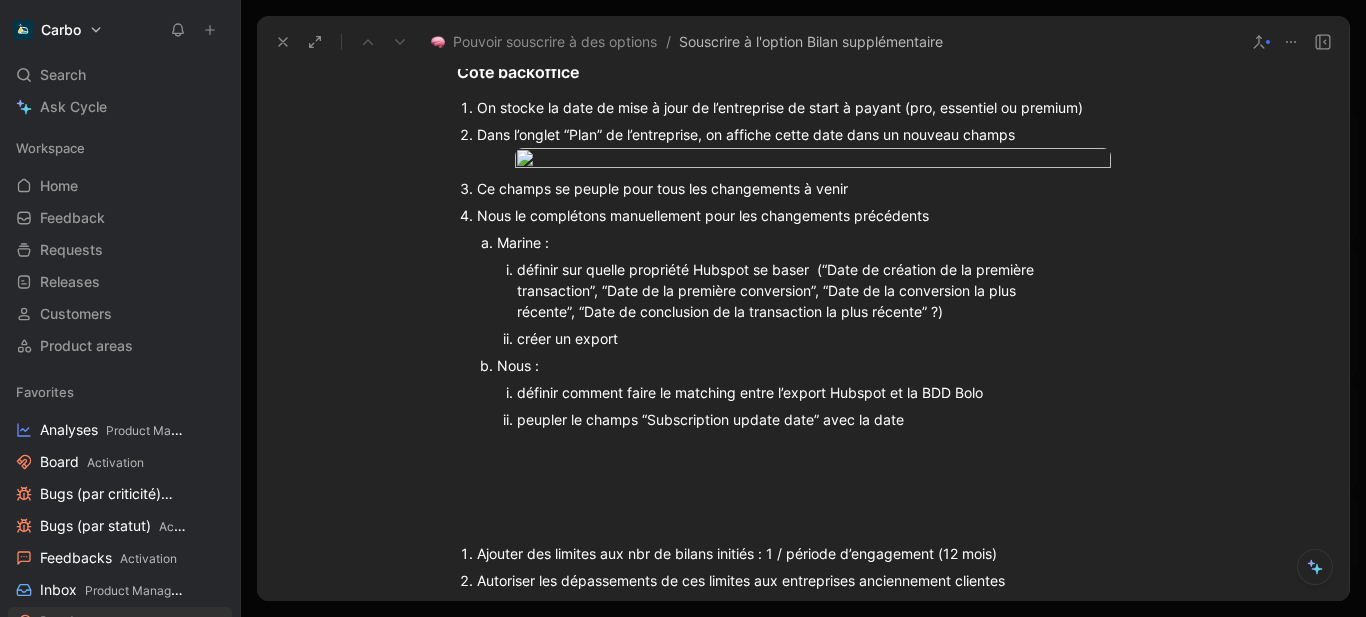 click on "Carbo Search Ctrl K Ask Cycle Workspace Home G then H Feedback G then F Requests G then R Releases G then L Customers Product areas Favorites Analyses Product Management Board Activation Bugs (par criticité) Activation Bugs (par statut) Activation Feedbacks Activation Inbox Product Management Roadmap Activation Voice-of-Customers Product Management Général Roadmap - All Roadmap - Now Roadmap - Next & Now Problem Space Solution Space Opportunités - to validate Opportunités - Done et cancelled Labo Big Bets PMS Mid Bets Feedbacks Labo et PMS Feedbacks Closing Activation Feedbacks Roadmap Board Bugs (par statut) Bugs (par criticité) Solutions déployée Collecte Roadmap Triage to process Opportunité list Product Management Voice-of-Customers Inbox Analyses Interviews Doctypes sans cercle Doctypes sans Product area Solutions sans Opportunité Citations non liées à doctype Docs "loop closed" Customer voice [PERSON_NAME] Solutions de contournement Rétention Feedback by CSM All feedback Bugs Ops 2" at bounding box center (683, 308) 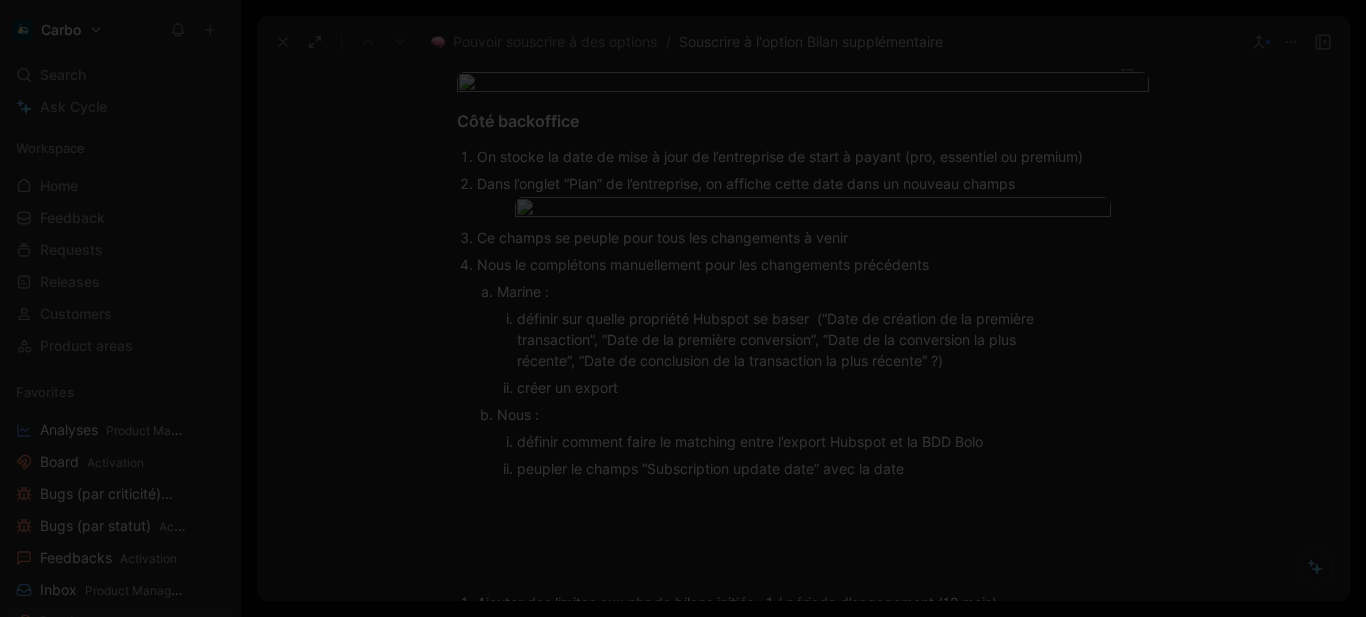 scroll, scrollTop: 1307, scrollLeft: 0, axis: vertical 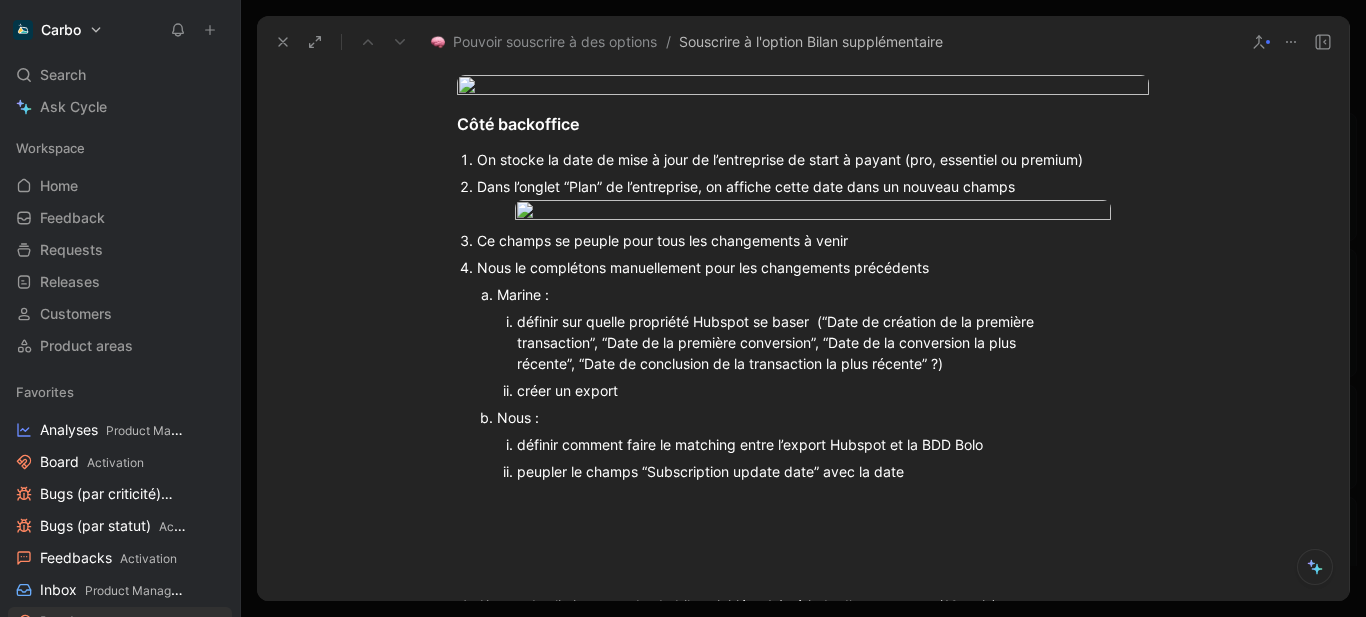 click at bounding box center (683, 308) 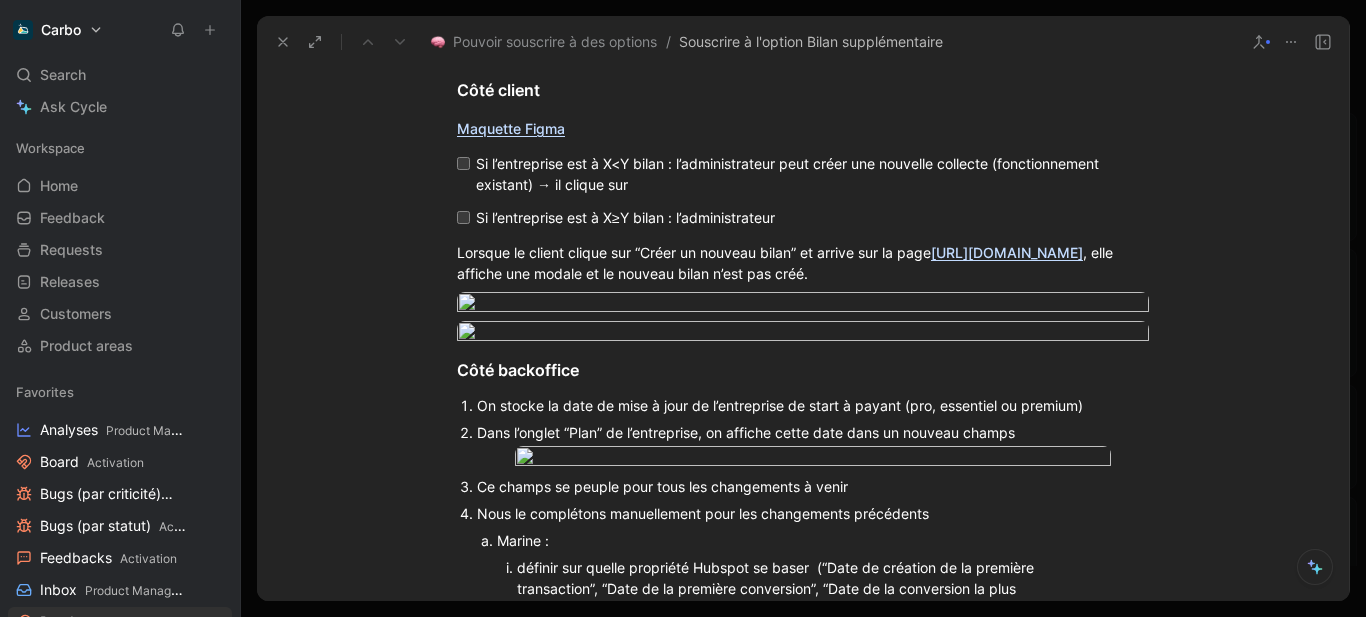 scroll, scrollTop: 1042, scrollLeft: 0, axis: vertical 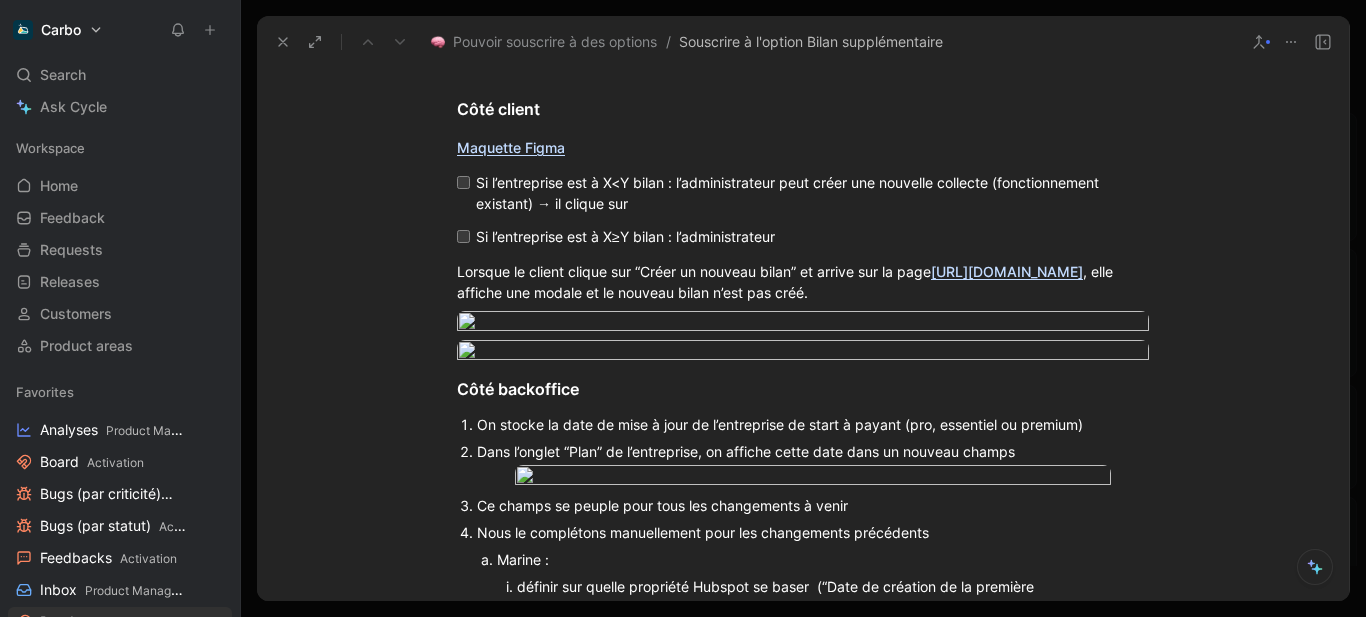 click on "Si l’entreprise est à X<Y bilan : l’administrateur peut créer une nouvelle collecte (fonctionnement existant) → il clique sur" at bounding box center (810, 193) 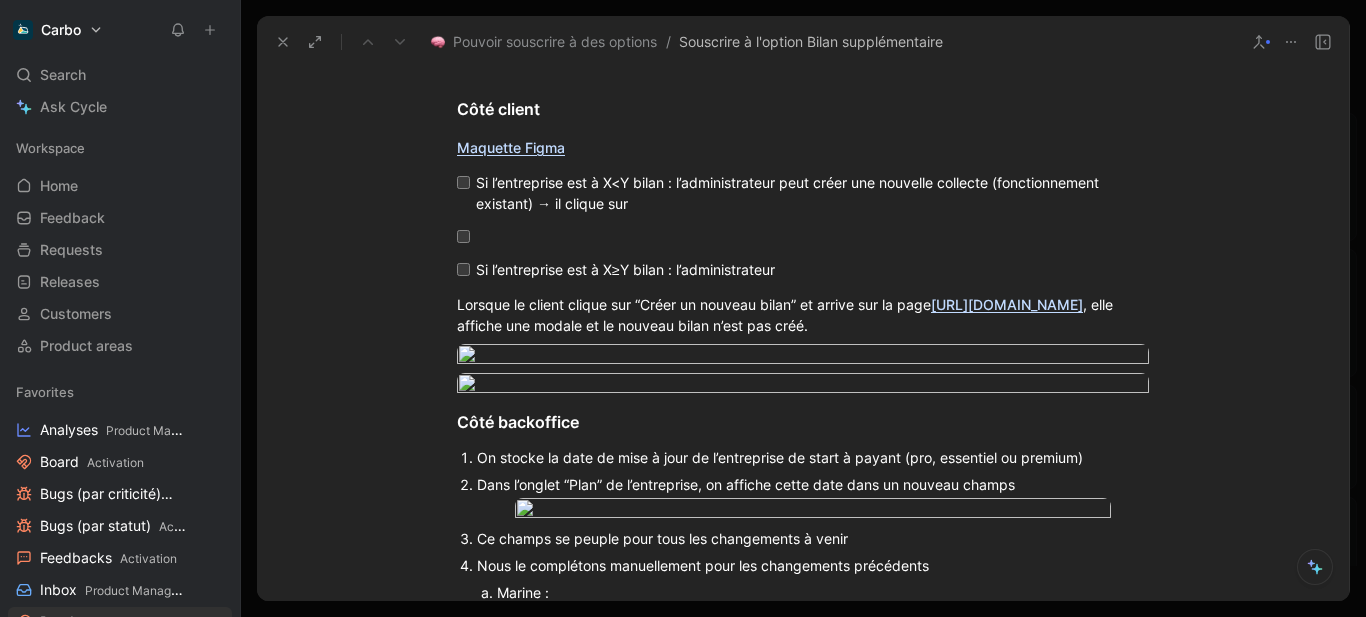 paste 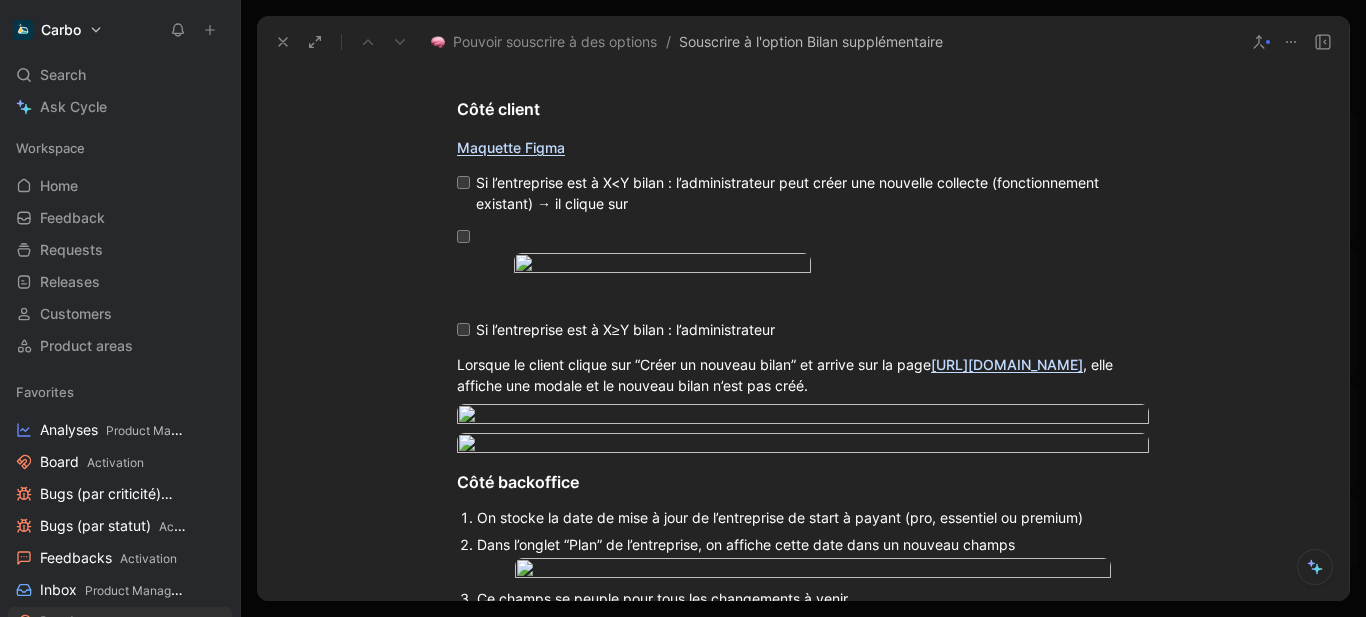 click on "Si l’entreprise est à X<Y bilan : l’administrateur peut créer une nouvelle collecte (fonctionnement existant) → il clique sur" at bounding box center (810, 193) 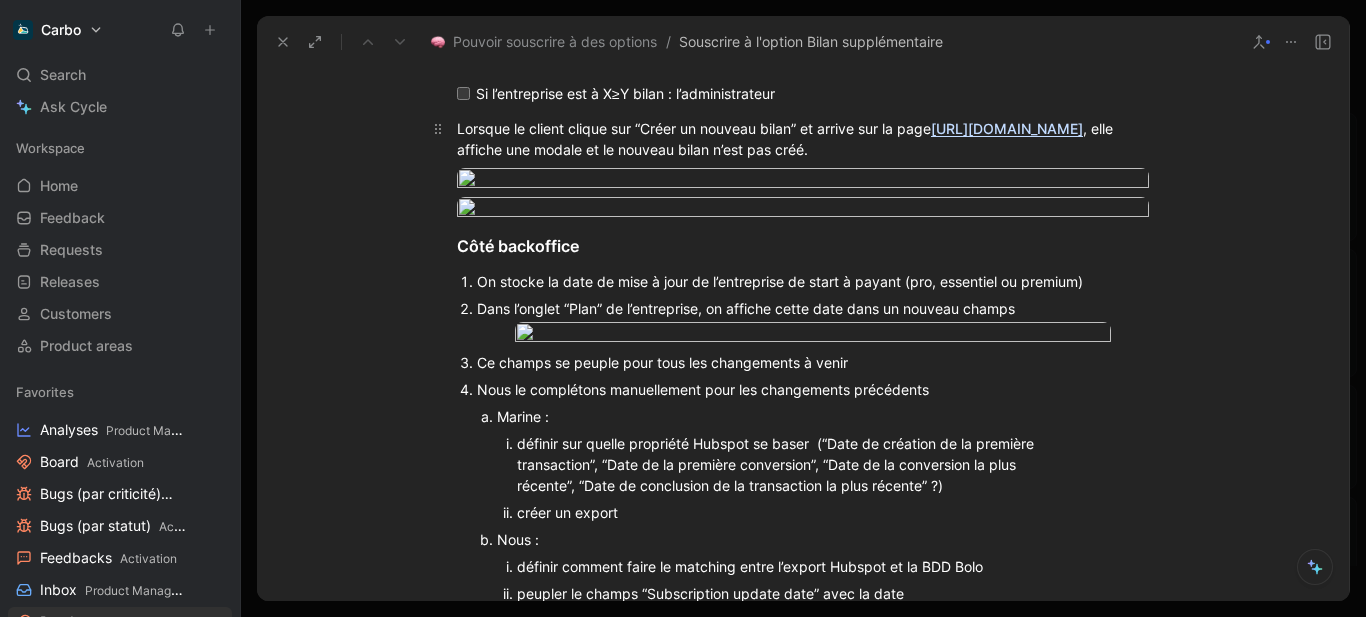 scroll, scrollTop: 1279, scrollLeft: 0, axis: vertical 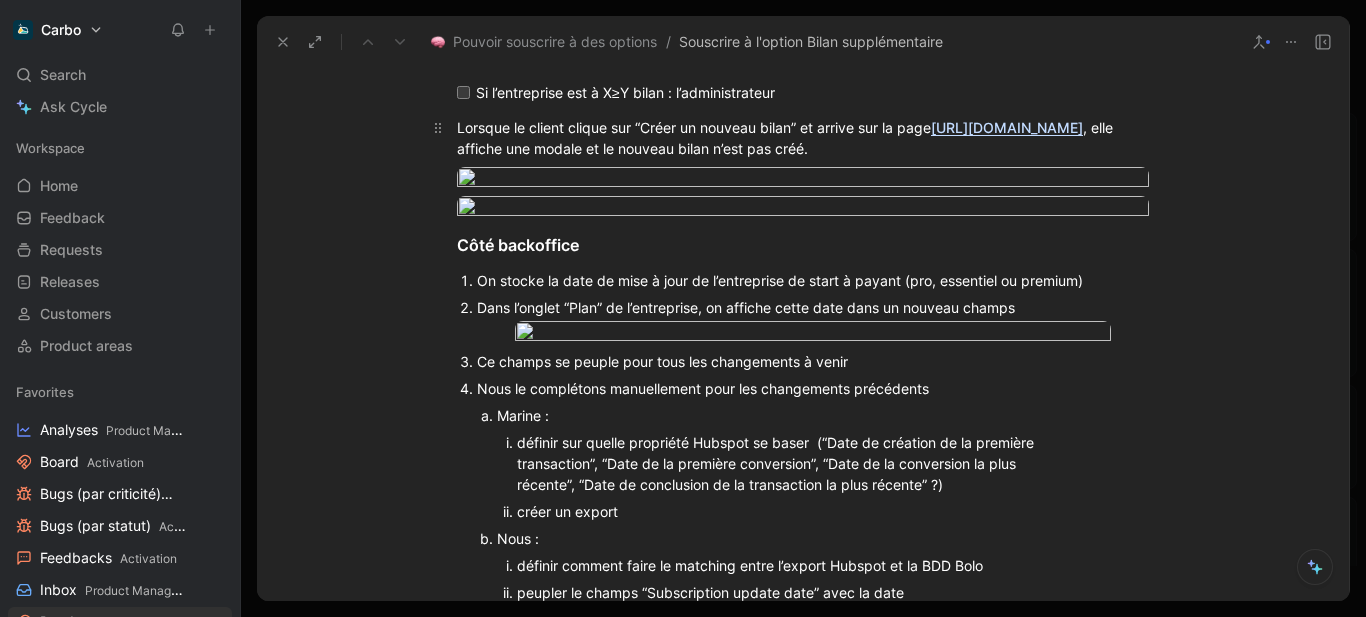 drag, startPoint x: 443, startPoint y: 346, endPoint x: 863, endPoint y: 347, distance: 420.0012 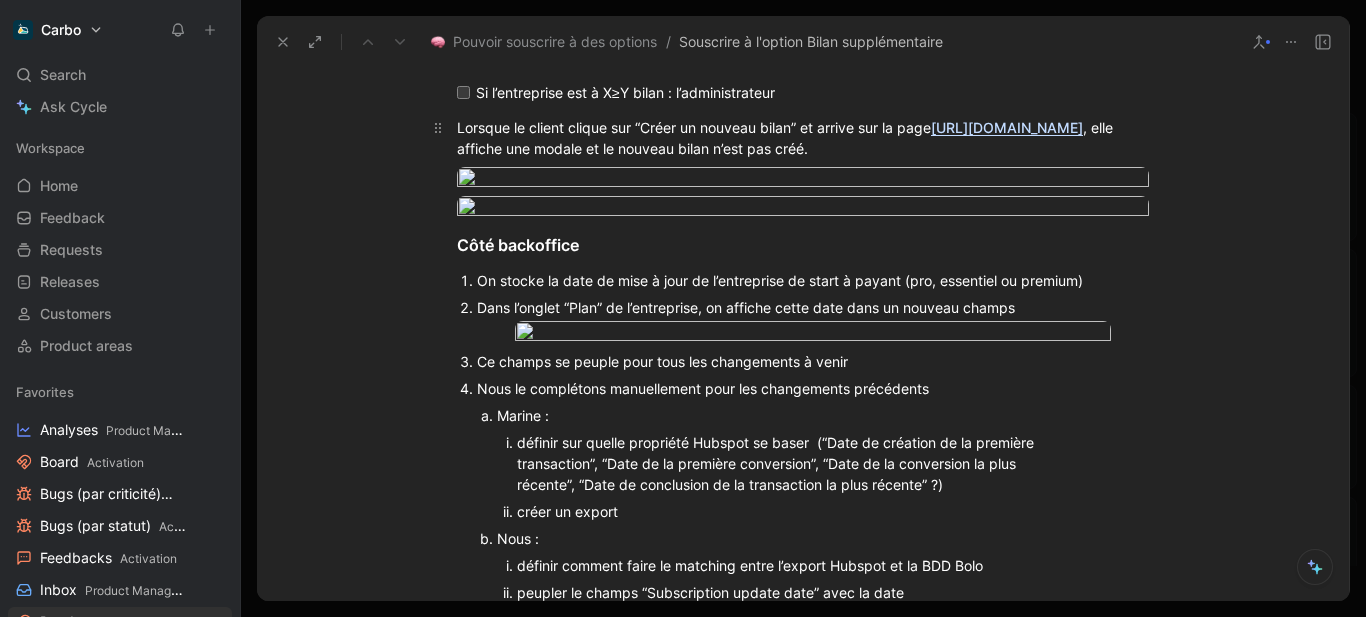 click on "Lorsque le client clique sur “Créer un nouveau bilan” et arrive sur la page  [URL][DOMAIN_NAME] , elle affiche une modale et le nouveau bilan n’est pas créé." at bounding box center [803, 138] 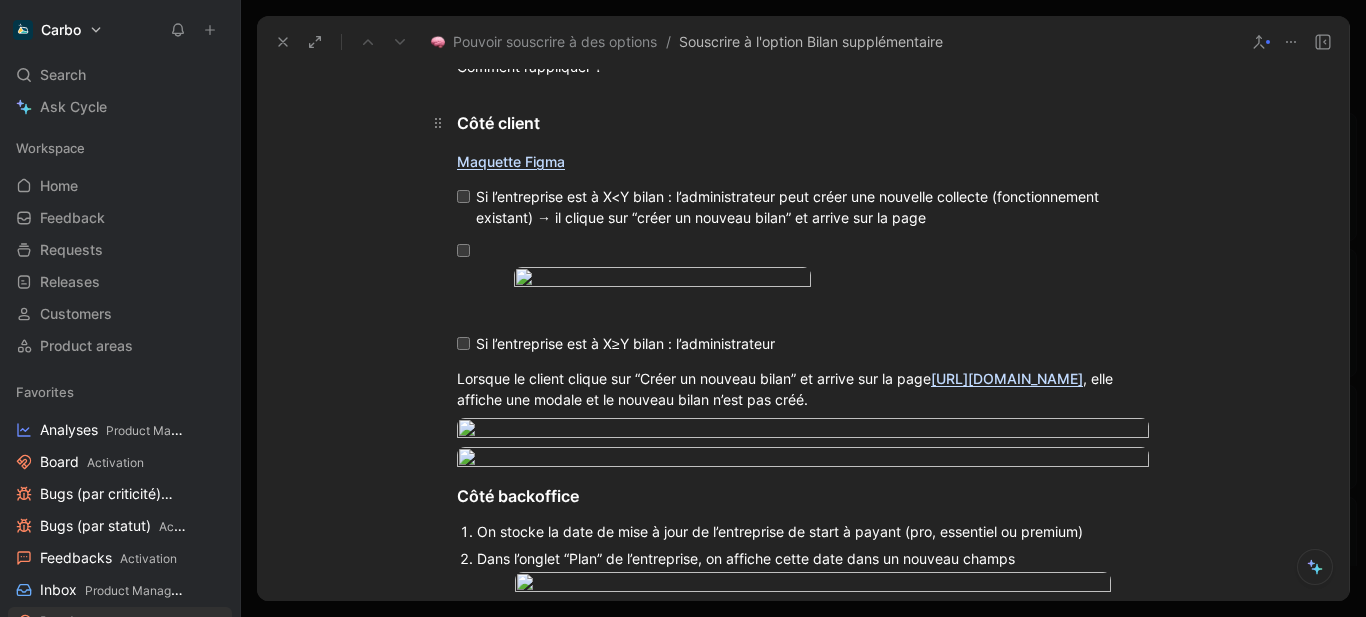 scroll, scrollTop: 915, scrollLeft: 0, axis: vertical 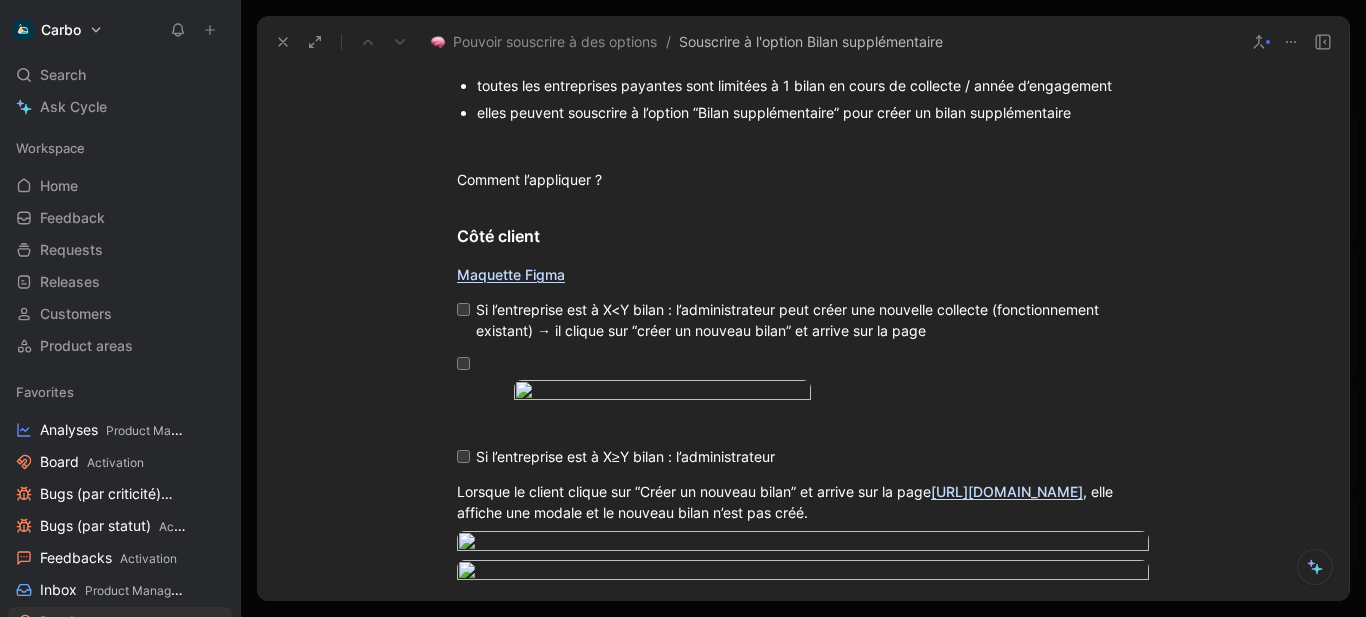 click on "Si l’entreprise est à X<Y bilan : l’administrateur peut créer une nouvelle collecte (fonctionnement existant) → il clique sur “créer un nouveau bilan” et arrive sur la page" at bounding box center (810, 320) 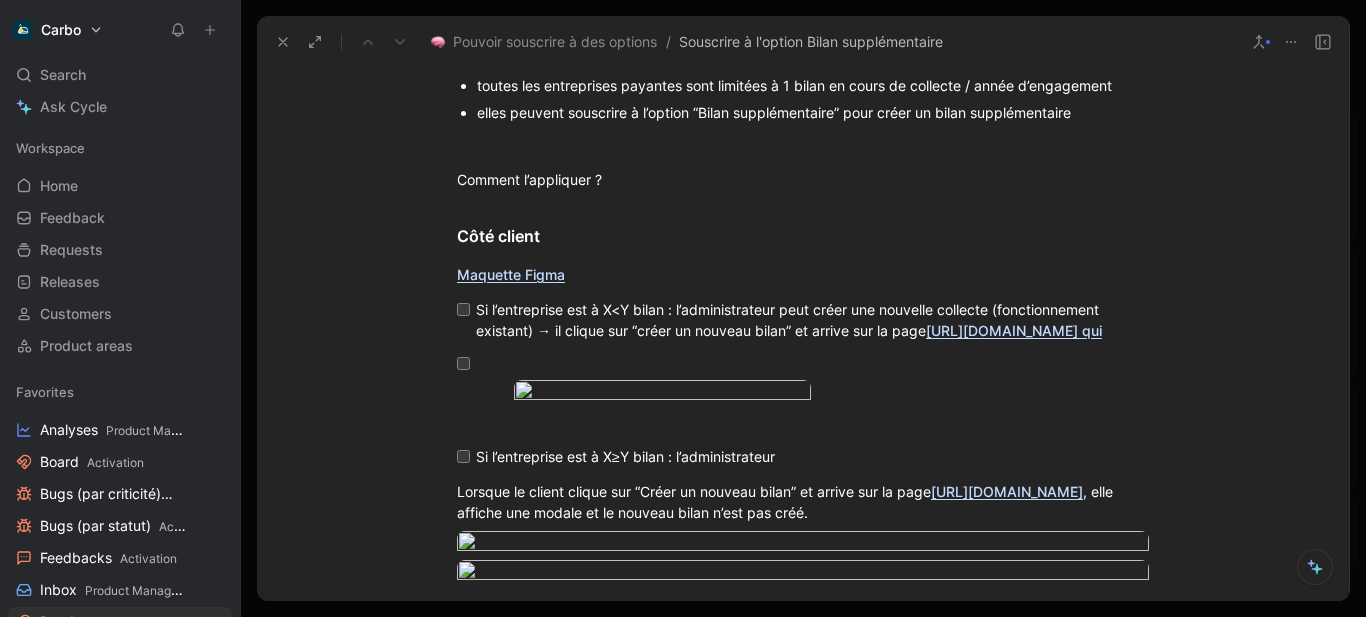 click on "Si l’entreprise est à X<Y bilan : l’administrateur peut créer une nouvelle collecte (fonctionnement existant) → il clique sur “créer un nouveau bilan” et arrive sur la page  [URL][DOMAIN_NAME] qui" at bounding box center [810, 320] 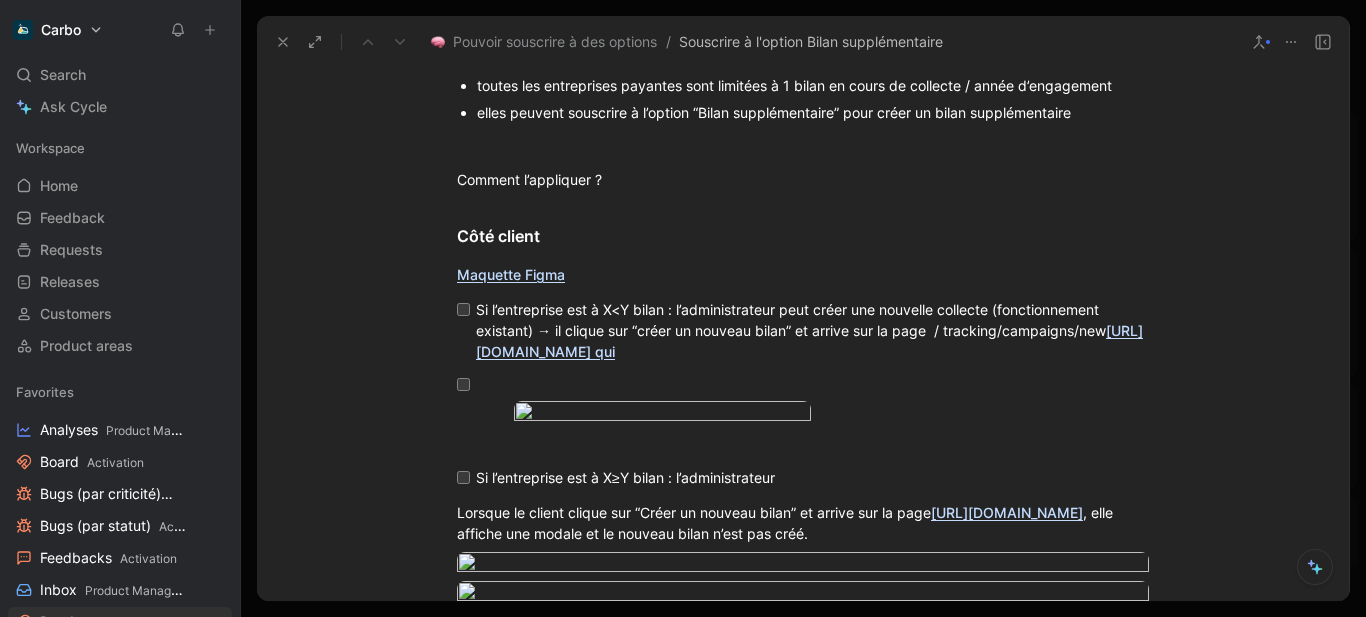 click on "Si l’entreprise est à X<Y bilan : l’administrateur peut créer une nouvelle collecte (fonctionnement existant) → il clique sur “créer un nouveau bilan” et arrive sur la page  / tracking/campaigns/new  [URL][DOMAIN_NAME] qui" at bounding box center [810, 330] 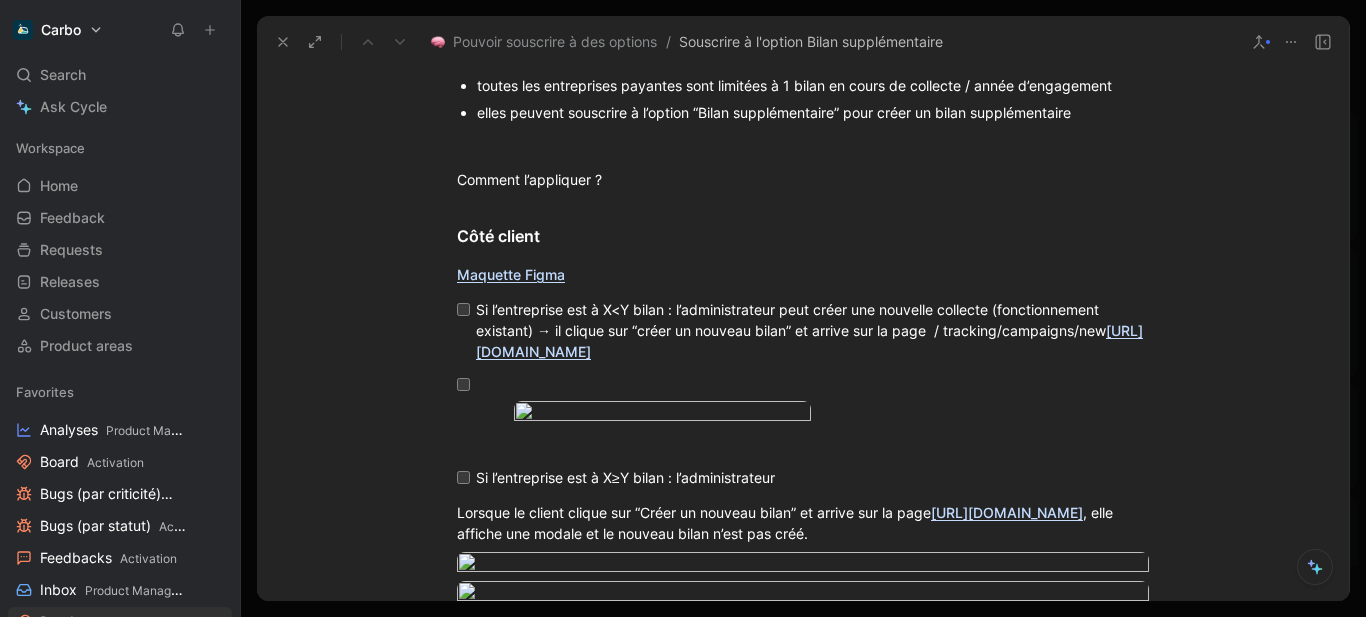 drag, startPoint x: 950, startPoint y: 354, endPoint x: 471, endPoint y: 353, distance: 479.00104 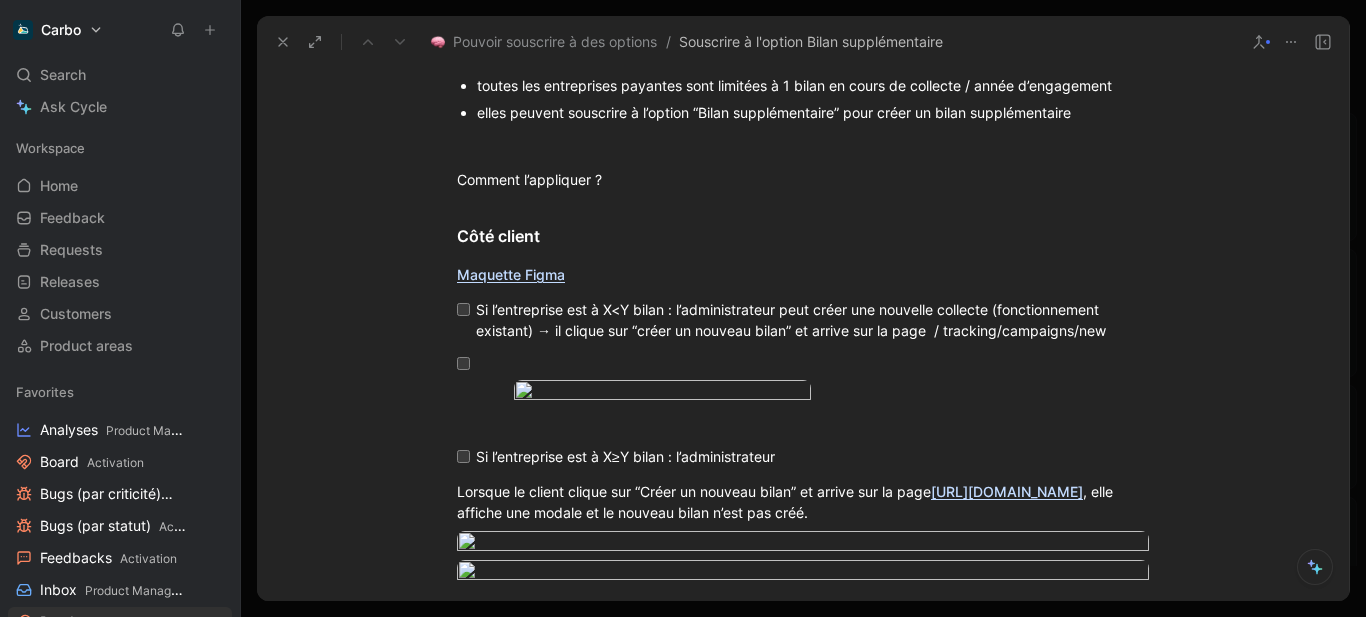 click on "Si l’entreprise est à X<Y bilan : l’administrateur peut créer une nouvelle collecte (fonctionnement existant) → il clique sur “créer un nouveau bilan” et arrive sur la page  / tracking/campaigns/new" at bounding box center [810, 320] 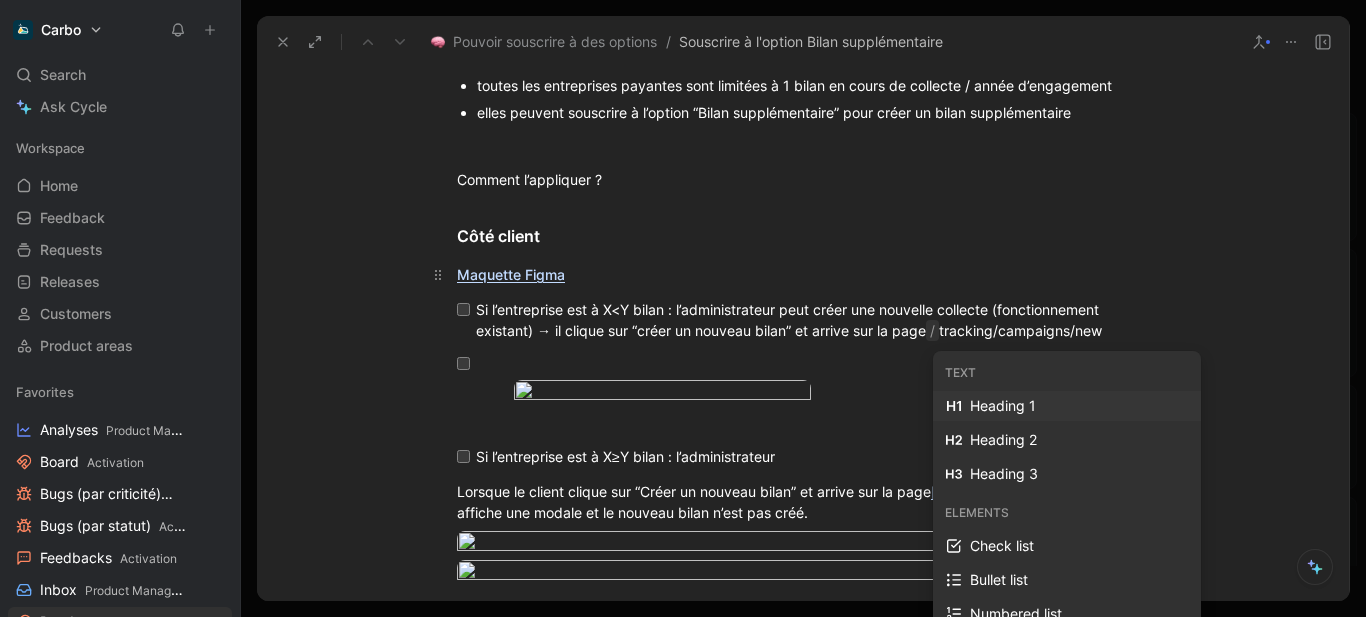 click on "Maquette Figma" at bounding box center [803, 274] 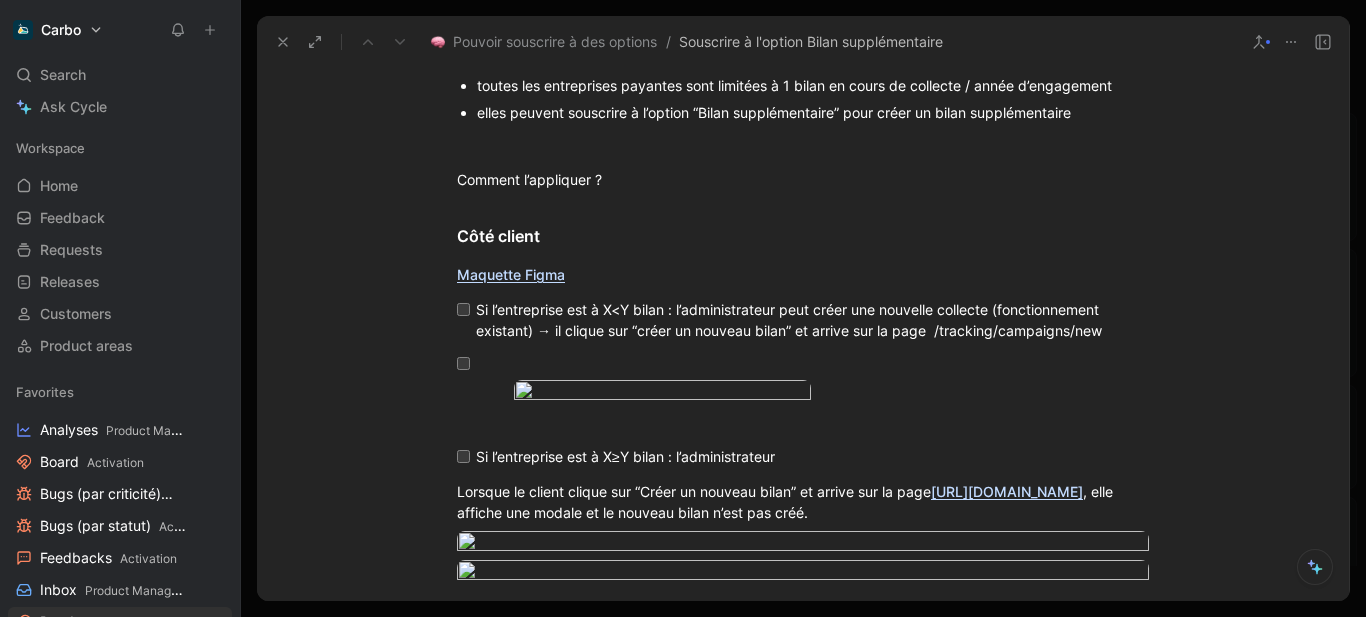 drag, startPoint x: 933, startPoint y: 331, endPoint x: 1128, endPoint y: 342, distance: 195.31001 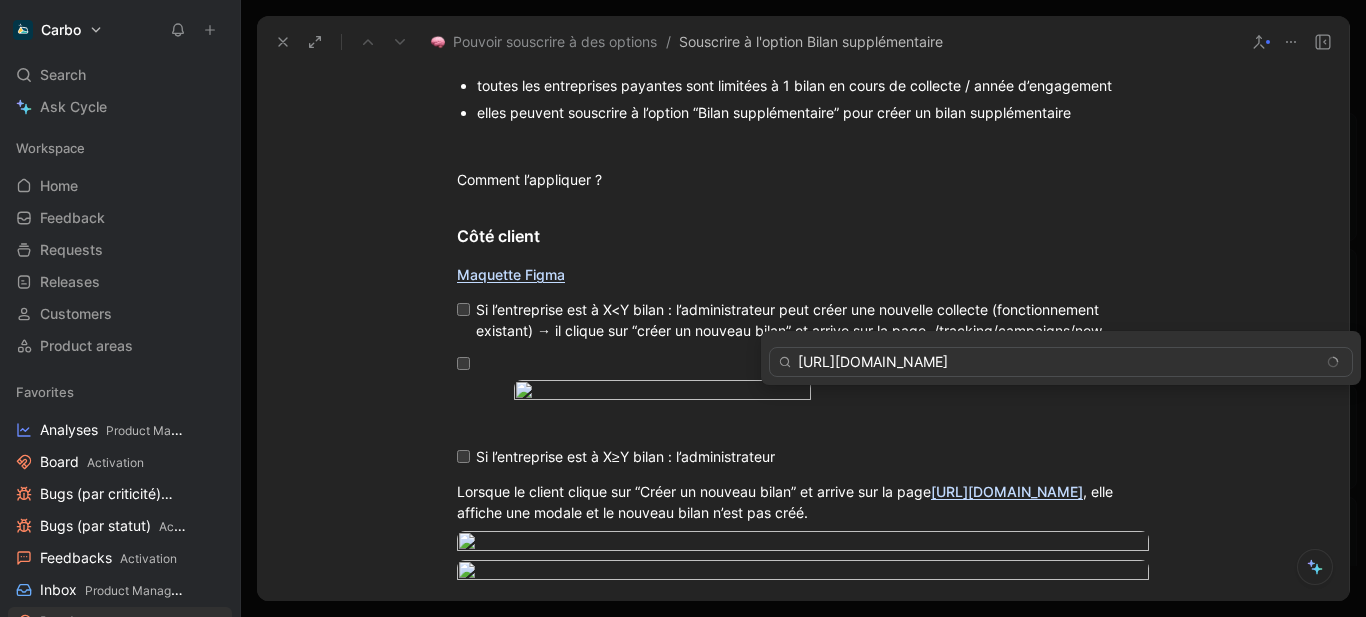type on "[URL][DOMAIN_NAME]" 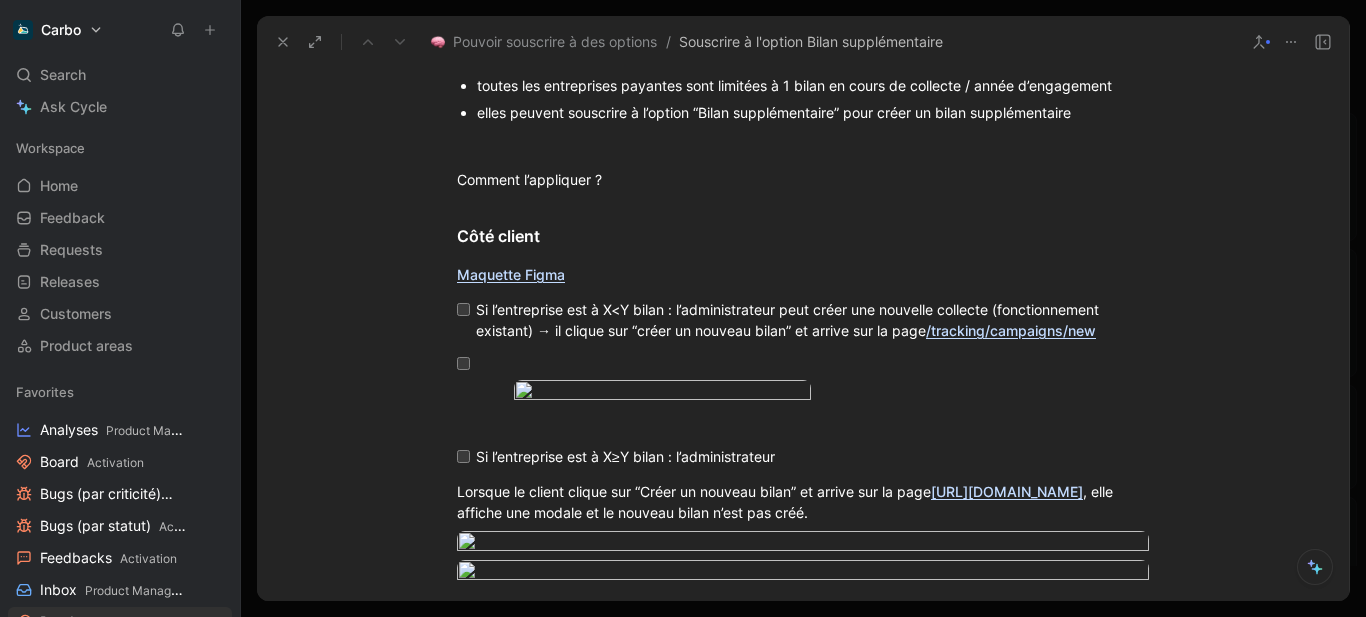 click on "Si l’entreprise est à X<Y bilan : l’administrateur peut créer une nouvelle collecte (fonctionnement existant) → il clique sur “créer un nouveau bilan” et arrive sur la page   /tracking/campaigns/new  Si l’entreprise est à X≥Y bilan : l’administrateur" at bounding box center (803, 383) 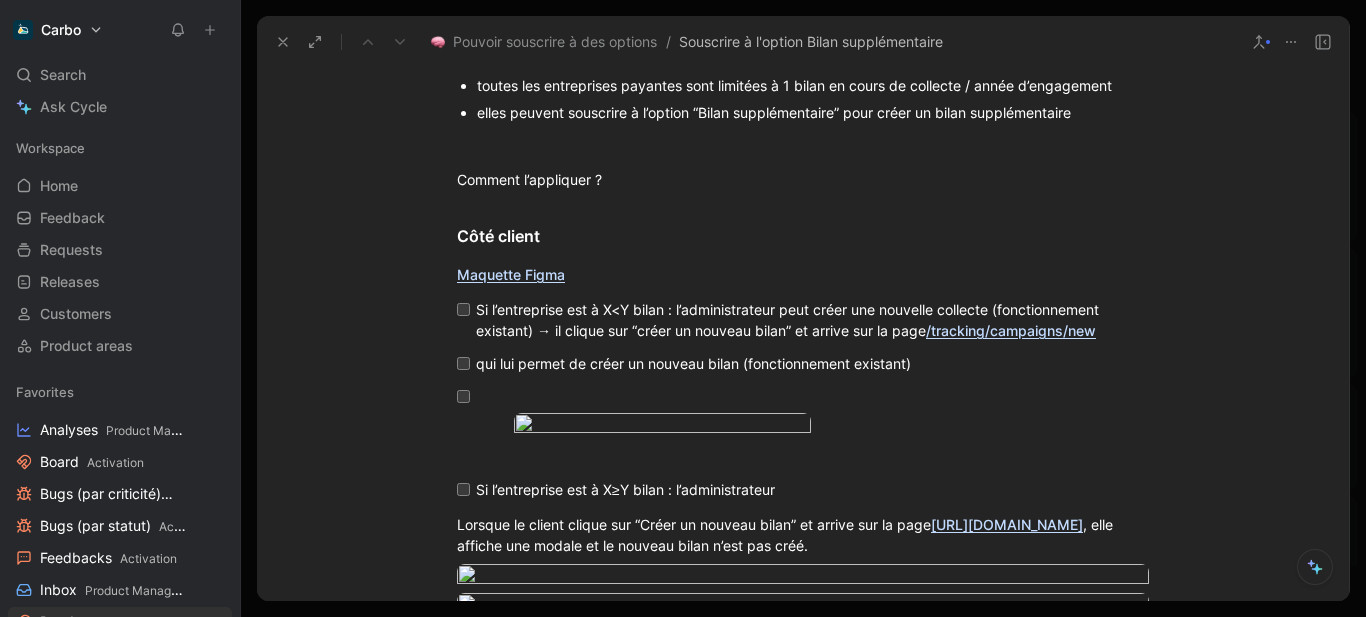 click on "Si l’entreprise est à X<Y bilan : l’administrateur peut créer une nouvelle collecte (fonctionnement existant) → il clique sur “créer un nouveau bilan” et arrive sur la page   /tracking/campaigns/new" at bounding box center [810, 320] 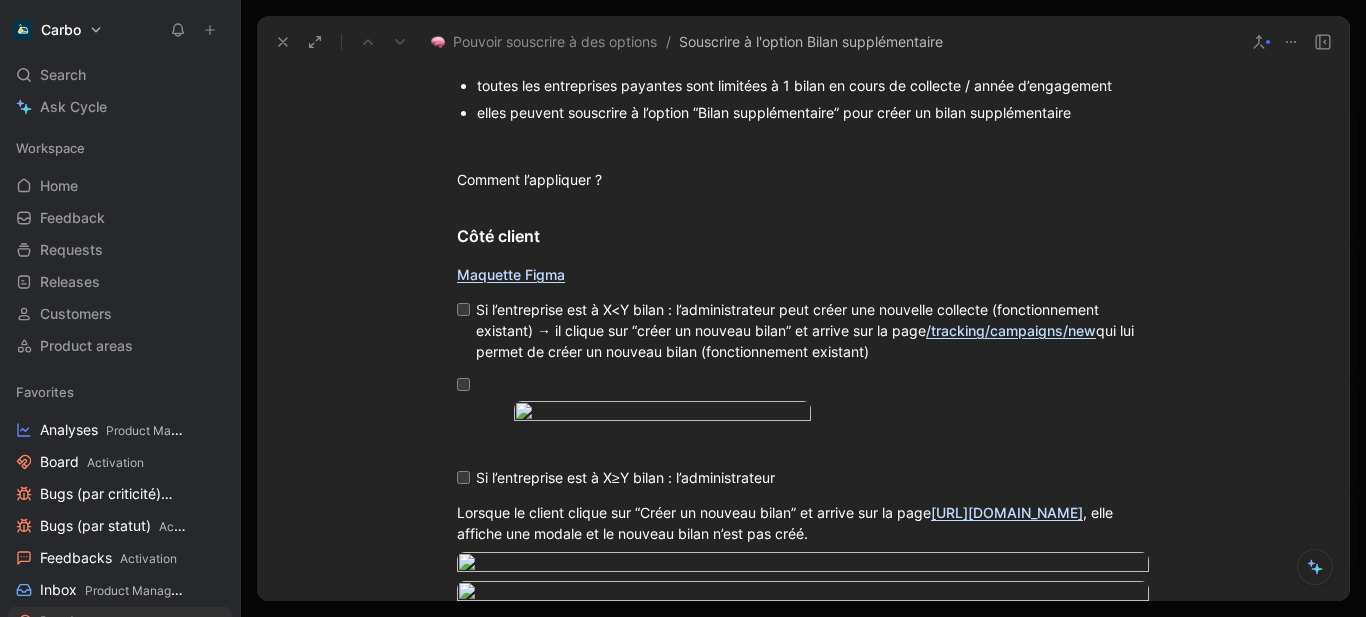 drag, startPoint x: 527, startPoint y: 330, endPoint x: 997, endPoint y: 312, distance: 470.34454 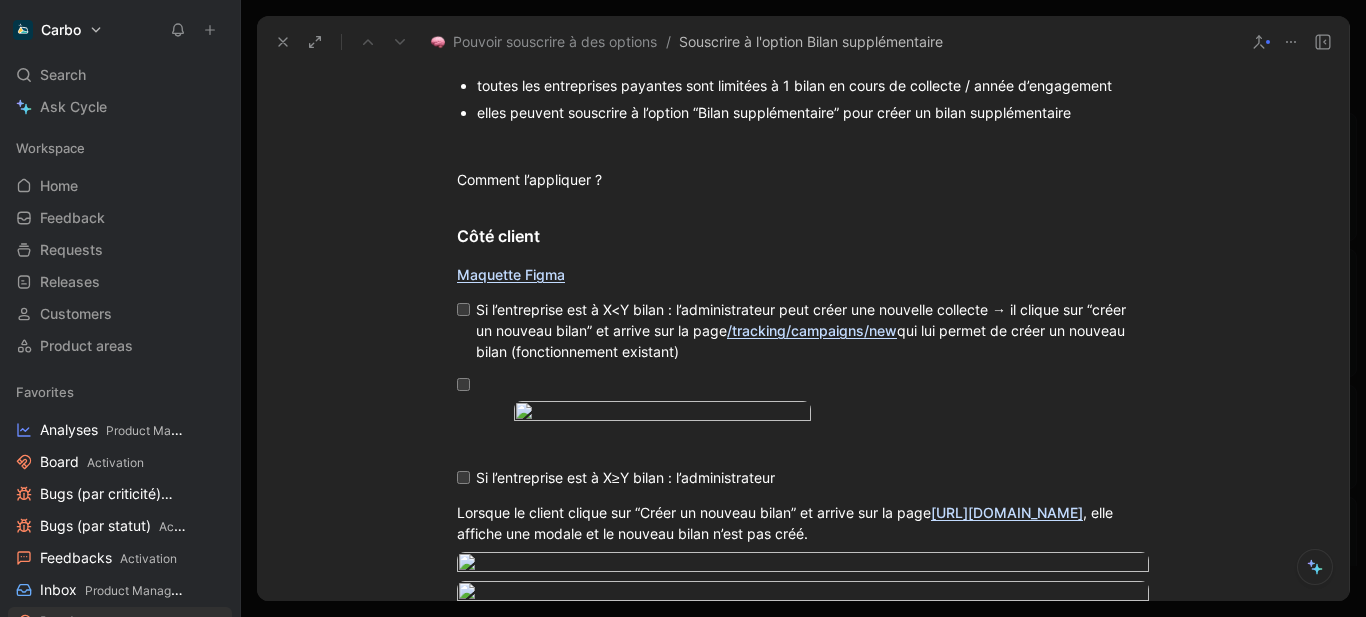 click at bounding box center (810, 384) 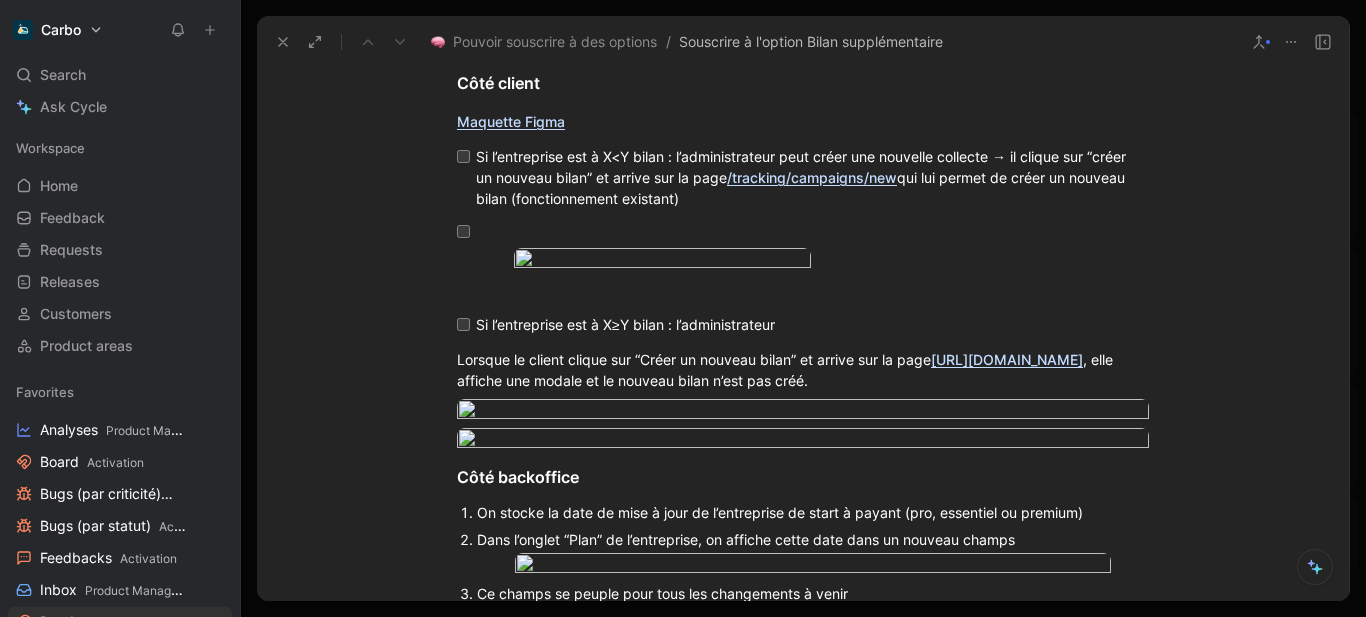 scroll, scrollTop: 1063, scrollLeft: 0, axis: vertical 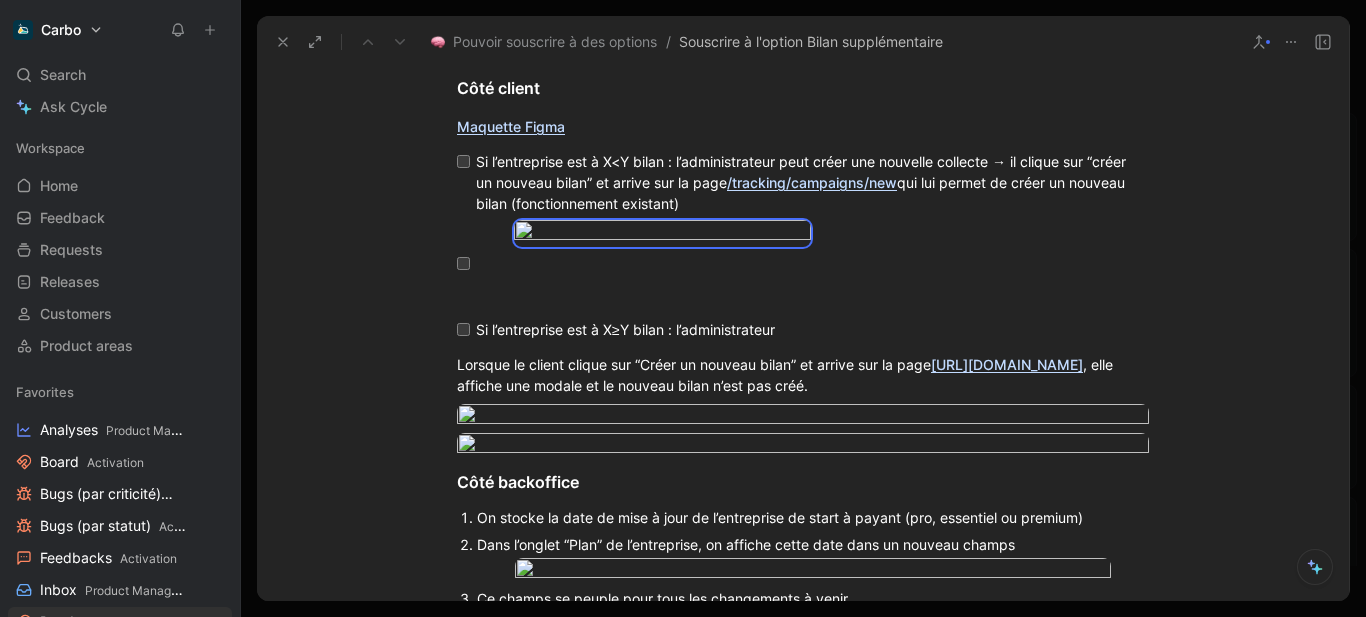 click on "/tracking/campaigns/new" at bounding box center (812, 182) 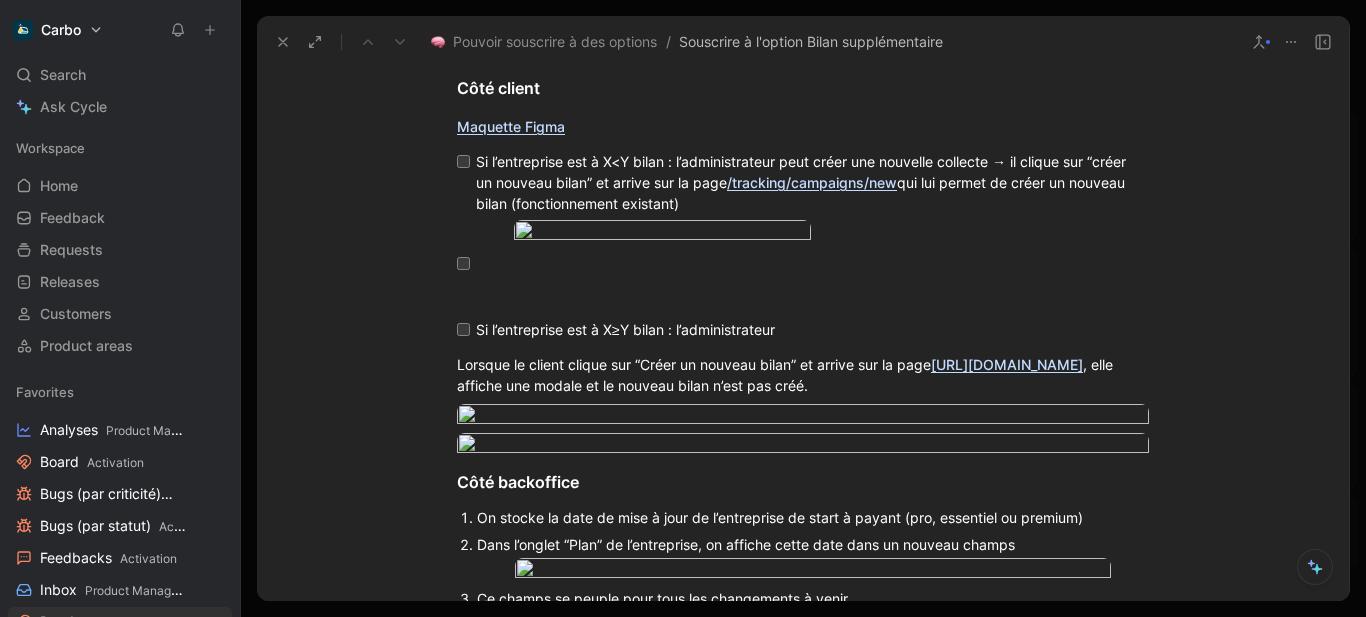 click on "Si l’entreprise est à X<Y bilan : l’administrateur peut créer une nouvelle collecte → il clique sur “créer un nouveau bilan” et arrive sur la page   /tracking/campaigns/new  qui lui permet de créer un nouveau bilan (fonctionnement existant)" at bounding box center [810, 182] 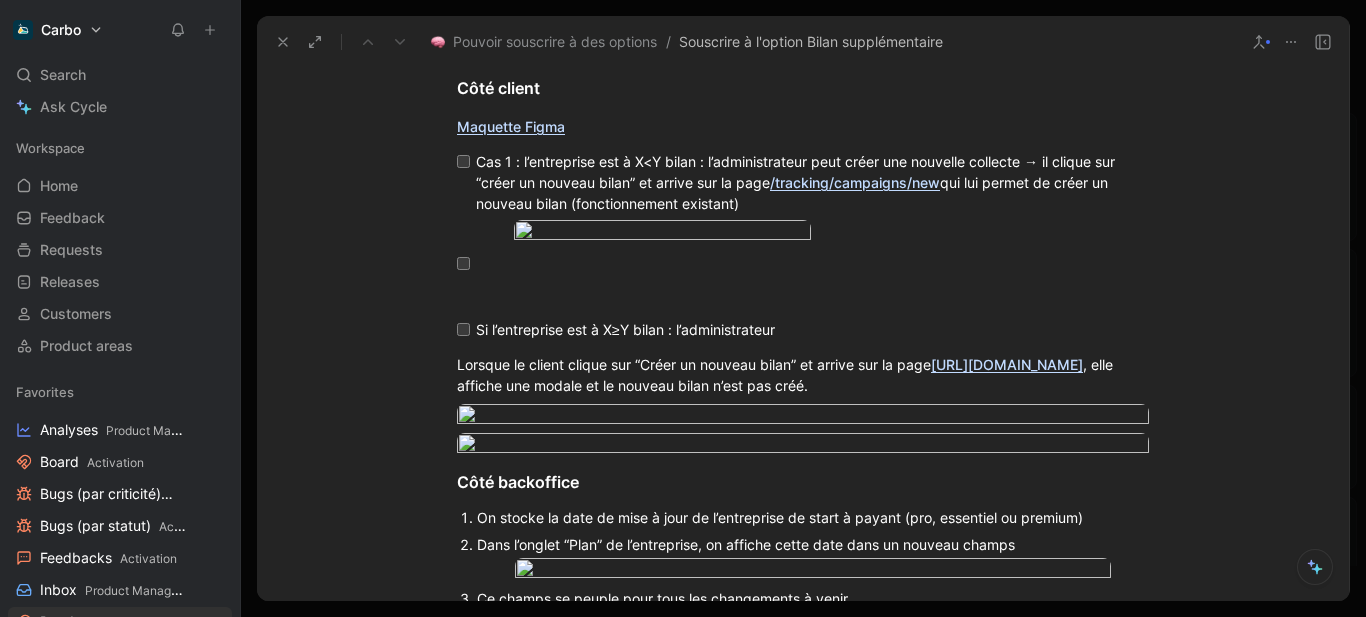 click at bounding box center [810, 296] 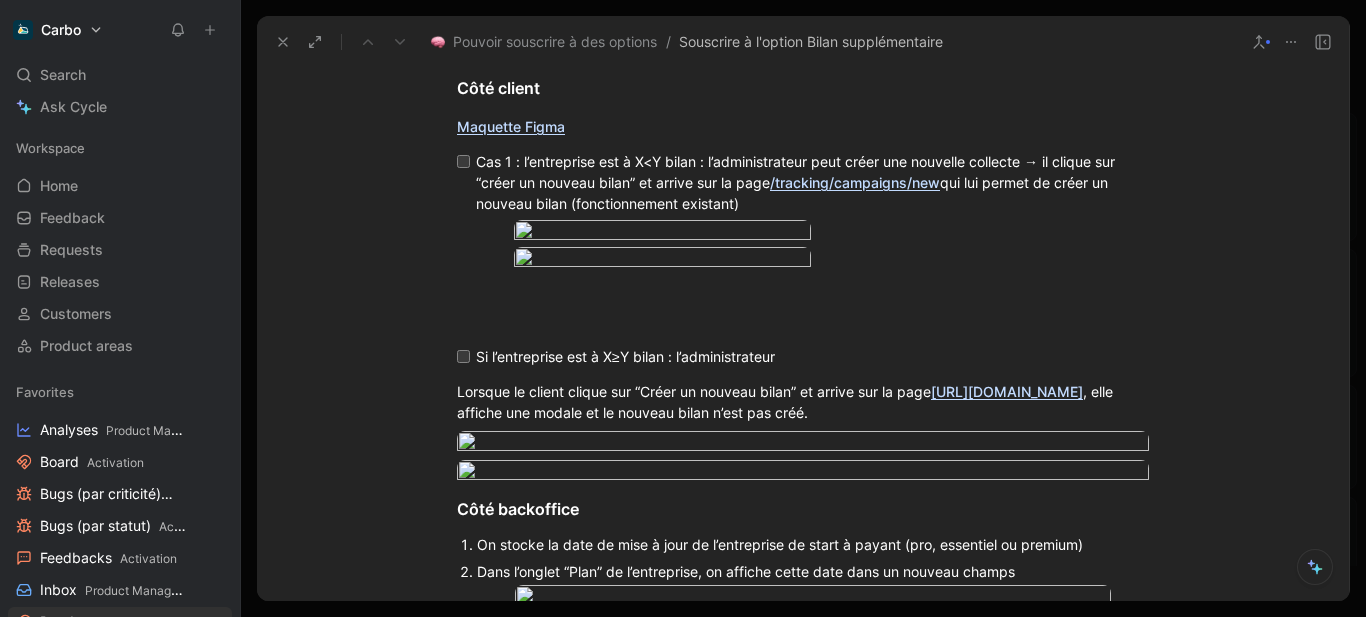 drag, startPoint x: 566, startPoint y: 206, endPoint x: 784, endPoint y: 197, distance: 218.1857 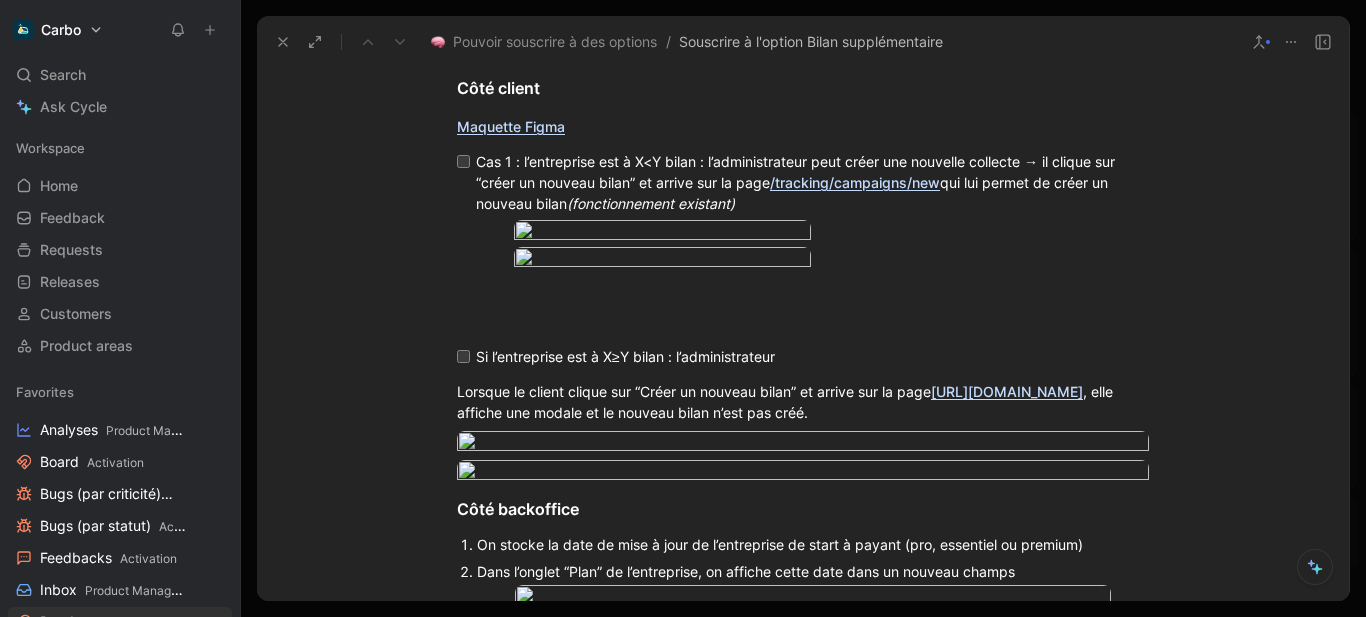 click on "Cas 1 : l’entreprise est à X<Y bilan : l’administrateur peut créer une nouvelle collecte → il clique sur “créer un nouveau bilan” et arrive sur la page   /tracking/campaigns/new  qui lui permet de créer un nouveau bilan  (fonctionnement existant)" at bounding box center (810, 182) 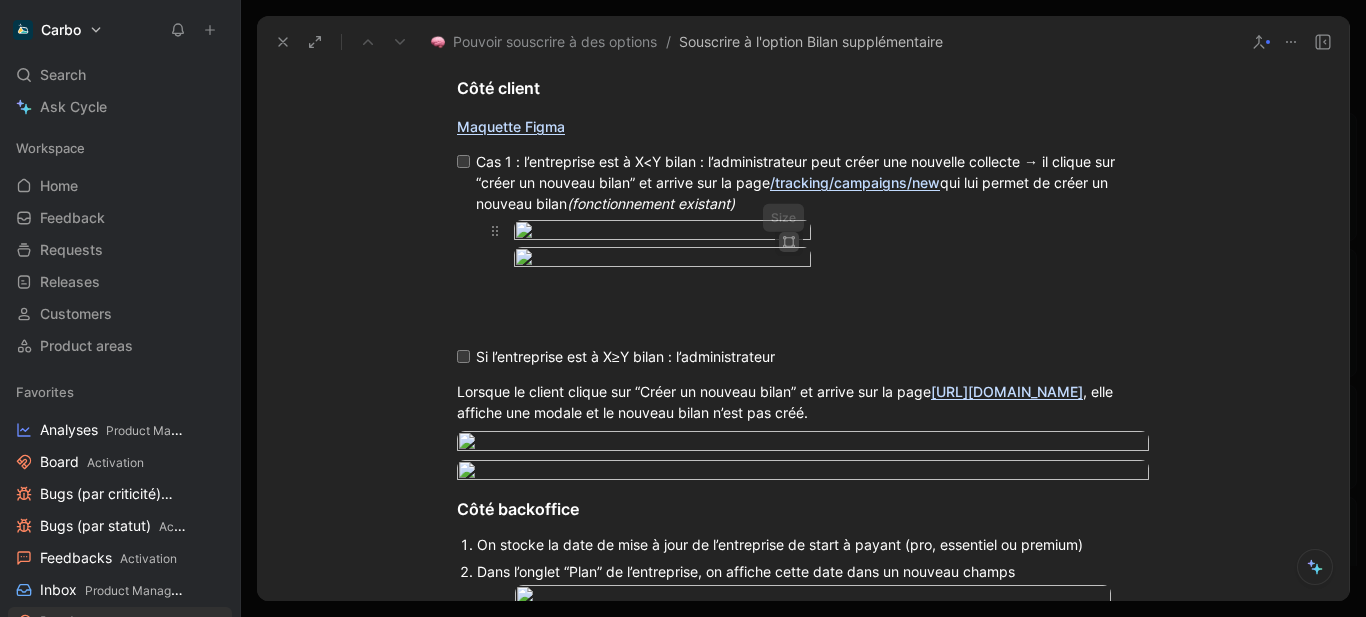 click 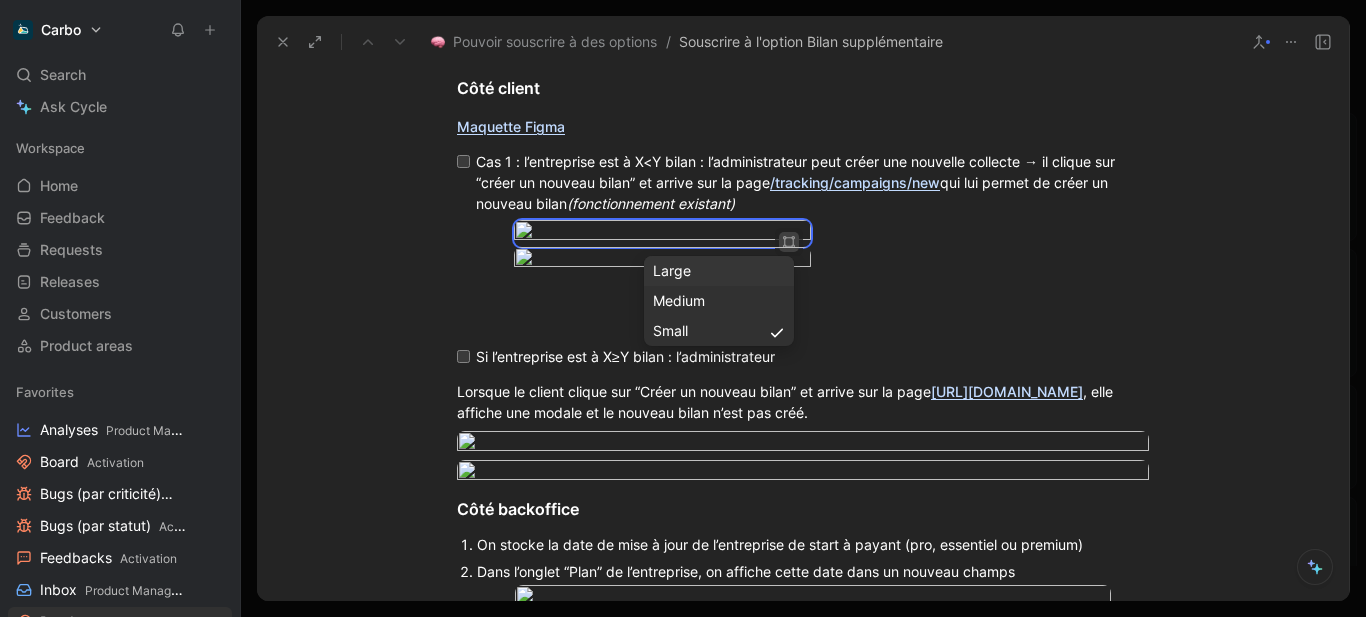 click on "Large" at bounding box center [719, 271] 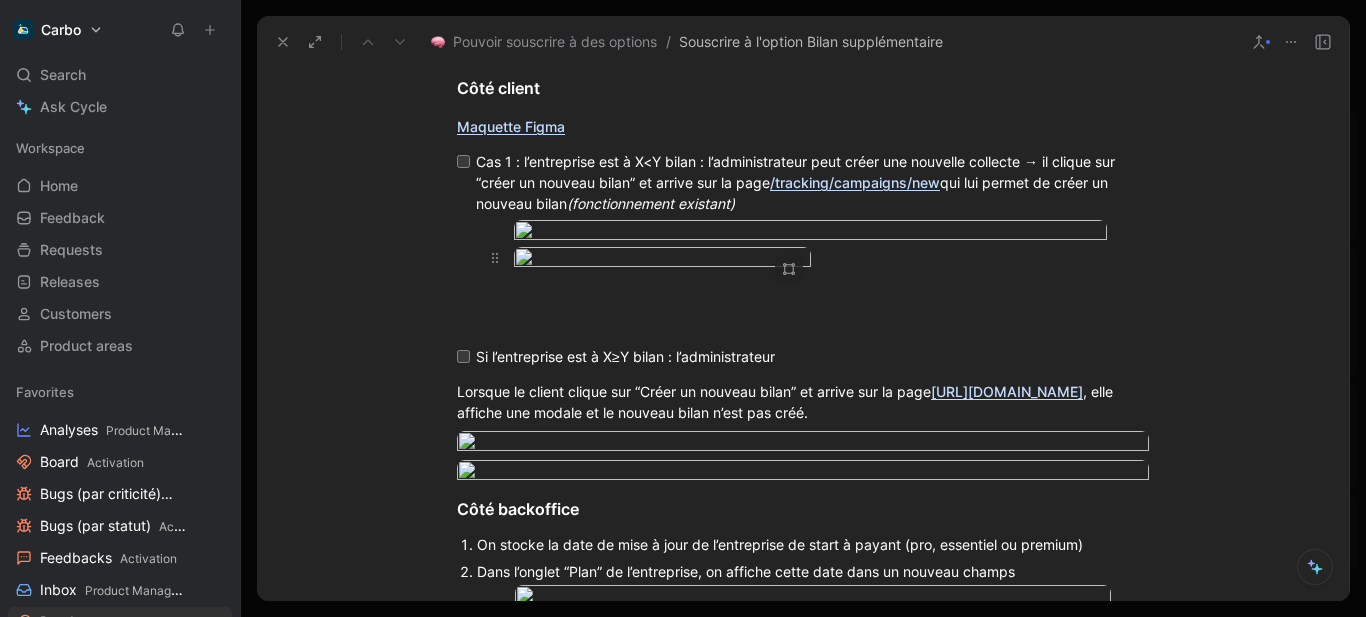 scroll, scrollTop: 1306, scrollLeft: 0, axis: vertical 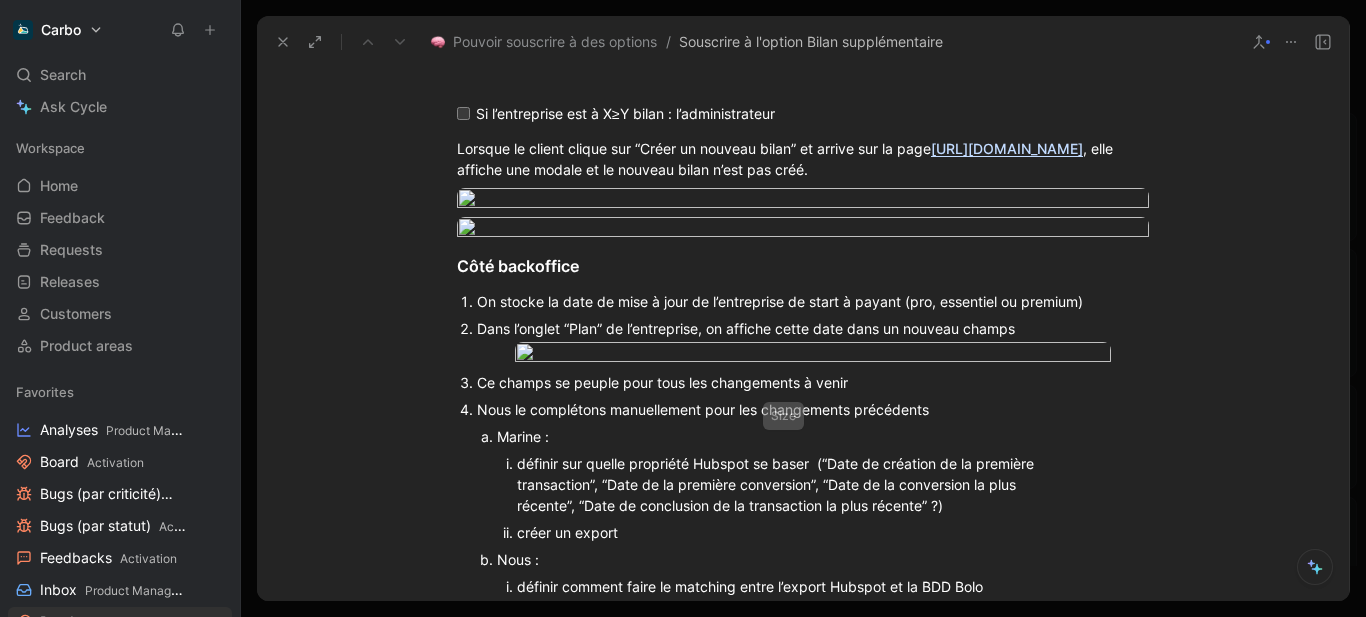 click 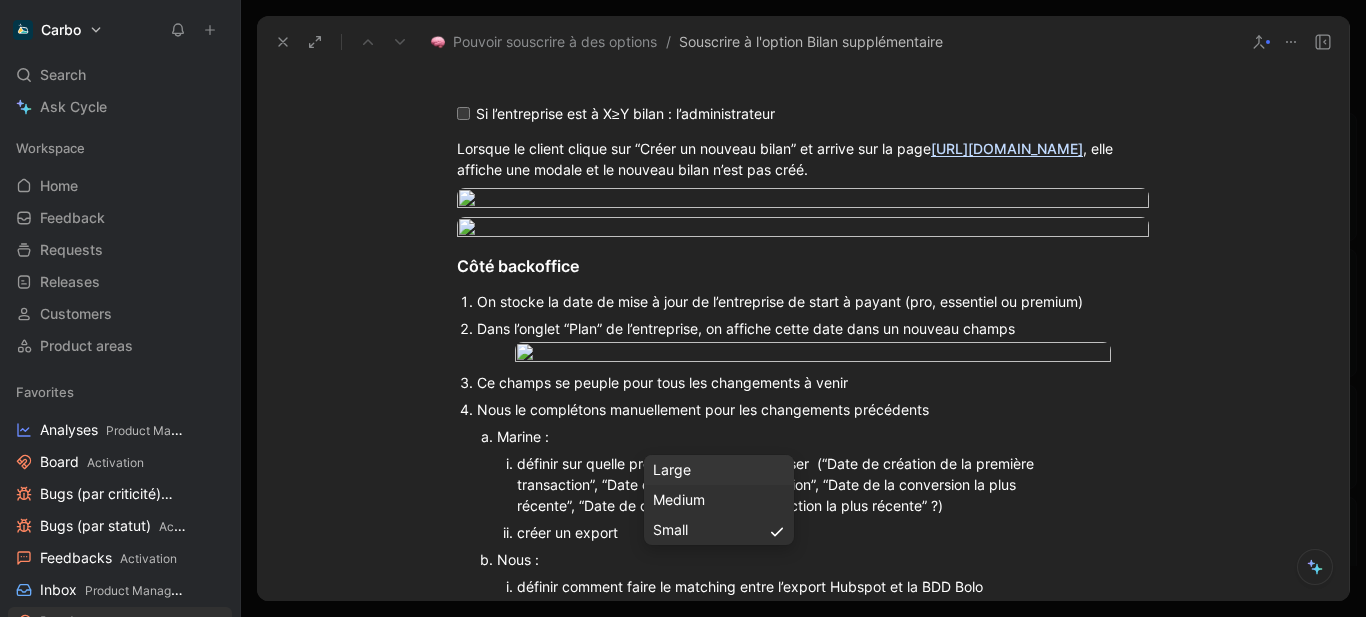 click on "Large" at bounding box center [719, 470] 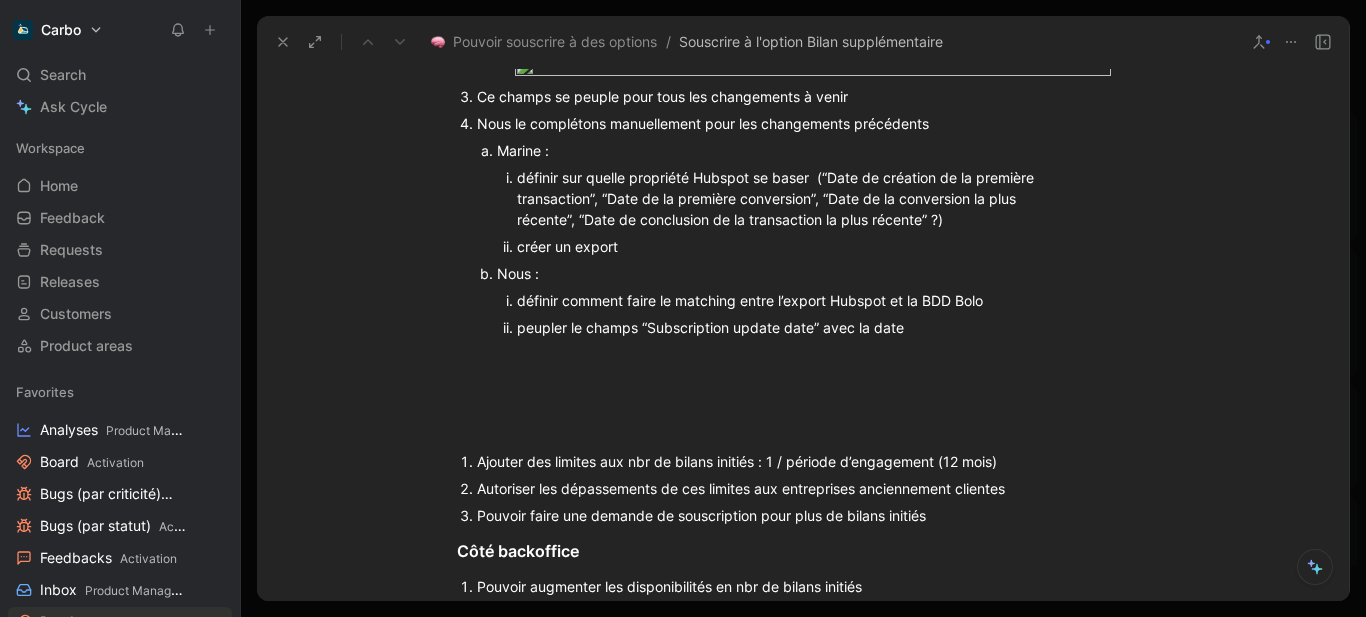 click at bounding box center [810, -206] 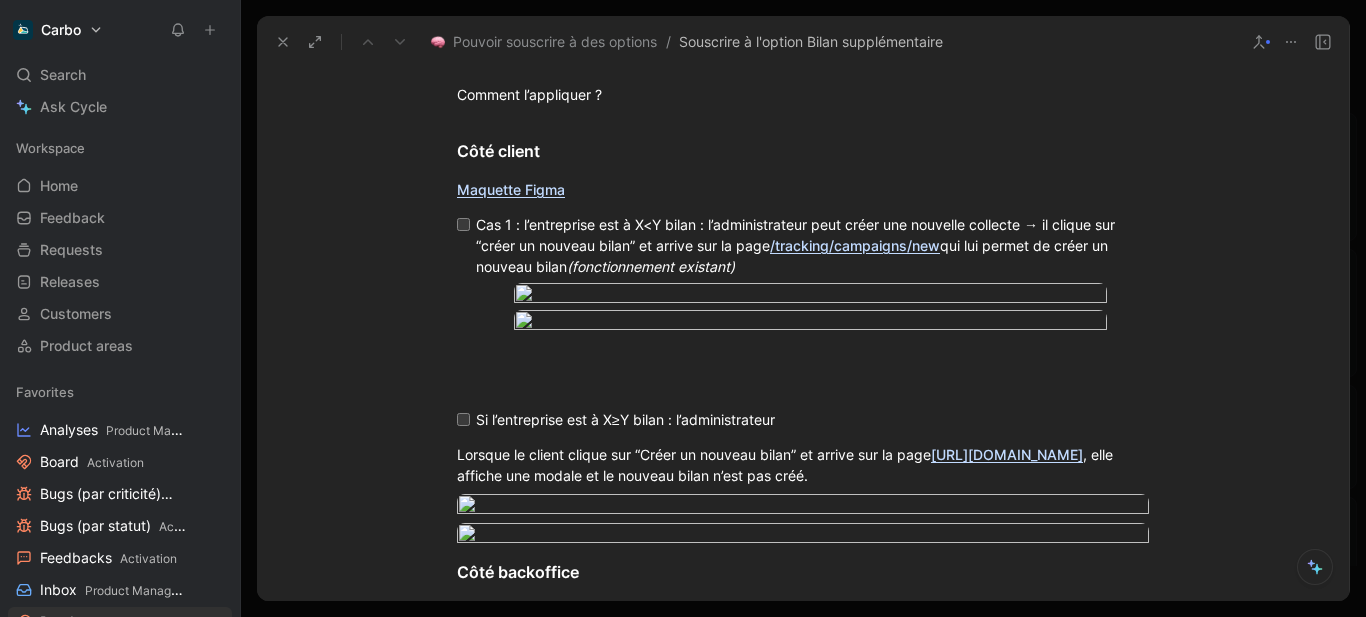 scroll, scrollTop: 997, scrollLeft: 0, axis: vertical 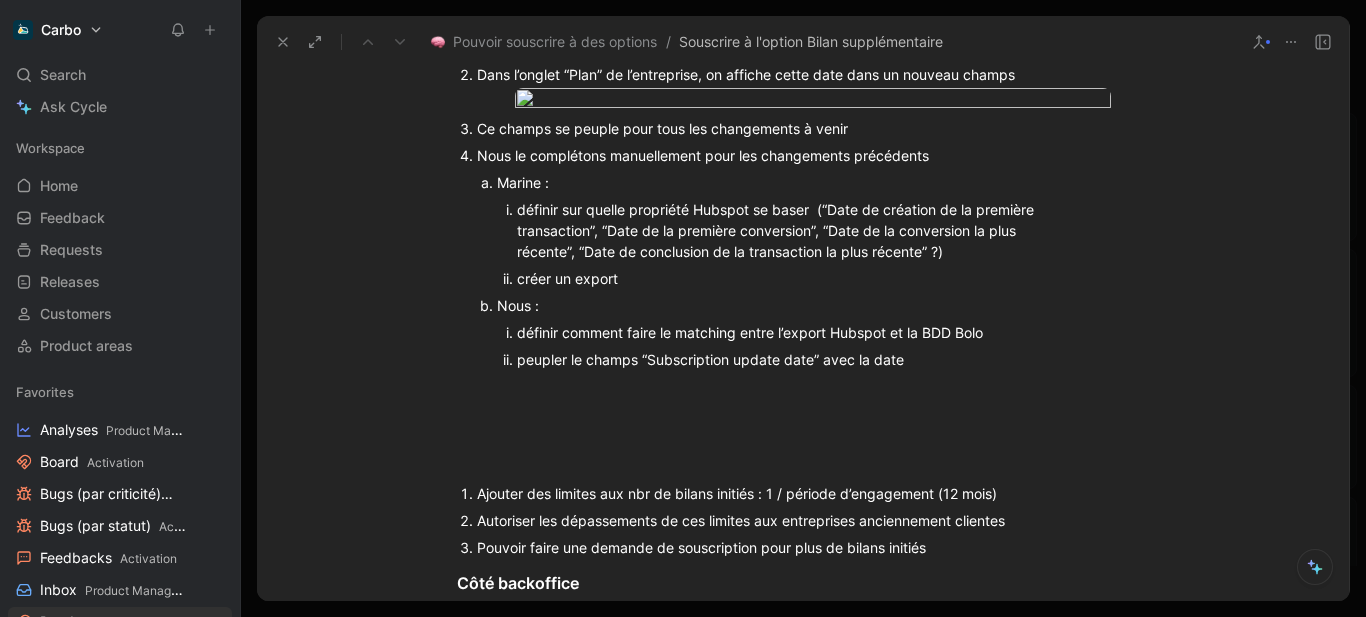 click at bounding box center [466, -255] 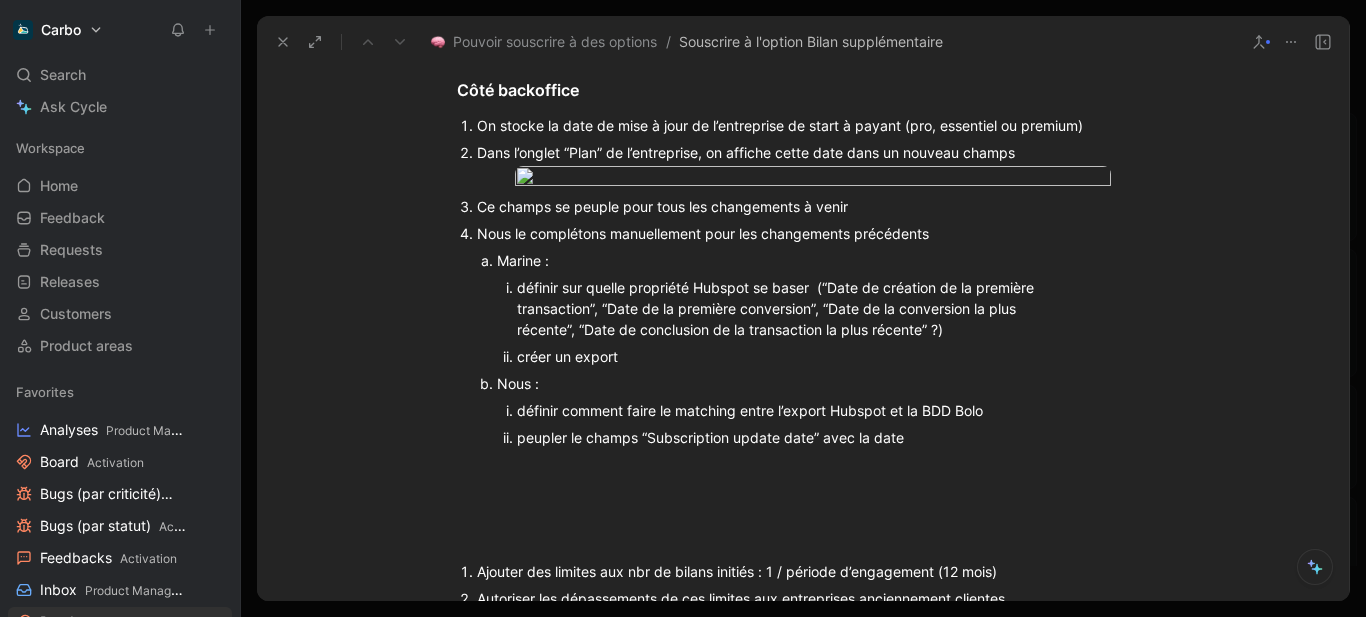 scroll, scrollTop: 1702, scrollLeft: 0, axis: vertical 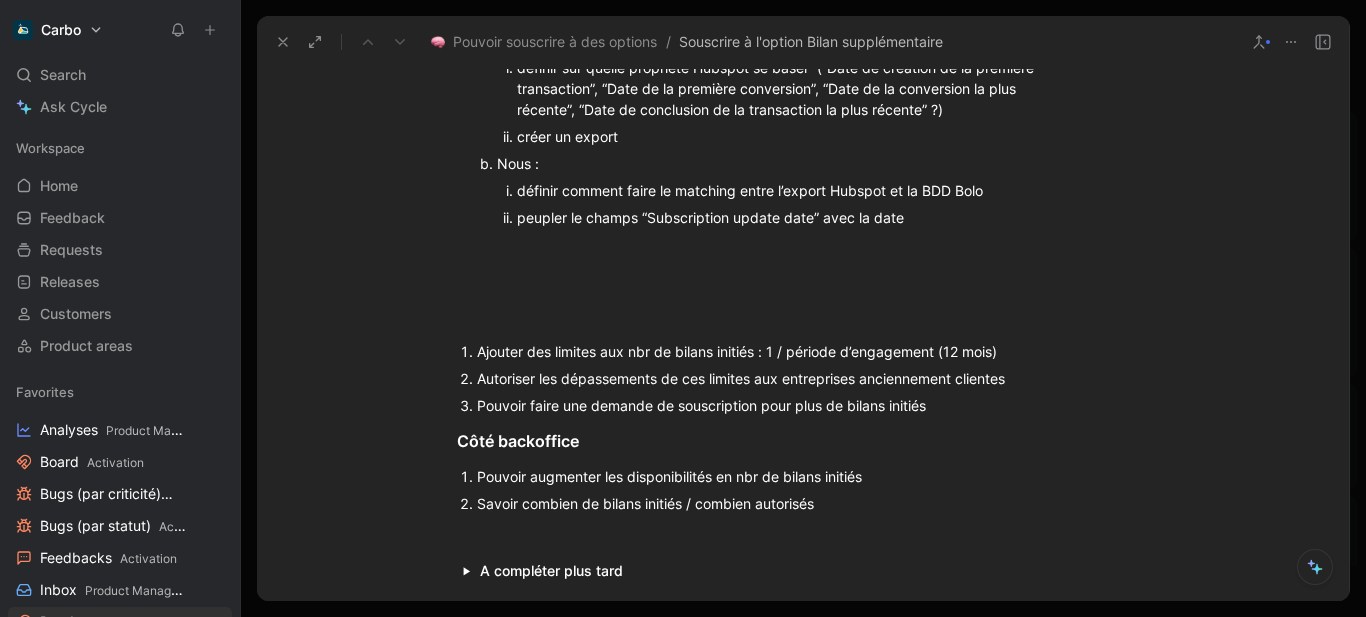 click at bounding box center [810, -316] 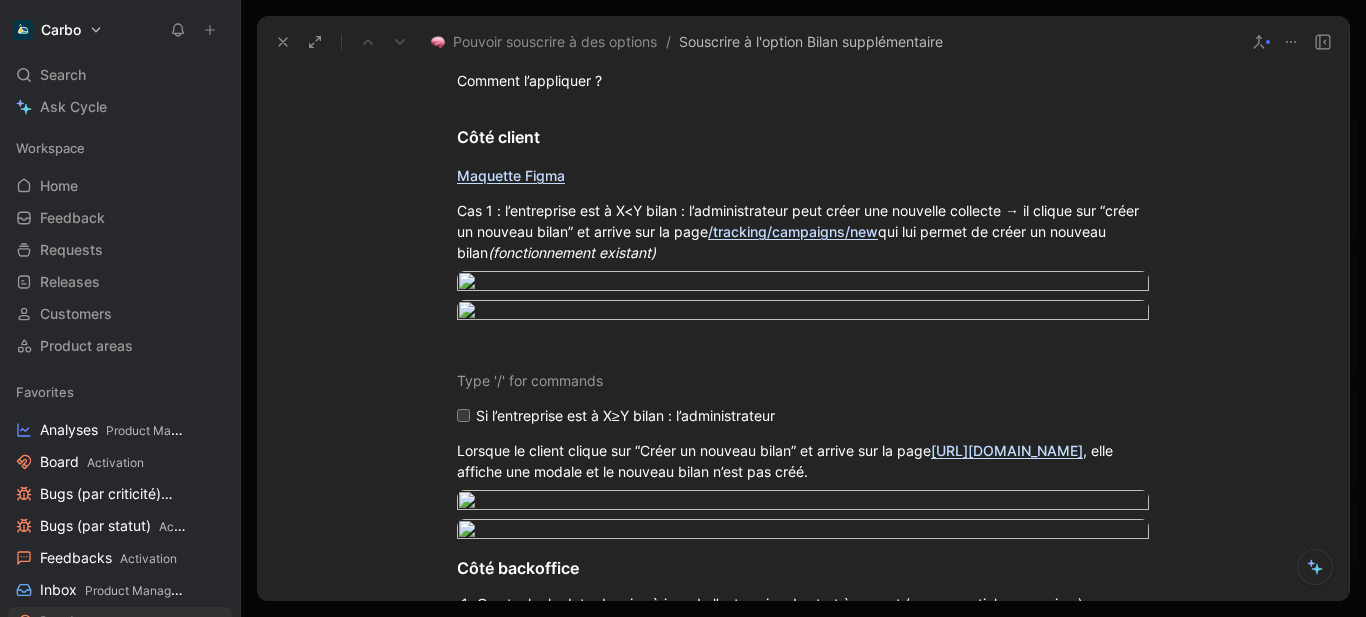 scroll, scrollTop: 1009, scrollLeft: 0, axis: vertical 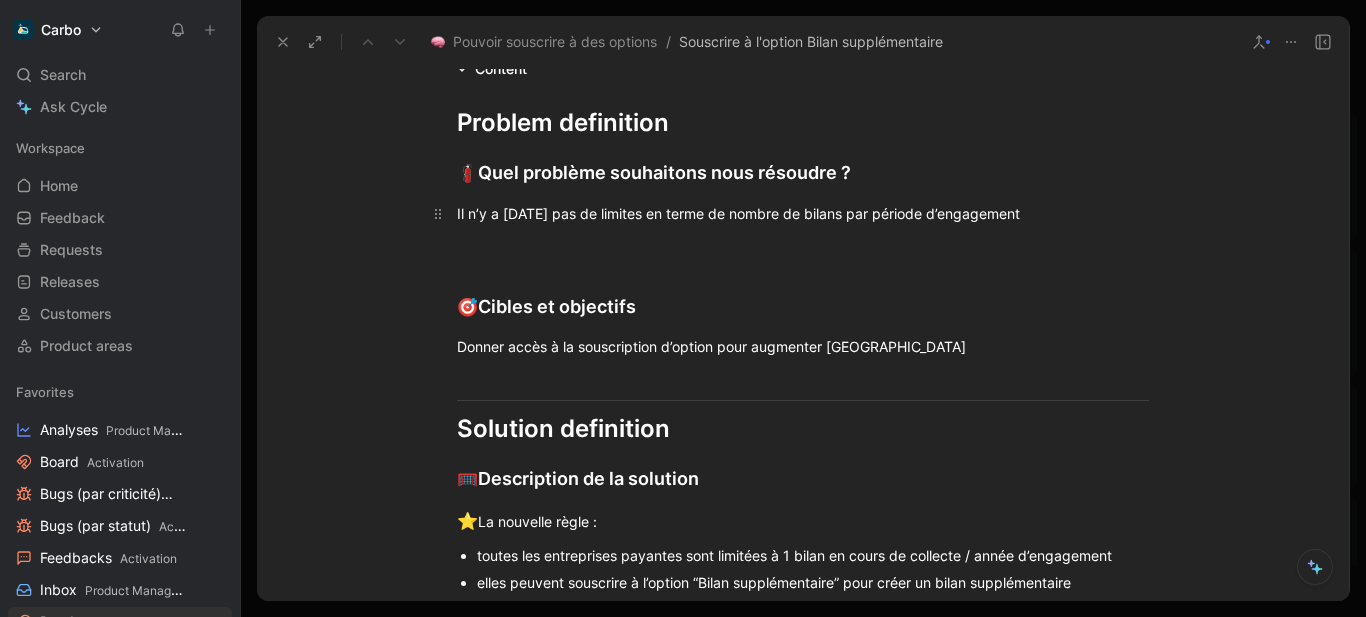 click on "Il n’y a [DATE] pas de limites en terme de nombre de bilans par période d’engagement" at bounding box center [803, 213] 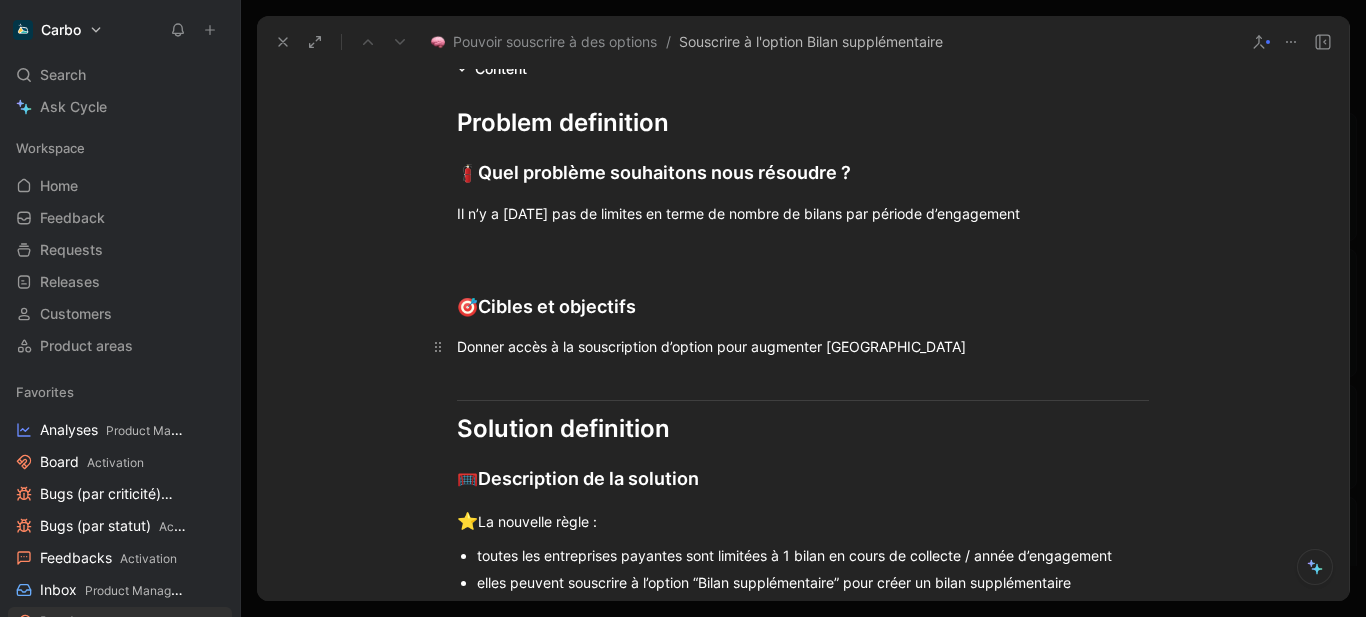 copy on "Il n’y a [DATE] pas de limites en terme de nombre de bilans par période d’engagement" 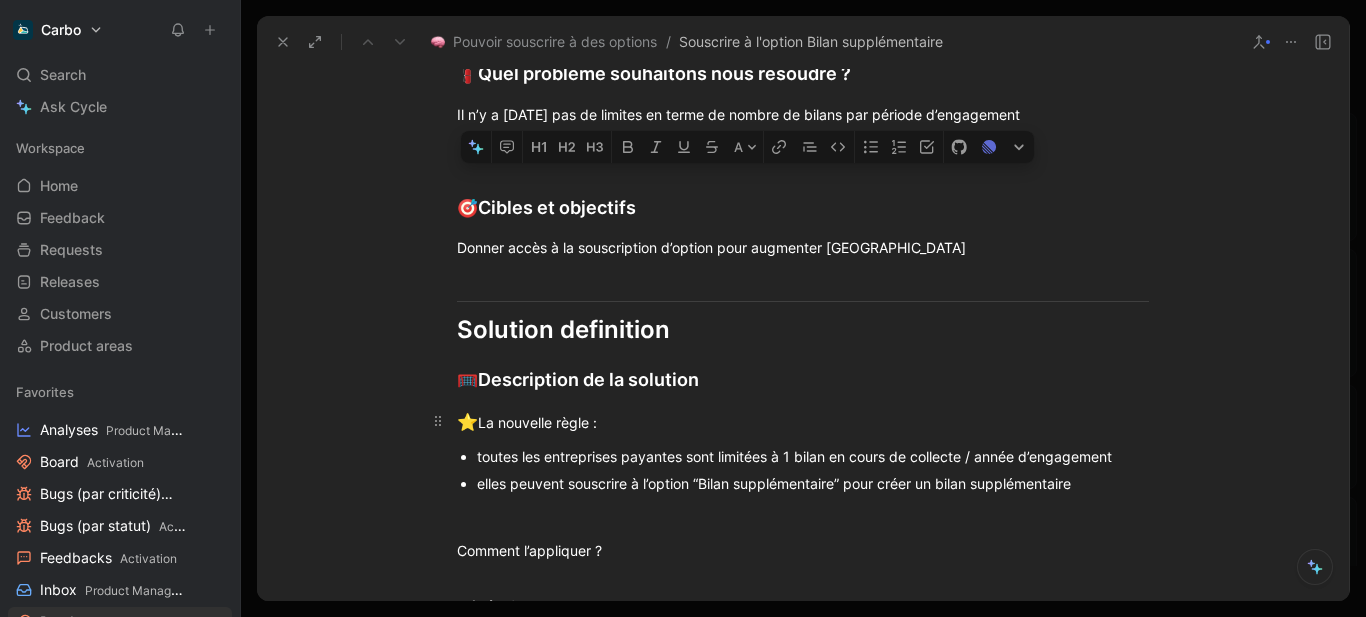 click on "⭐  La nouvelle règle :" at bounding box center [803, 423] 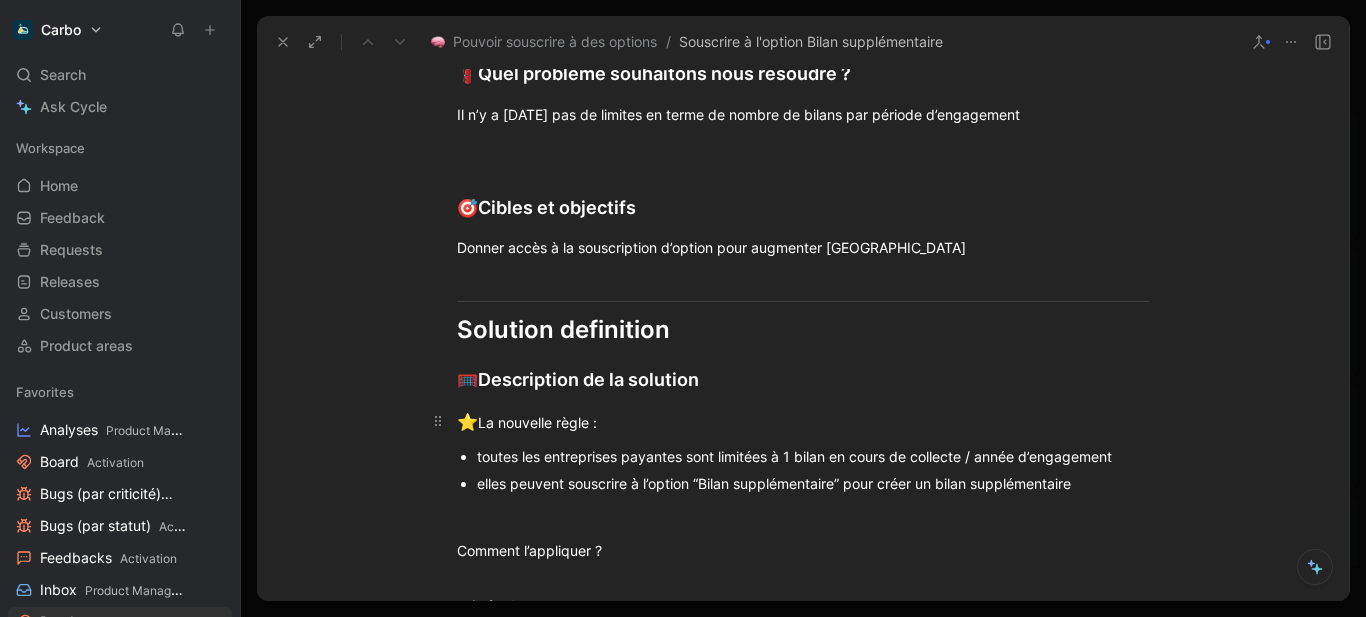 scroll, scrollTop: 566, scrollLeft: 0, axis: vertical 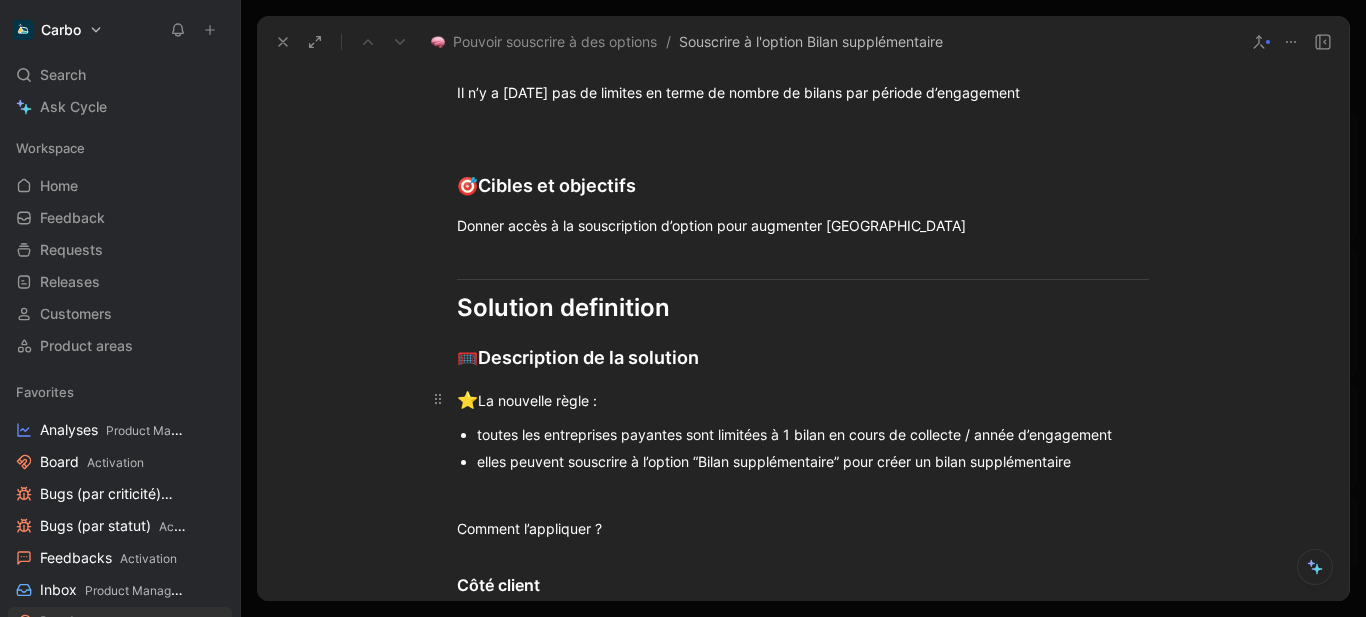 drag, startPoint x: 1111, startPoint y: 468, endPoint x: 458, endPoint y: 406, distance: 655.9367 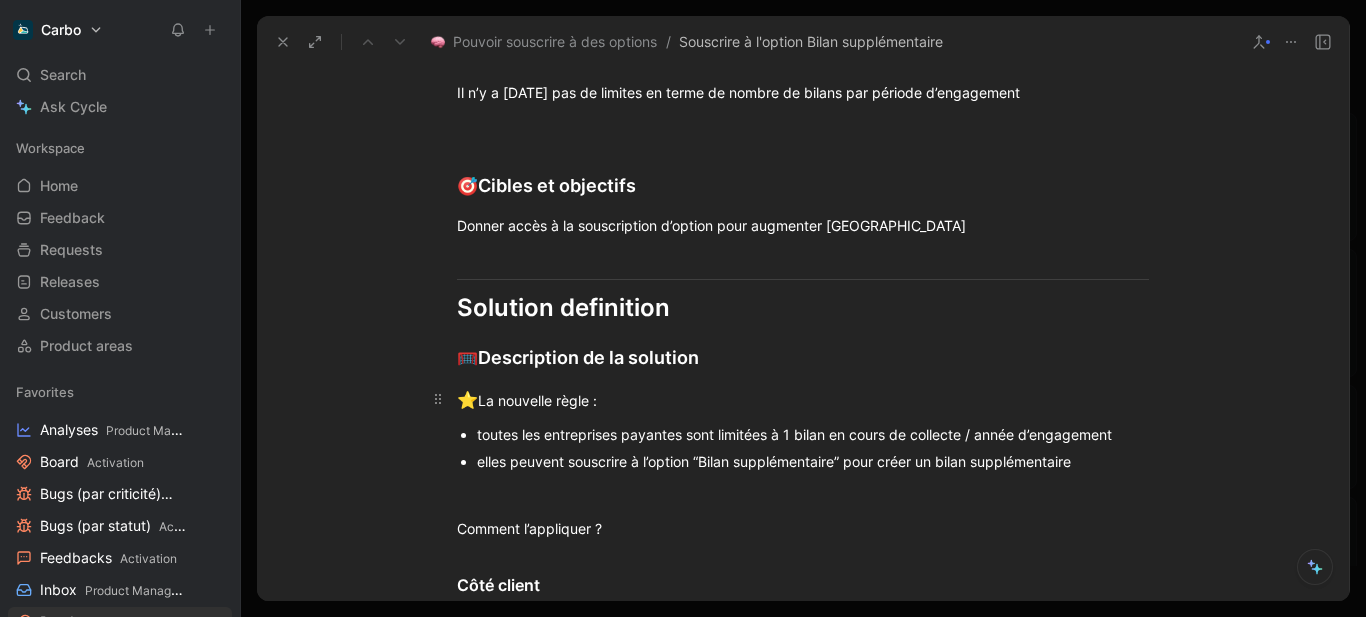 click on "Problem definition 🧯  Quel problème souhaitons nous résoudre ? Il n’y a [DATE] pas de limites en terme de nombre de bilans par période d’engagement 🎯  Cibles et objectifs Donner accès à la souscription d’option pour augmenter notre CA Solution definition 🥅  Description de la solution ⭐  La nouvelle règle :  toutes les entreprises payantes sont limitées à 1 bilan en cours de collecte / année d’engagement elles peuvent souscrire à l’option “Bilan supplémentaire” pour créer un bilan supplémentaire Comment l’appliquer ? Côté client Maquette Figma Cas 1 : l’entreprise est à X<Y bilan : l’administrateur peut créer une nouvelle collecte → il clique sur “créer un nouveau bilan” et arrive sur la page   /tracking/campaigns/new  qui lui permet de créer un nouveau bilan  (fonctionnement existant) Si l’entreprise est à X≥Y bilan : l’administrateur  Lorsque le client clique sur “Créer un nouveau bilan” et arrive sur la page  Côté backoffice ❌" at bounding box center (803, 1106) 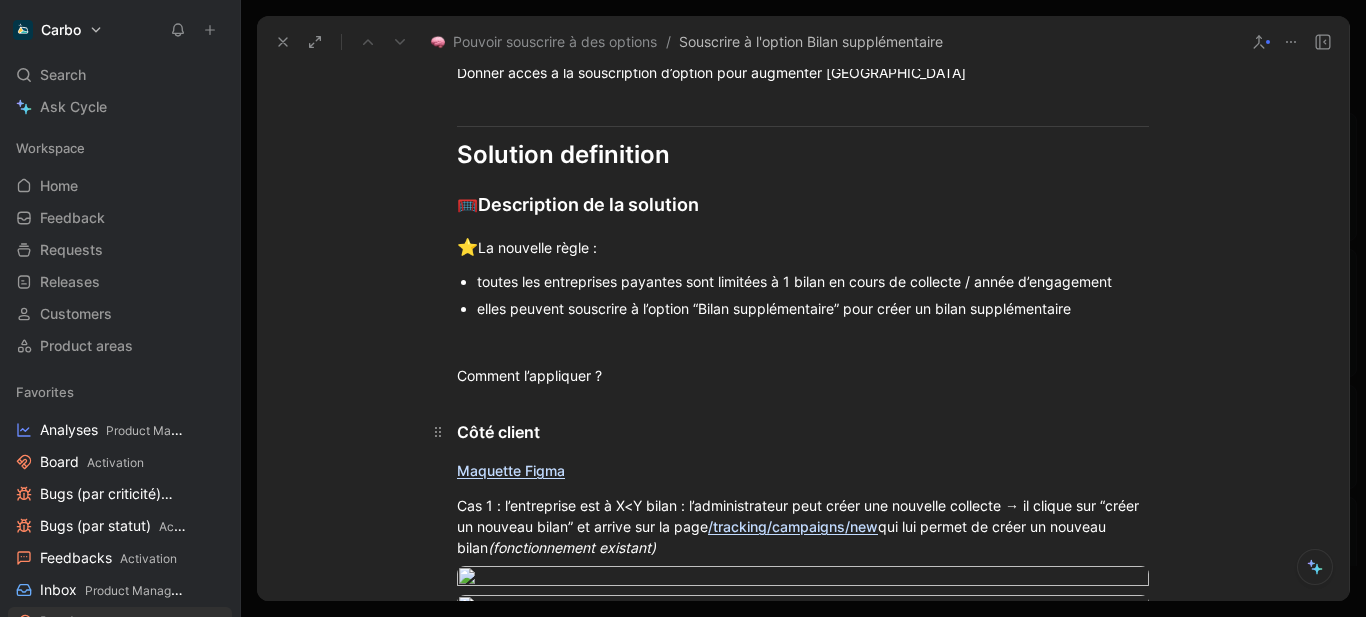 scroll, scrollTop: 722, scrollLeft: 0, axis: vertical 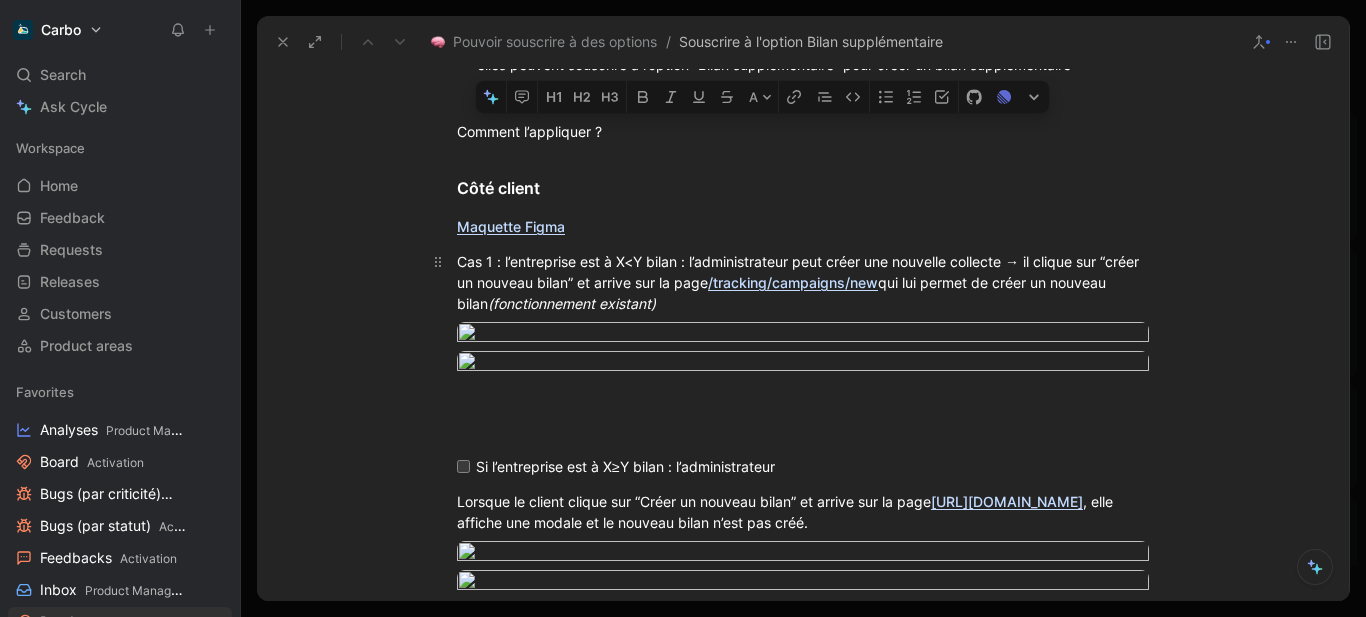 click on "Cas 1 : l’entreprise est à X<Y bilan : l’administrateur peut créer une nouvelle collecte → il clique sur “créer un nouveau bilan” et arrive sur la page   /tracking/campaigns/new  qui lui permet de créer un nouveau bilan  (fonctionnement existant)" at bounding box center [803, 282] 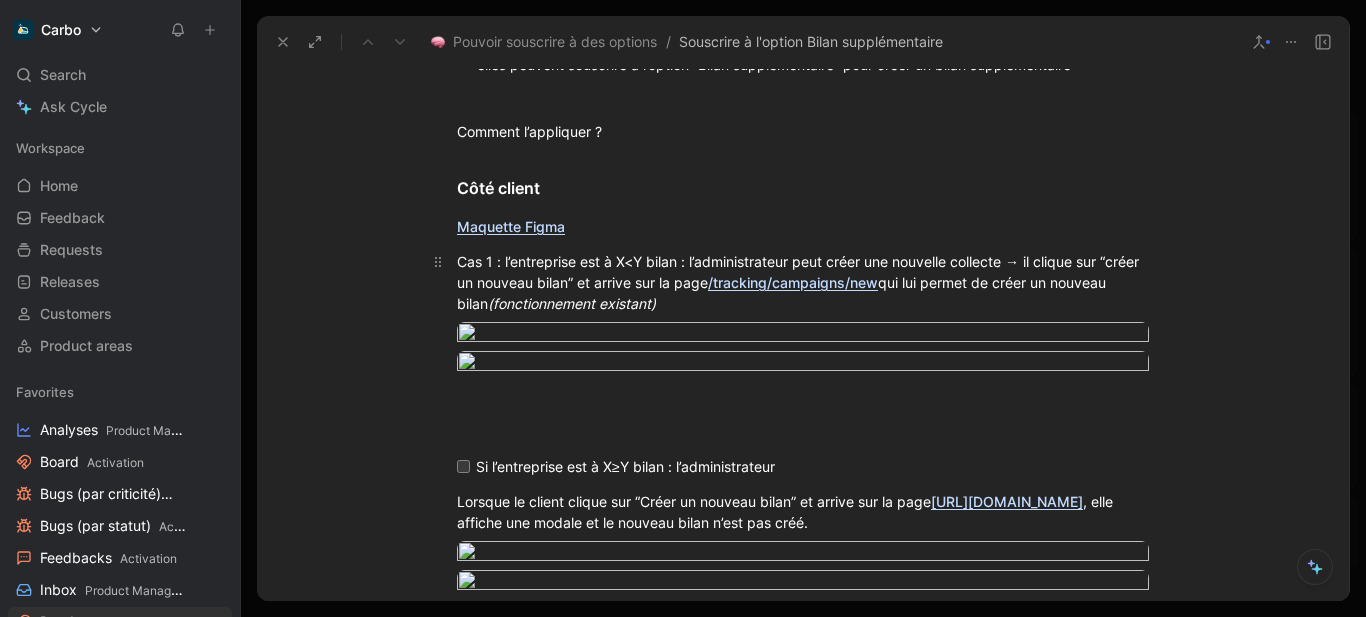 click on "Cas 1 : l’entreprise est à X<Y bilan : l’administrateur peut créer une nouvelle collecte → il clique sur “créer un nouveau bilan” et arrive sur la page   /tracking/campaigns/new  qui lui permet de créer un nouveau bilan  (fonctionnement existant)" at bounding box center [803, 282] 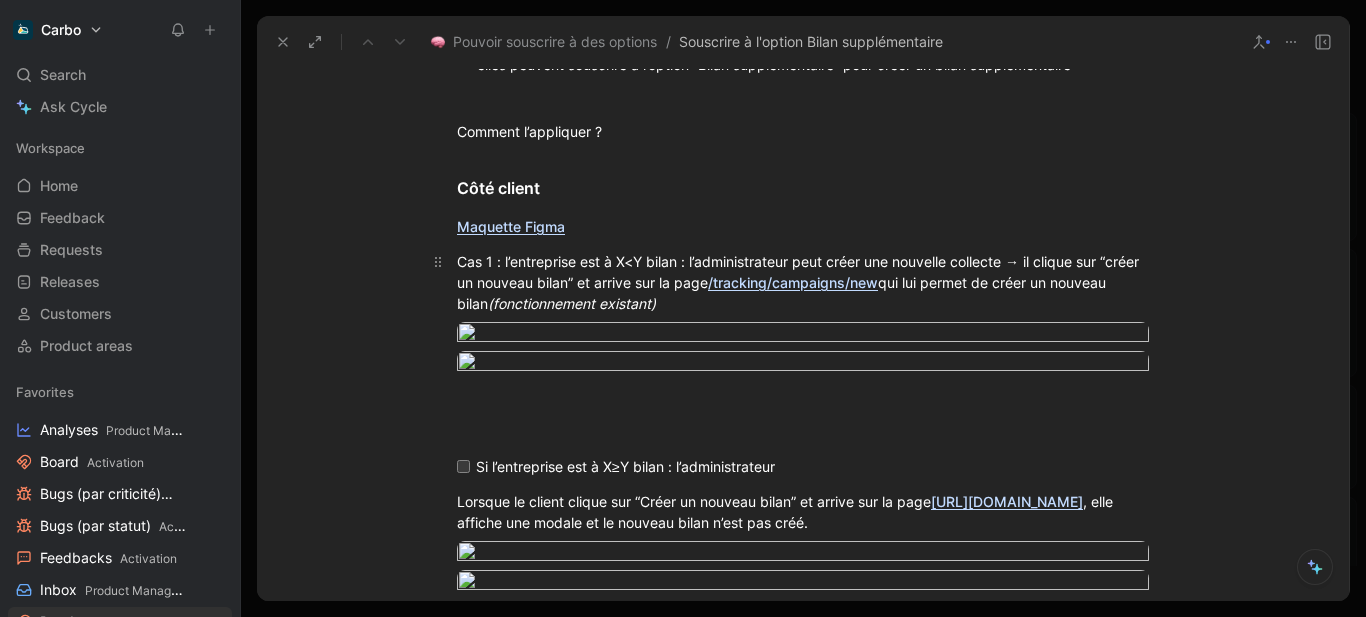 click on "Cas 1 : l’entreprise est à X<Y bilan : l’administrateur peut créer une nouvelle collecte → il clique sur “créer un nouveau bilan” et arrive sur la page   /tracking/campaigns/new  qui lui permet de créer un nouveau bilan  (fonctionnement existant)" at bounding box center [803, 282] 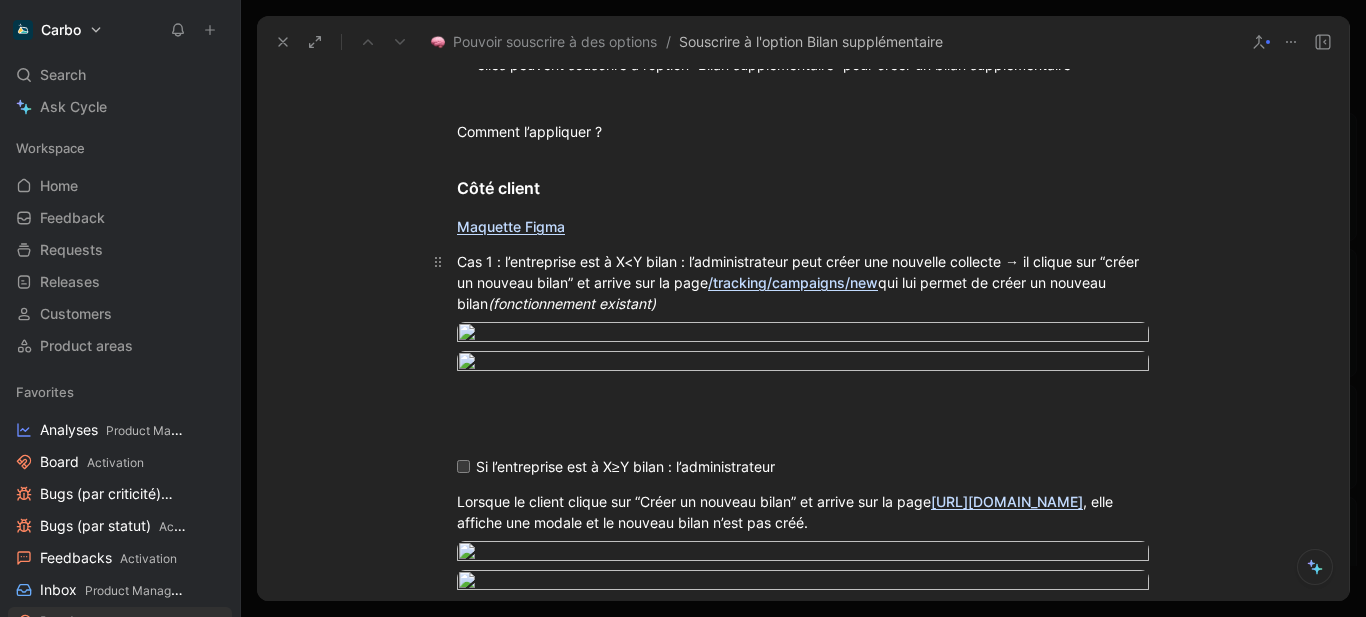 drag, startPoint x: 587, startPoint y: 281, endPoint x: 453, endPoint y: 268, distance: 134.62912 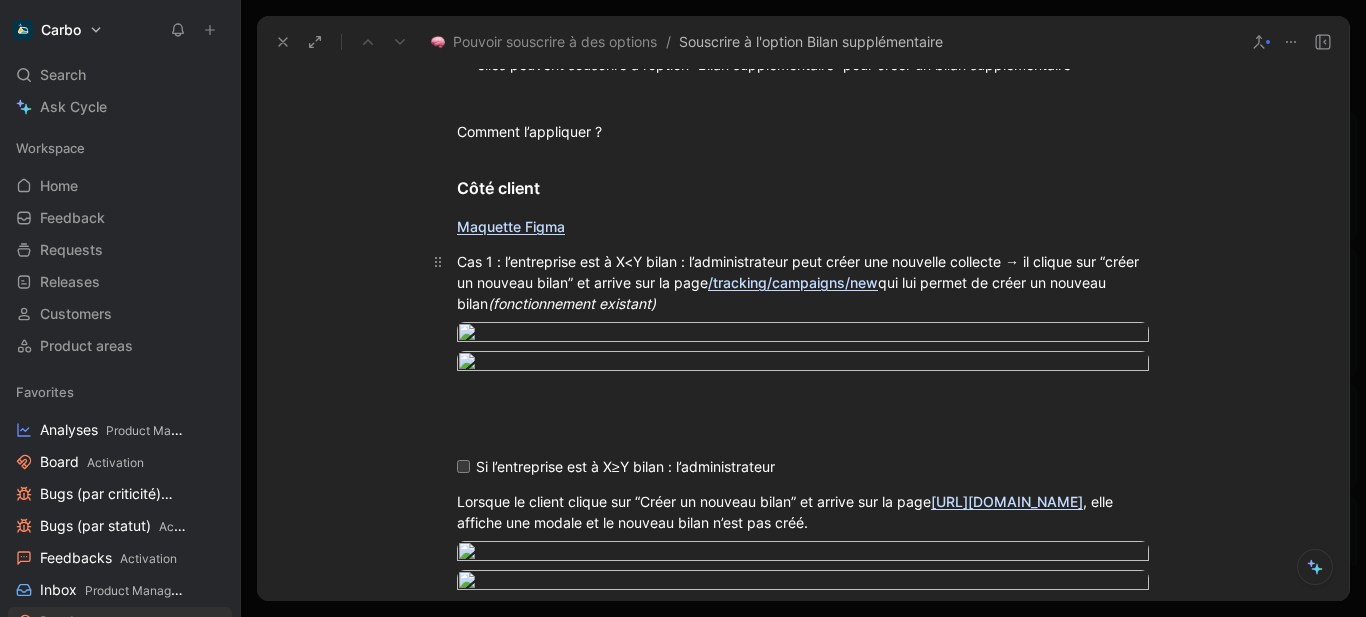 click on "Cas 1 : l’entreprise est à X<Y bilan : l’administrateur peut créer une nouvelle collecte → il clique sur “créer un nouveau bilan” et arrive sur la page   /tracking/campaigns/new  qui lui permet de créer un nouveau bilan  (fonctionnement existant)" at bounding box center [803, 282] 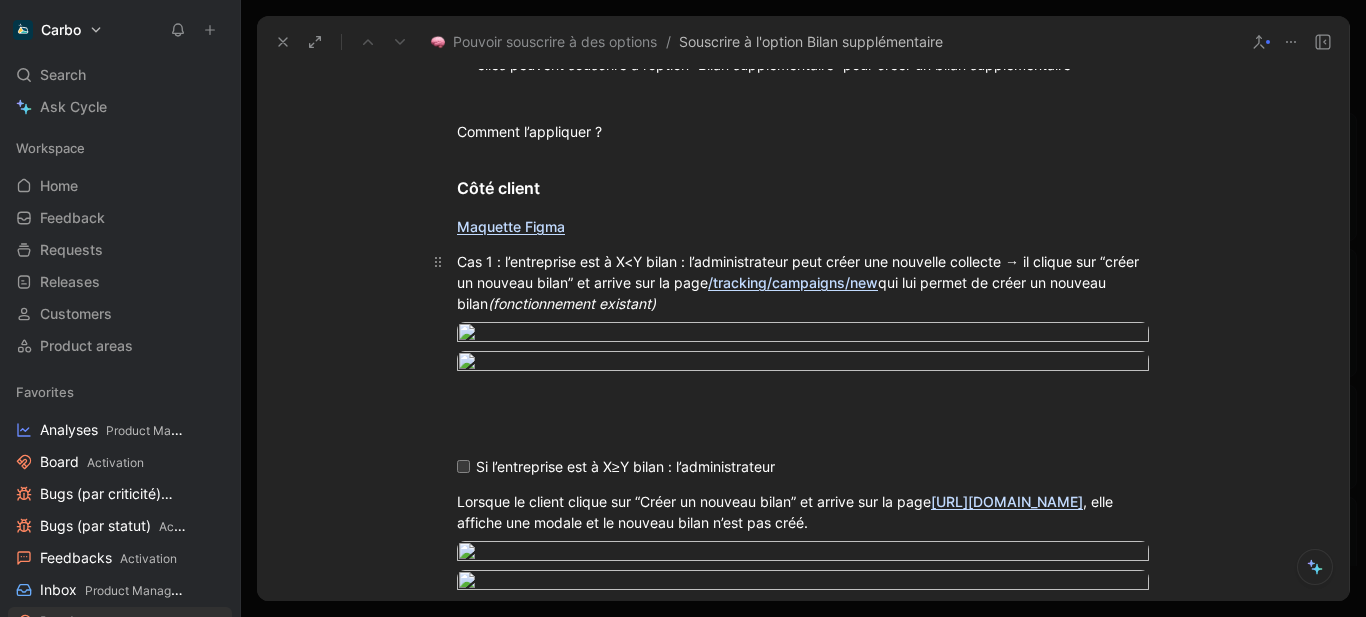 copy on "Cas 1 : l’entreprise est à X<Y bilan : l’administrateur peut créer une nouvelle collecte → il clique sur “créer un nouveau bilan” et arrive sur la page   /tracking/campaigns/new  qui lui permet de créer un nouveau bilan  (fonctionnement existant)" 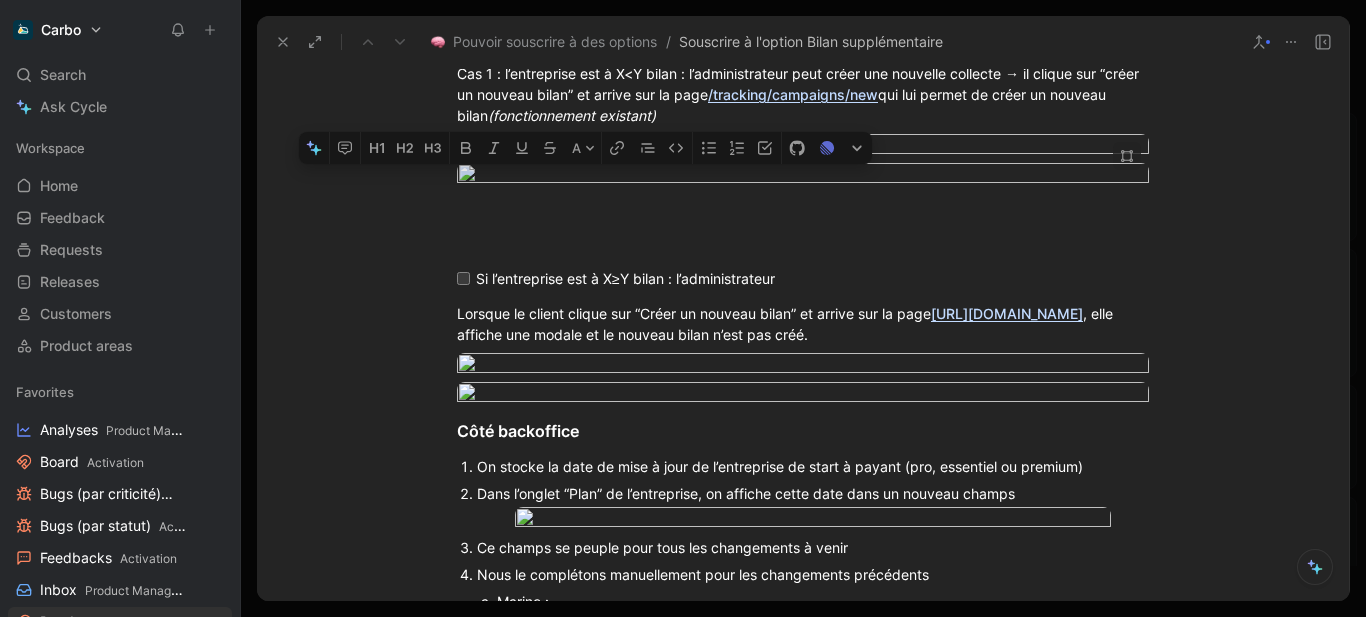 click on "Carbo Search Ctrl K Ask Cycle Workspace Home G then H Feedback G then F Requests G then R Releases G then L Customers Product areas Favorites Analyses Product Management Board Activation Bugs (par criticité) Activation Bugs (par statut) Activation Feedbacks Activation Inbox Product Management Roadmap Activation Voice-of-Customers Product Management Général Roadmap - All Roadmap - Now Roadmap - Next & Now Problem Space Solution Space Opportunités - to validate Opportunités - Done et cancelled Labo Big Bets PMS Mid Bets Feedbacks Labo et PMS Feedbacks Closing Activation Feedbacks Roadmap Board Bugs (par statut) Bugs (par criticité) Solutions déployée Collecte Roadmap Triage to process Opportunité list Product Management Voice-of-Customers Inbox Analyses Interviews Doctypes sans cercle Doctypes sans Product area Solutions sans Opportunité Citations non liées à doctype Docs "loop closed" Customer voice [PERSON_NAME] Solutions de contournement Rétention Feedback by CSM All feedback Bugs Ops 2" at bounding box center (683, 308) 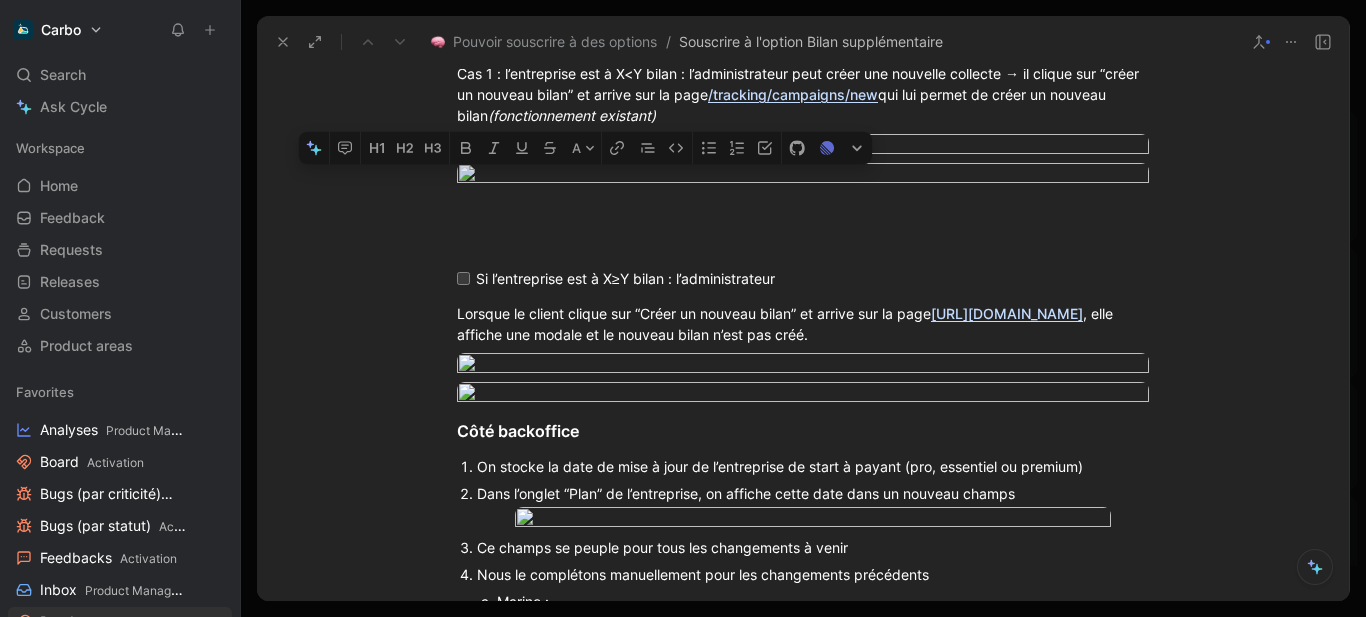scroll, scrollTop: 1191, scrollLeft: 0, axis: vertical 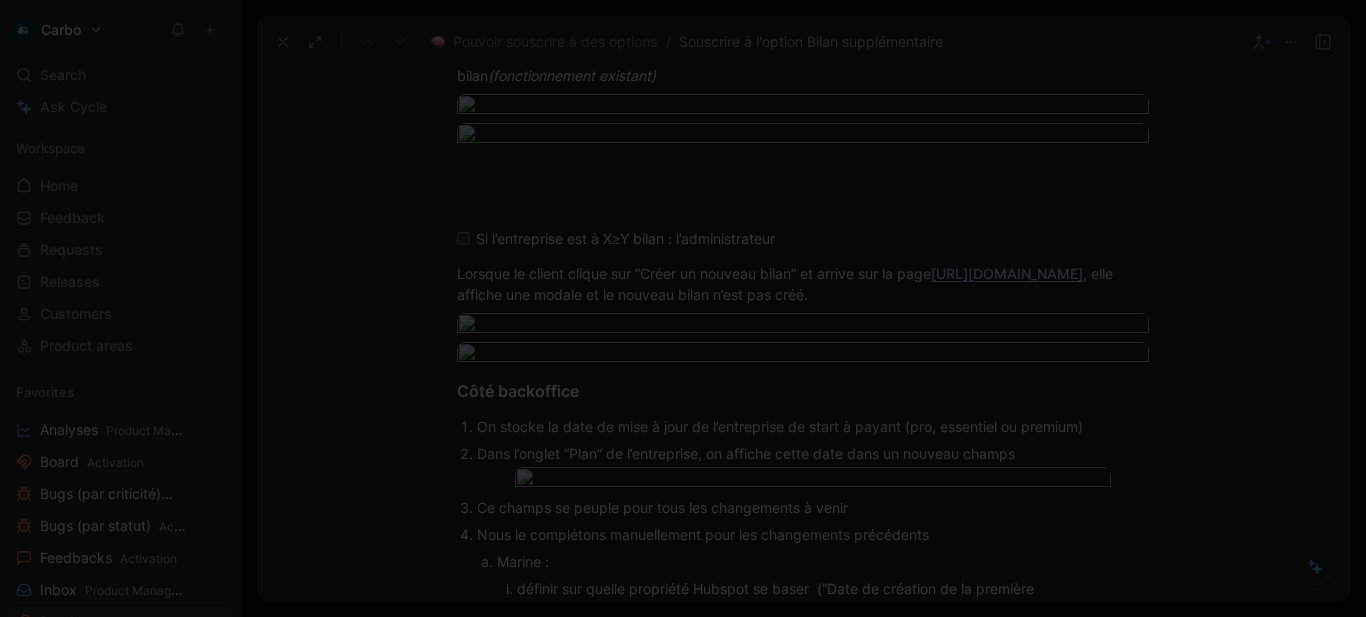 click at bounding box center (683, 617) 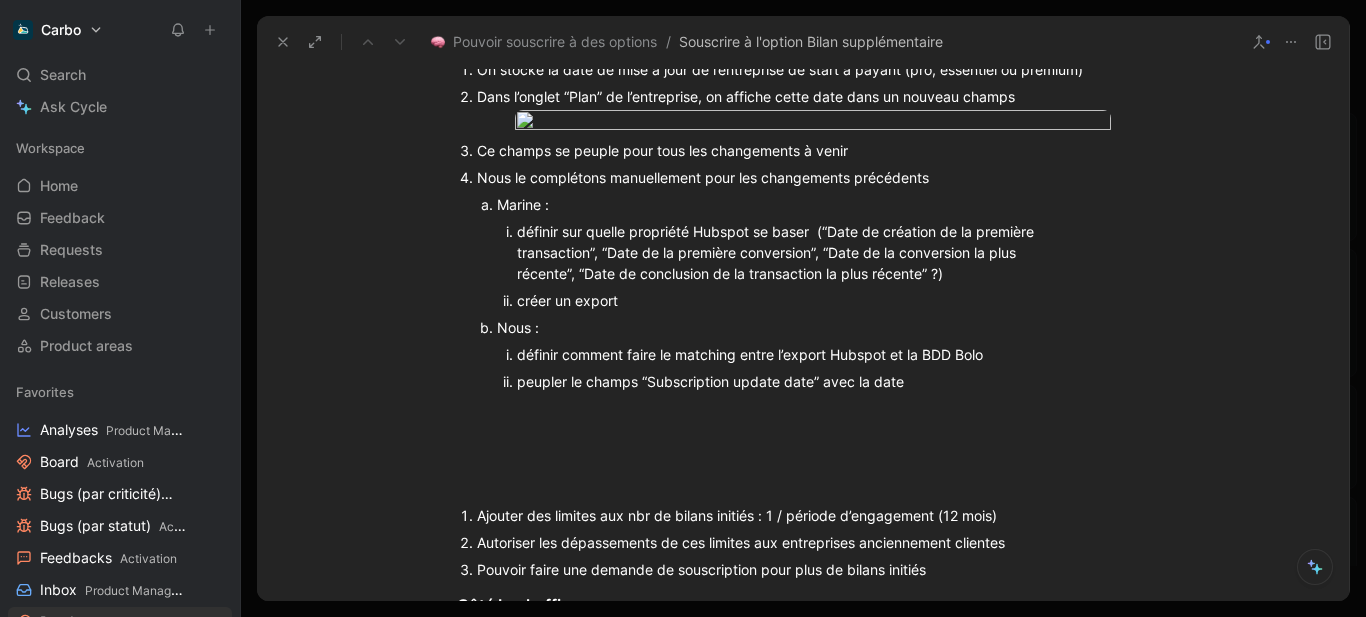 scroll, scrollTop: 1553, scrollLeft: 0, axis: vertical 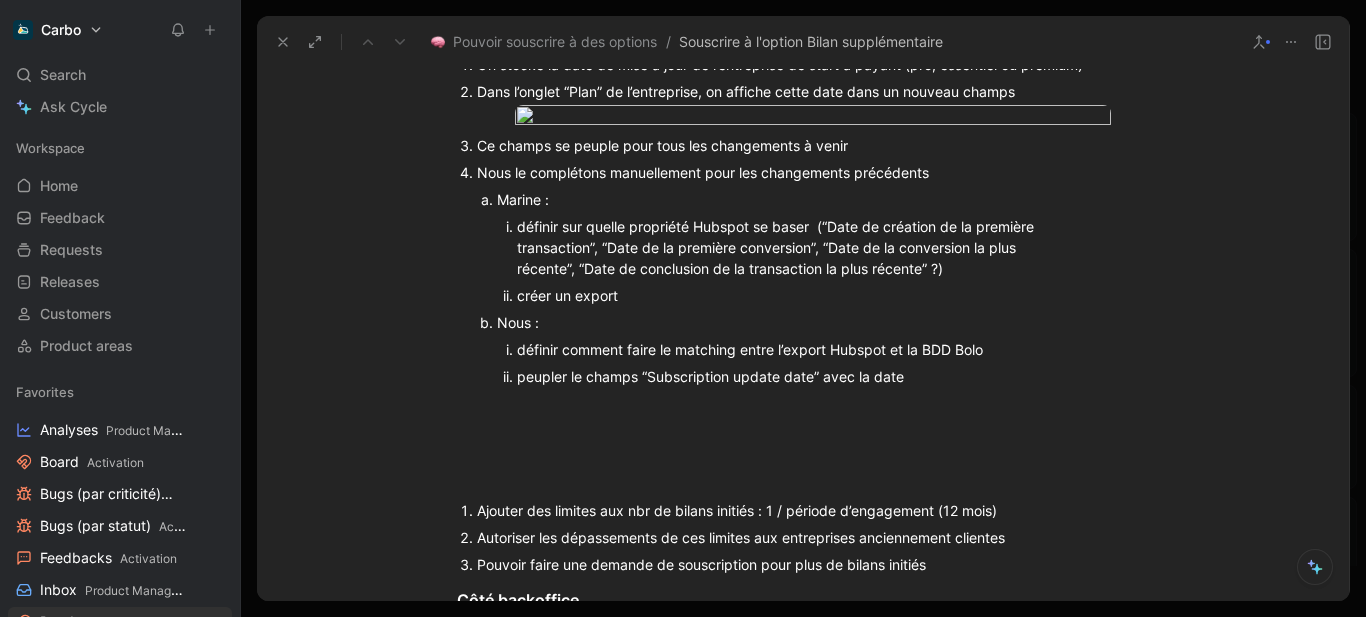 click on "Carbo Search Ctrl K Ask Cycle Workspace Home G then H Feedback G then F Requests G then R Releases G then L Customers Product areas Favorites Analyses Product Management Board Activation Bugs (par criticité) Activation Bugs (par statut) Activation Feedbacks Activation Inbox Product Management Roadmap Activation Voice-of-Customers Product Management Général Roadmap - All Roadmap - Now Roadmap - Next & Now Problem Space Solution Space Opportunités - to validate Opportunités - Done et cancelled Labo Big Bets PMS Mid Bets Feedbacks Labo et PMS Feedbacks Closing Activation Feedbacks Roadmap Board Bugs (par statut) Bugs (par criticité) Solutions déployée Collecte Roadmap Triage to process Opportunité list Product Management Voice-of-Customers Inbox Analyses Interviews Doctypes sans cercle Doctypes sans Product area Solutions sans Opportunité Citations non liées à doctype Docs "loop closed" Customer voice [PERSON_NAME] Solutions de contournement Rétention Feedback by CSM All feedback Bugs Ops 2" at bounding box center [683, 308] 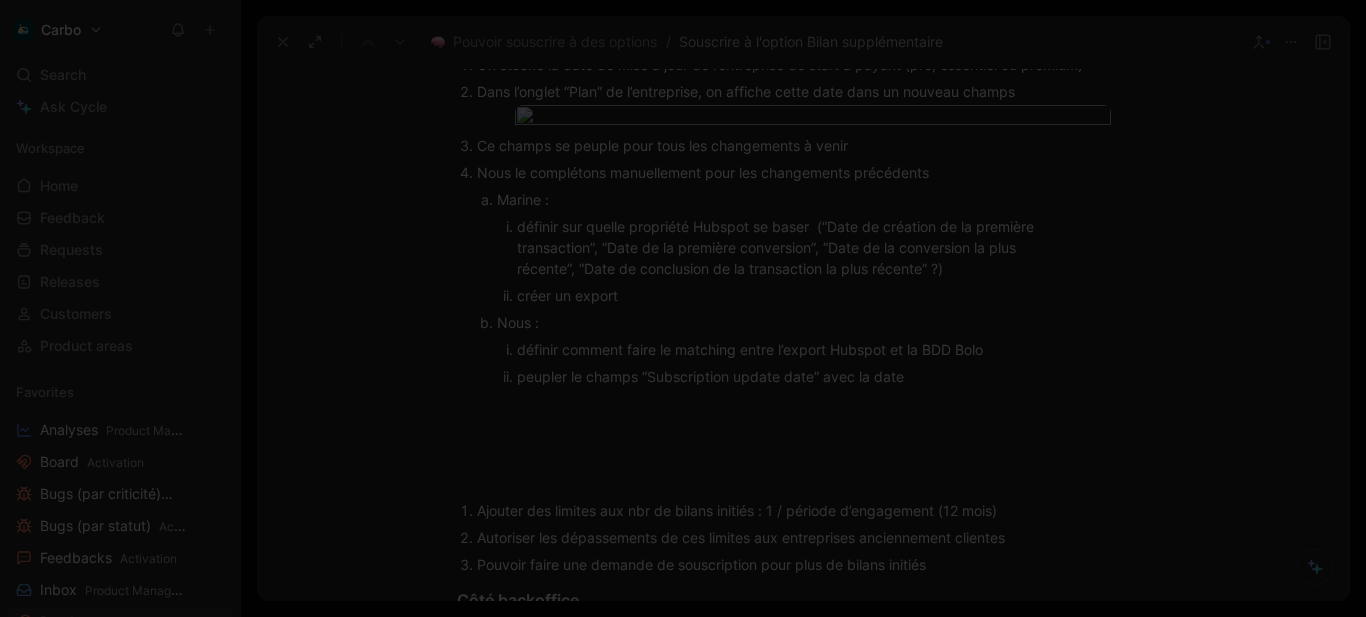 click at bounding box center [683, 308] 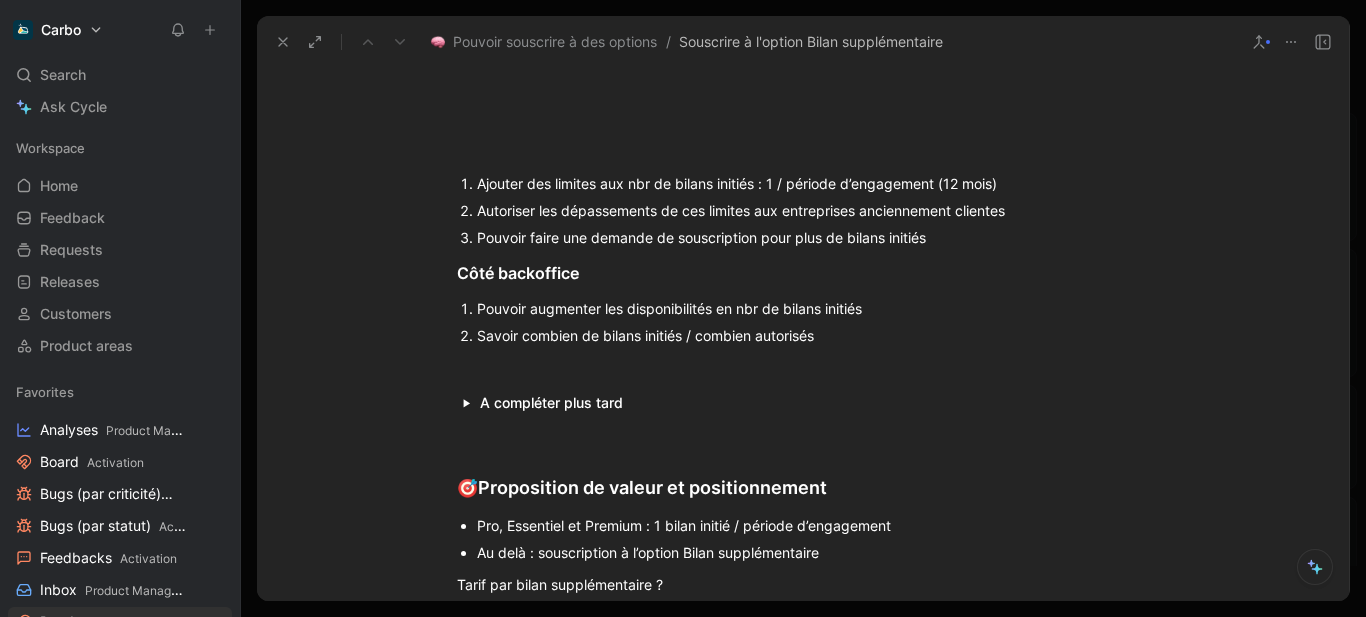 scroll, scrollTop: 1881, scrollLeft: 0, axis: vertical 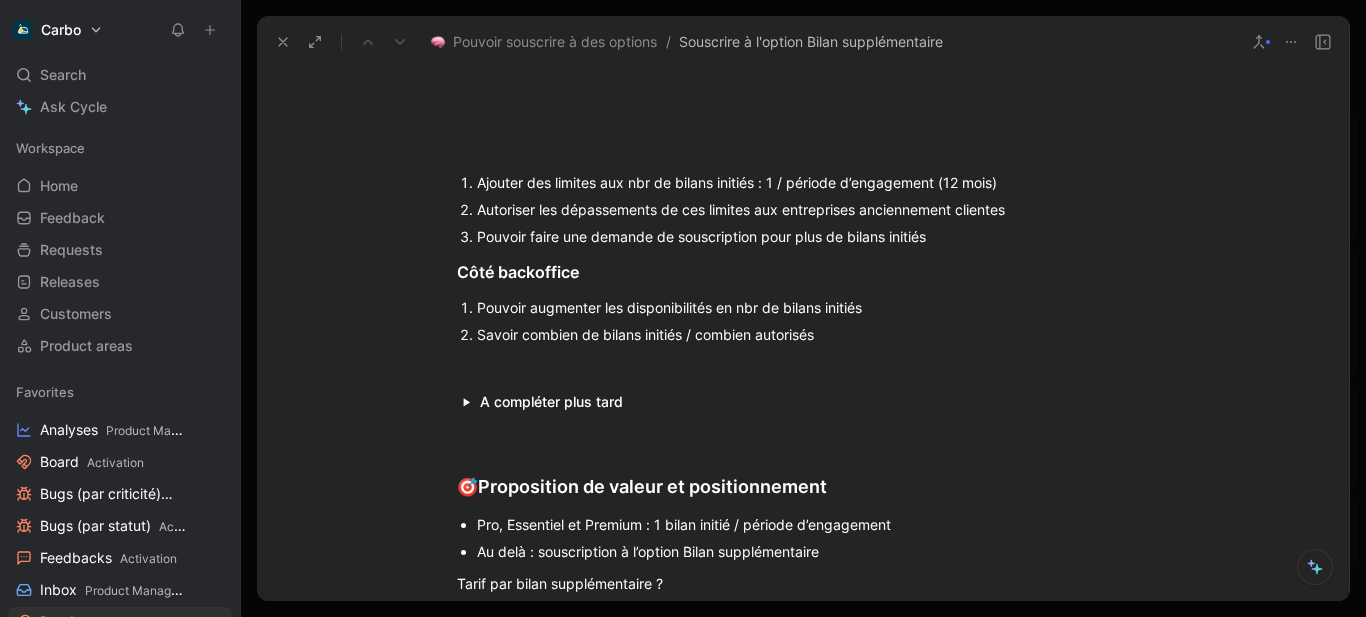 drag, startPoint x: 693, startPoint y: 397, endPoint x: 693, endPoint y: 412, distance: 15 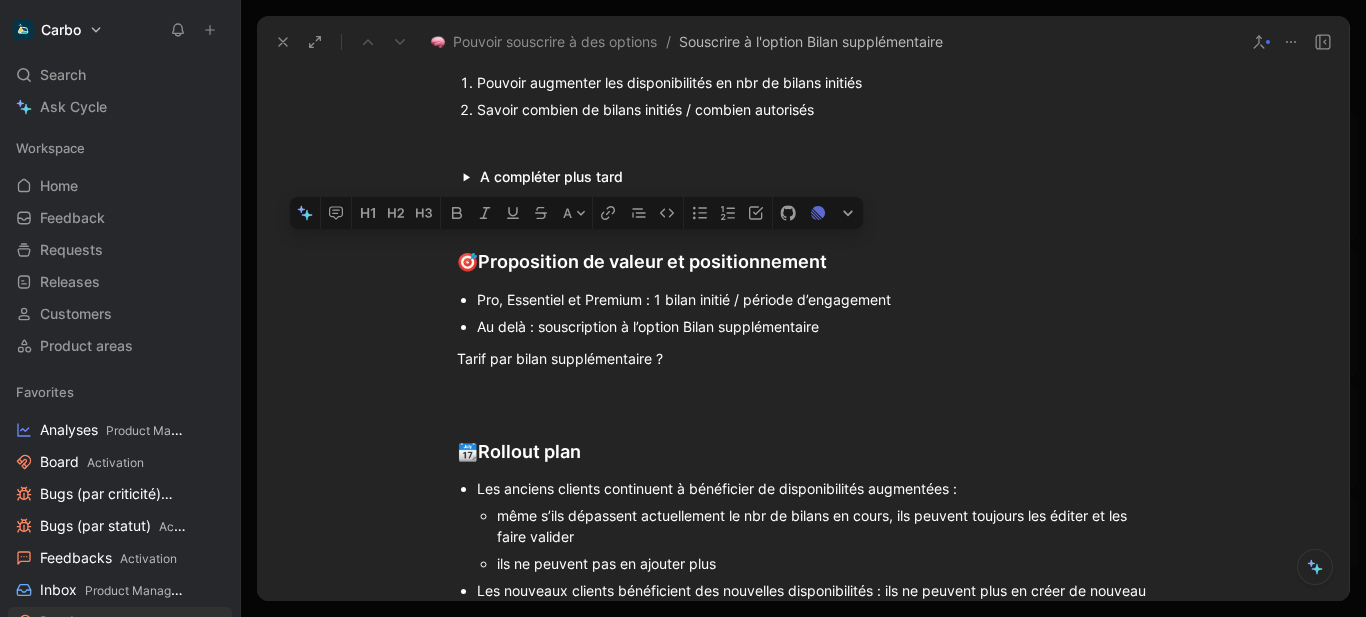 scroll, scrollTop: 2471, scrollLeft: 0, axis: vertical 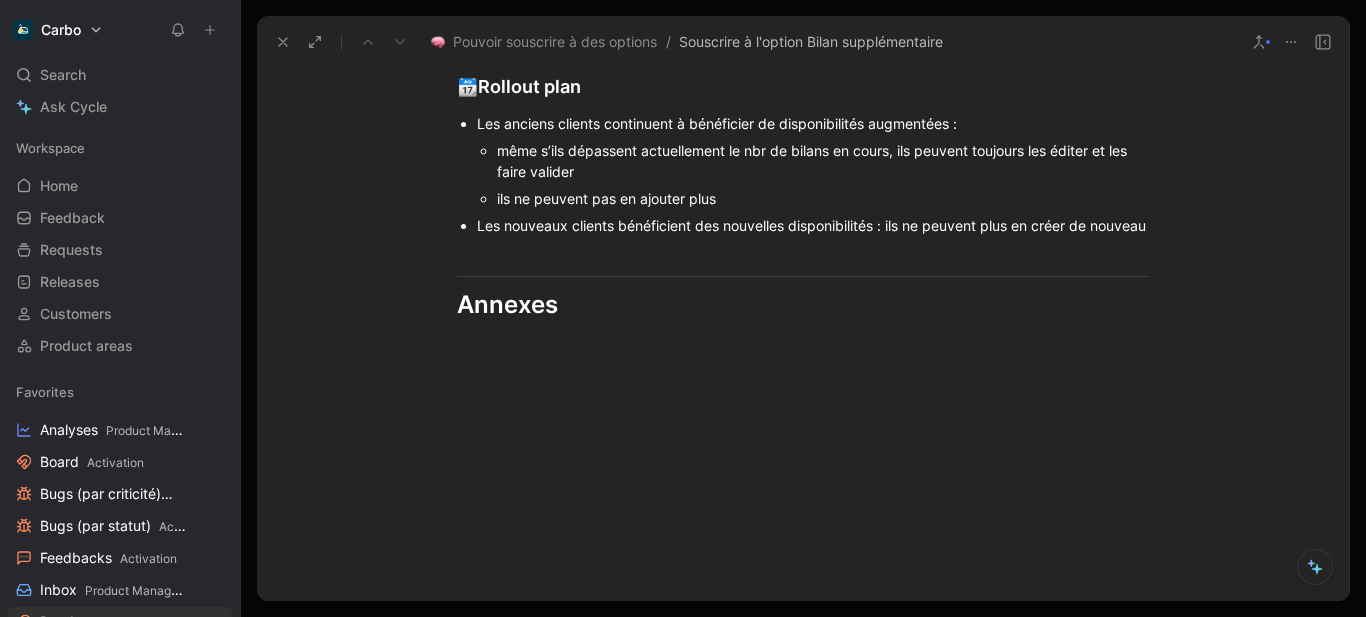 click on "Carbo Search Ctrl K Ask Cycle Workspace Home G then H Feedback G then F Requests G then R Releases G then L Customers Product areas Favorites Analyses Product Management Board Activation Bugs (par criticité) Activation Bugs (par statut) Activation Feedbacks Activation Inbox Product Management Roadmap Activation Voice-of-Customers Product Management Général Roadmap - All Roadmap - Now Roadmap - Next & Now Problem Space Solution Space Opportunités - to validate Opportunités - Done et cancelled Labo Big Bets PMS Mid Bets Feedbacks Labo et PMS Feedbacks Closing Activation Feedbacks Roadmap Board Bugs (par statut) Bugs (par criticité) Solutions déployée Collecte Roadmap Triage to process Opportunité list Product Management Voice-of-Customers Inbox Analyses Interviews Doctypes sans cercle Doctypes sans Product area Solutions sans Opportunité Citations non liées à doctype Docs "loop closed" Customer voice [PERSON_NAME] Solutions de contournement Rétention Feedback by CSM All feedback Bugs Ops 2" at bounding box center [683, 308] 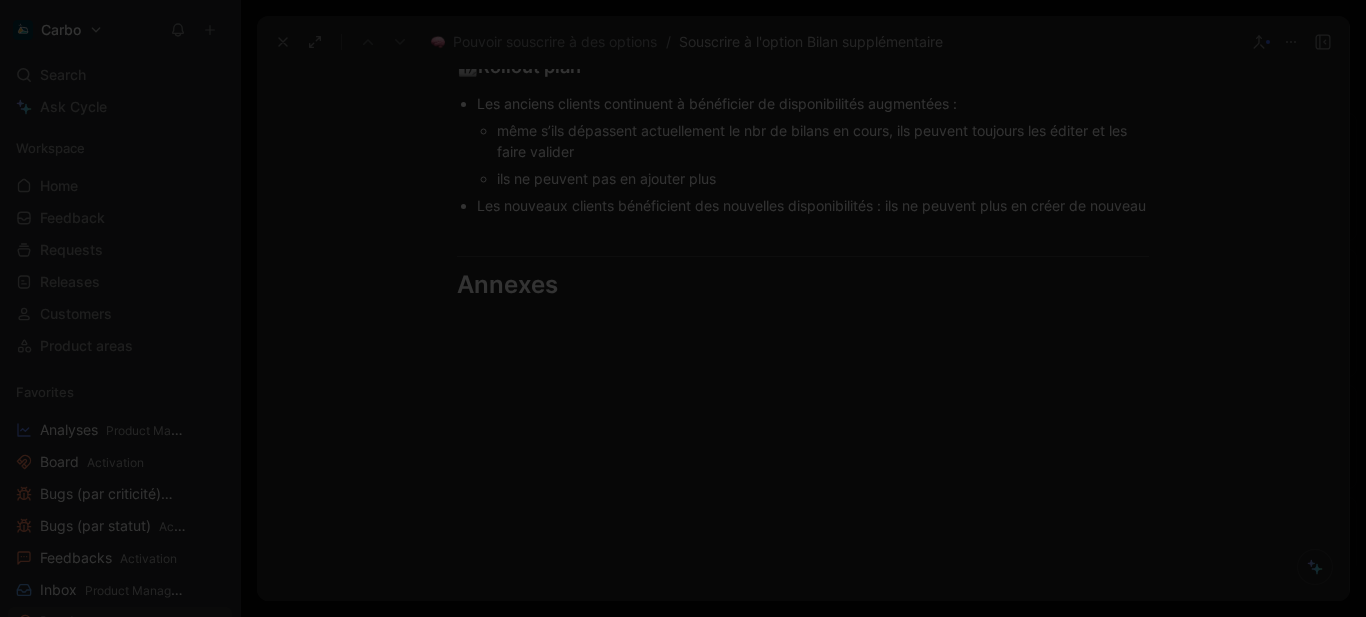 click at bounding box center [683, 308] 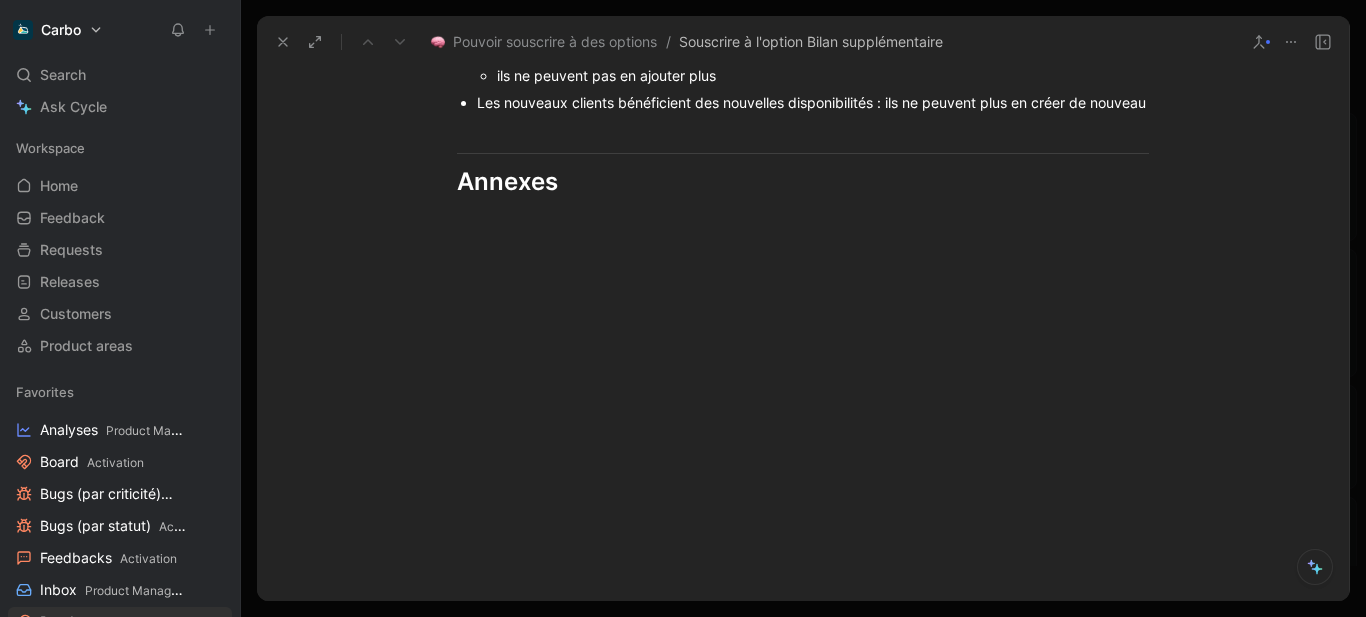 scroll, scrollTop: 3018, scrollLeft: 0, axis: vertical 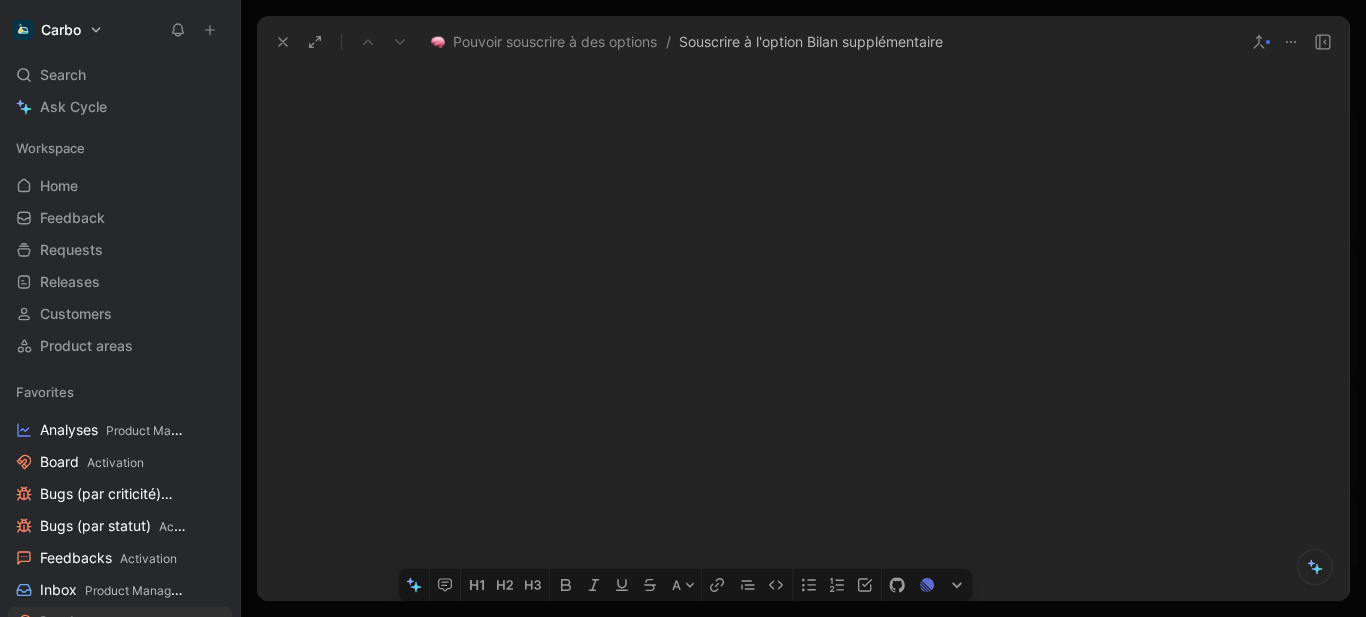 drag, startPoint x: 470, startPoint y: 128, endPoint x: 973, endPoint y: 387, distance: 565.76495 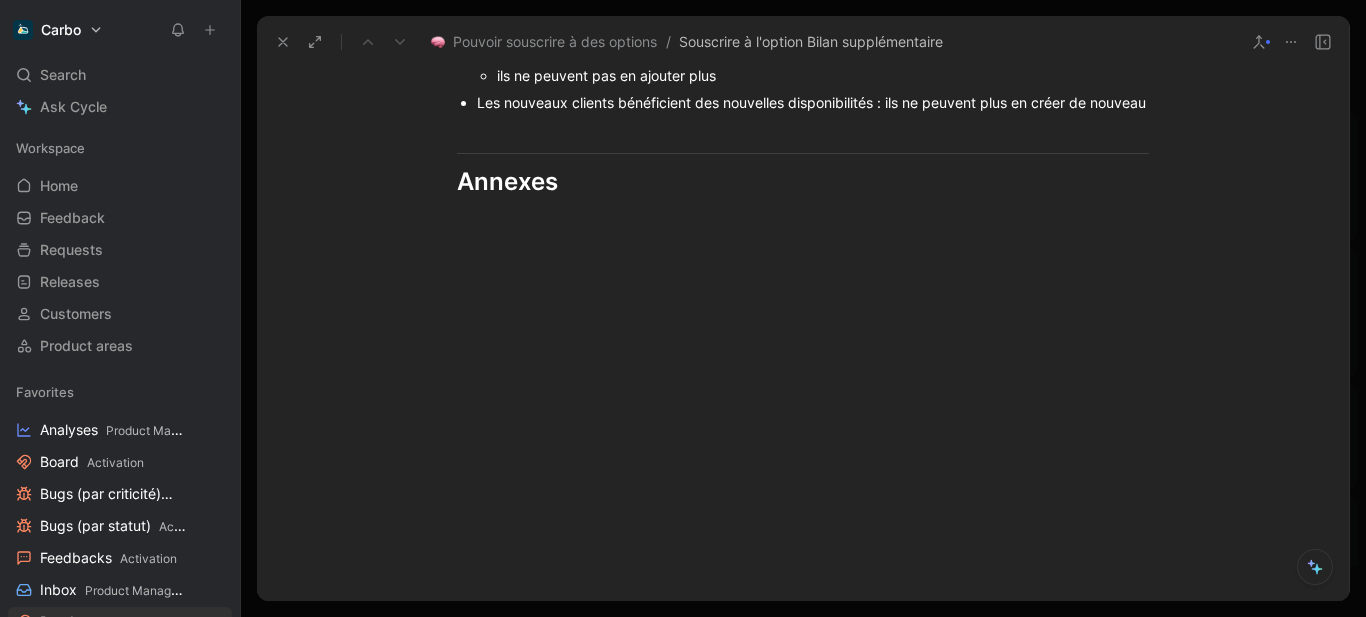 scroll, scrollTop: 3009, scrollLeft: 0, axis: vertical 